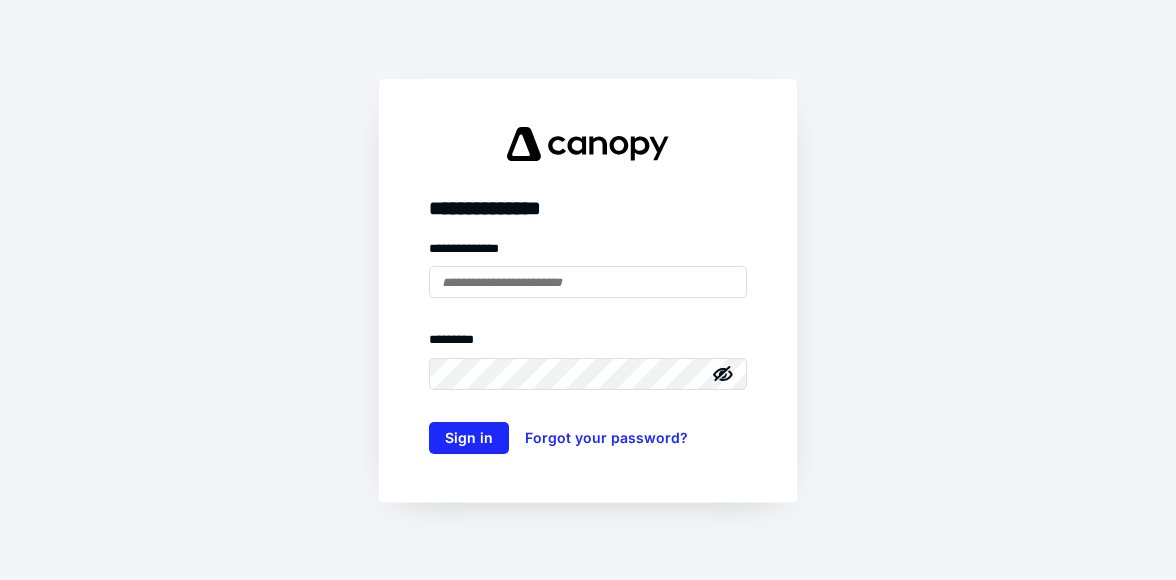 scroll, scrollTop: 0, scrollLeft: 0, axis: both 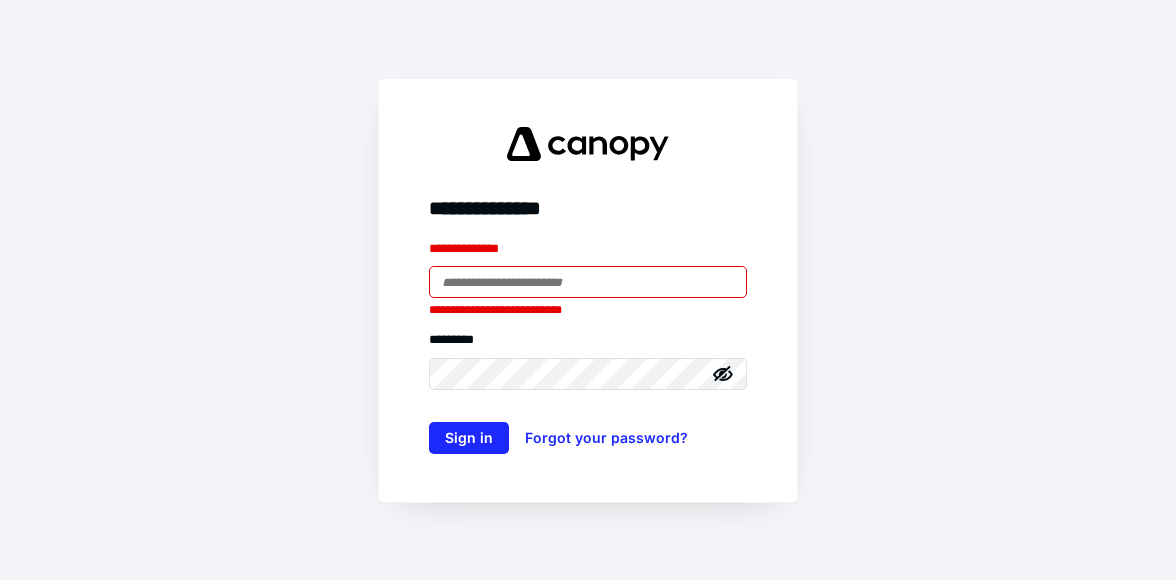 type on "**********" 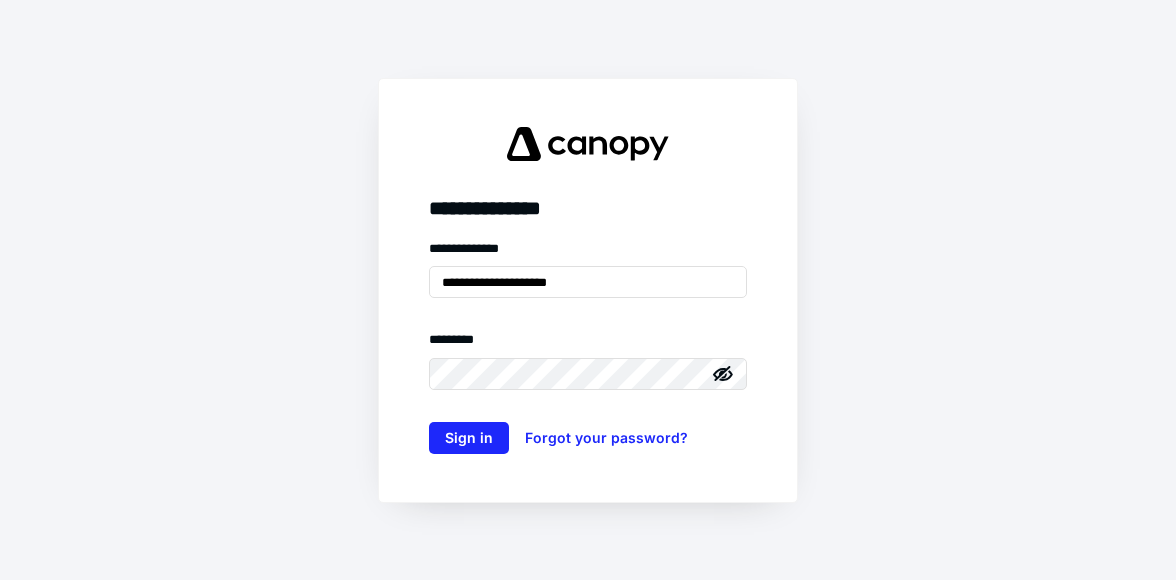 click 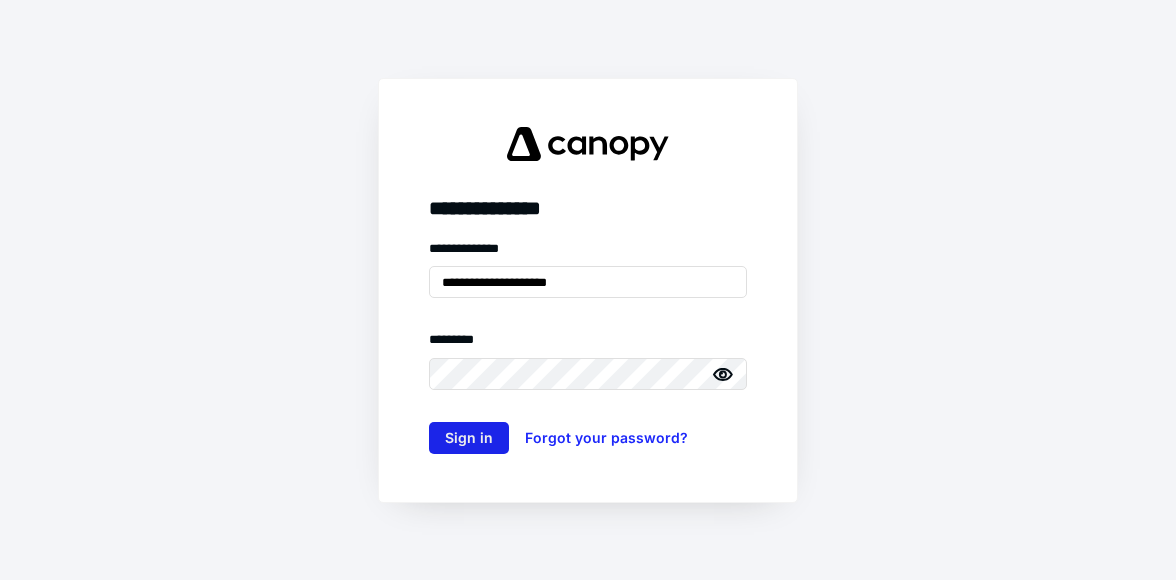 click on "Sign in" at bounding box center (469, 438) 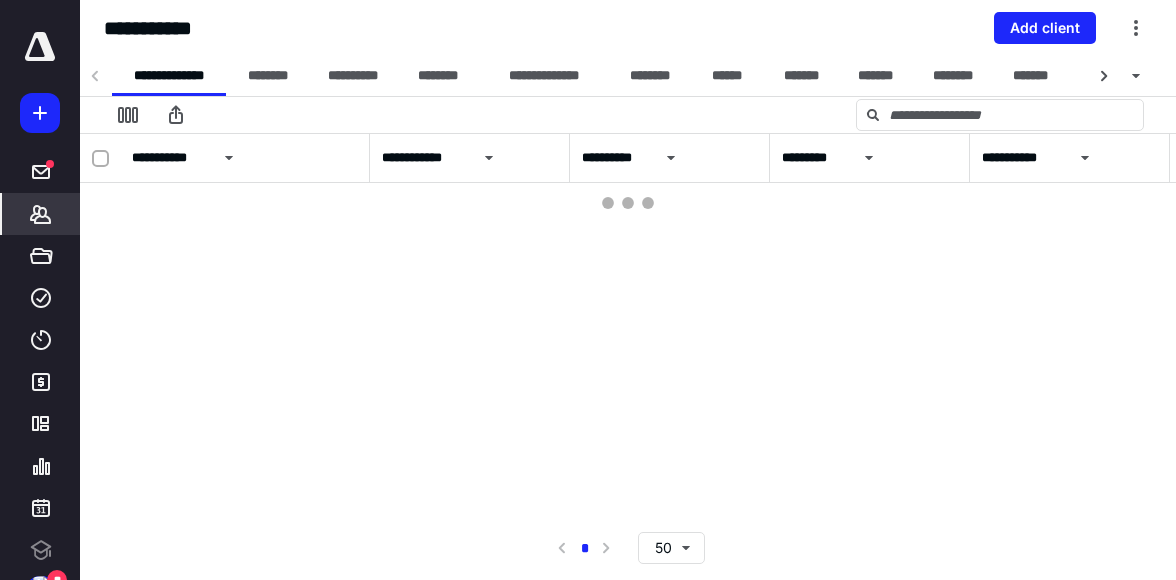 scroll, scrollTop: 0, scrollLeft: 0, axis: both 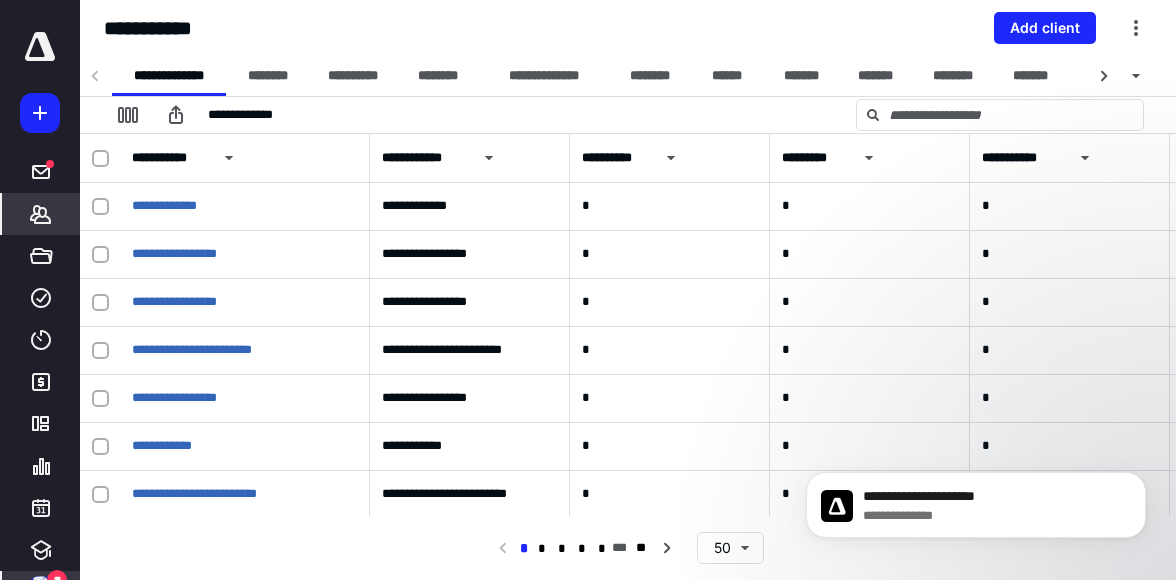 click on "**" at bounding box center (57, 580) 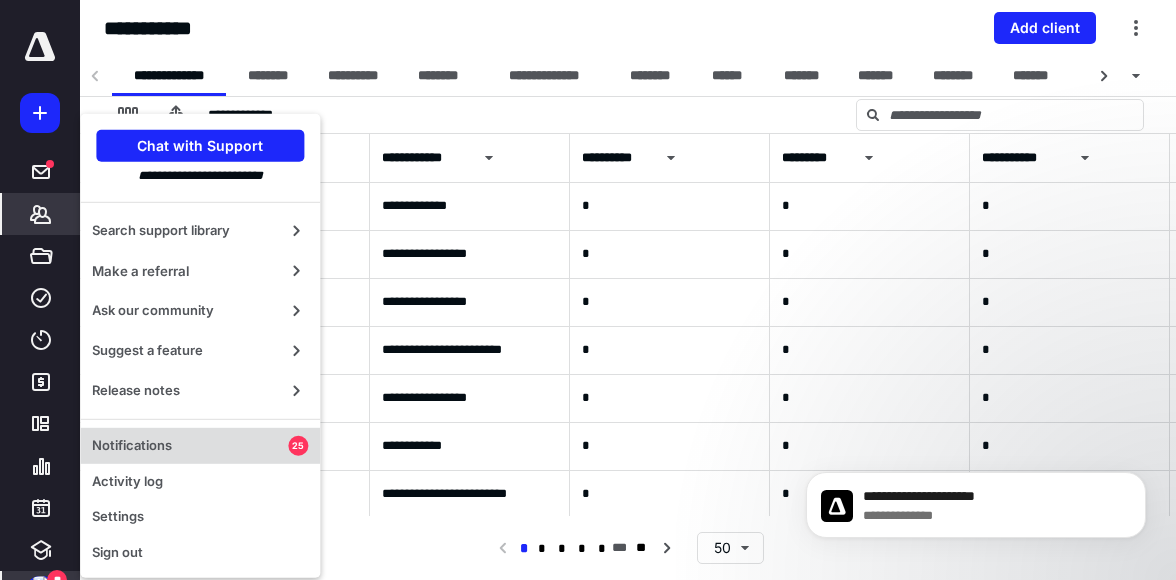 click on "Notifications" at bounding box center (190, 446) 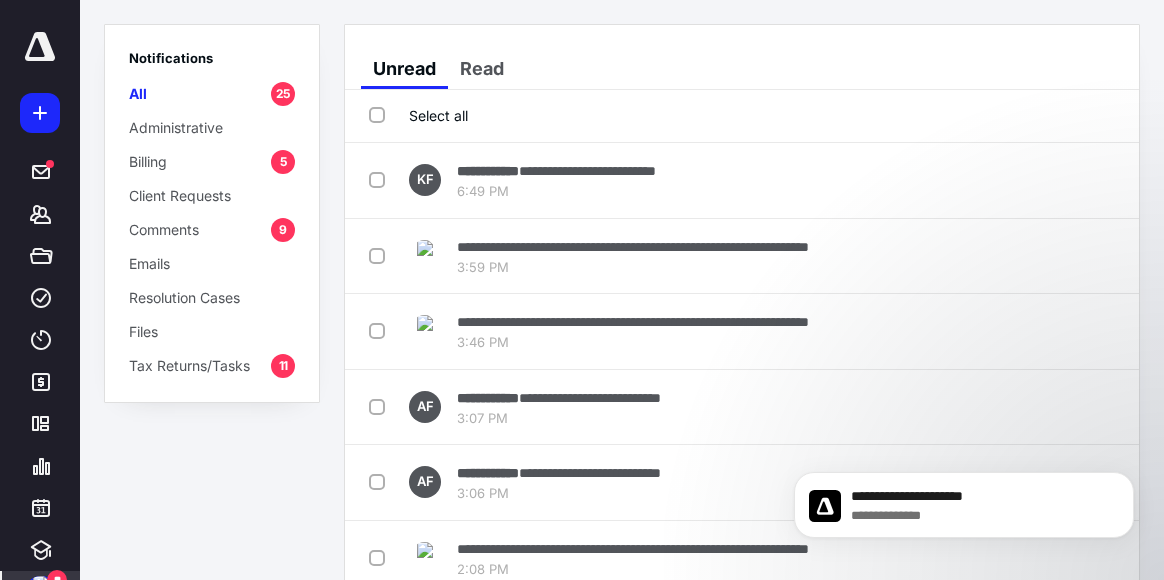 click on "Comments 9" at bounding box center [212, 229] 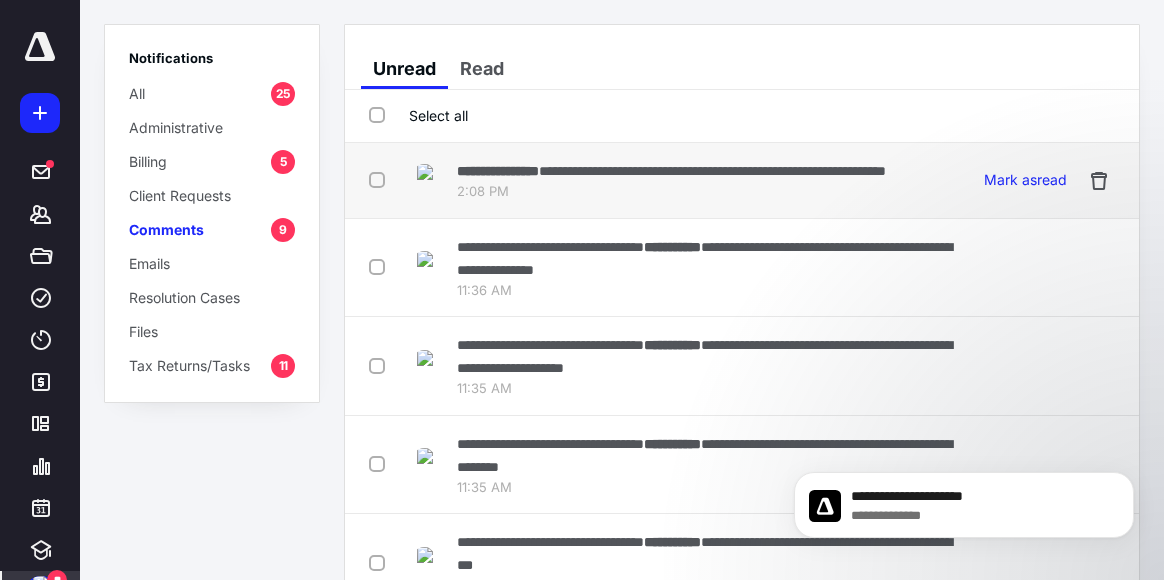 click on "**********" at bounding box center (498, 171) 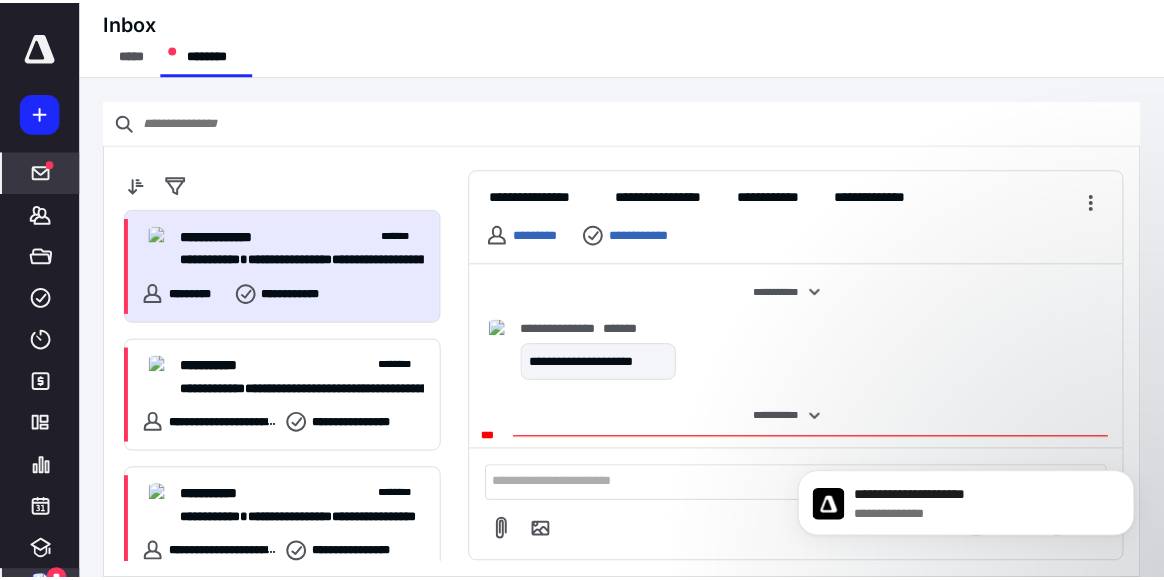 scroll, scrollTop: 164, scrollLeft: 0, axis: vertical 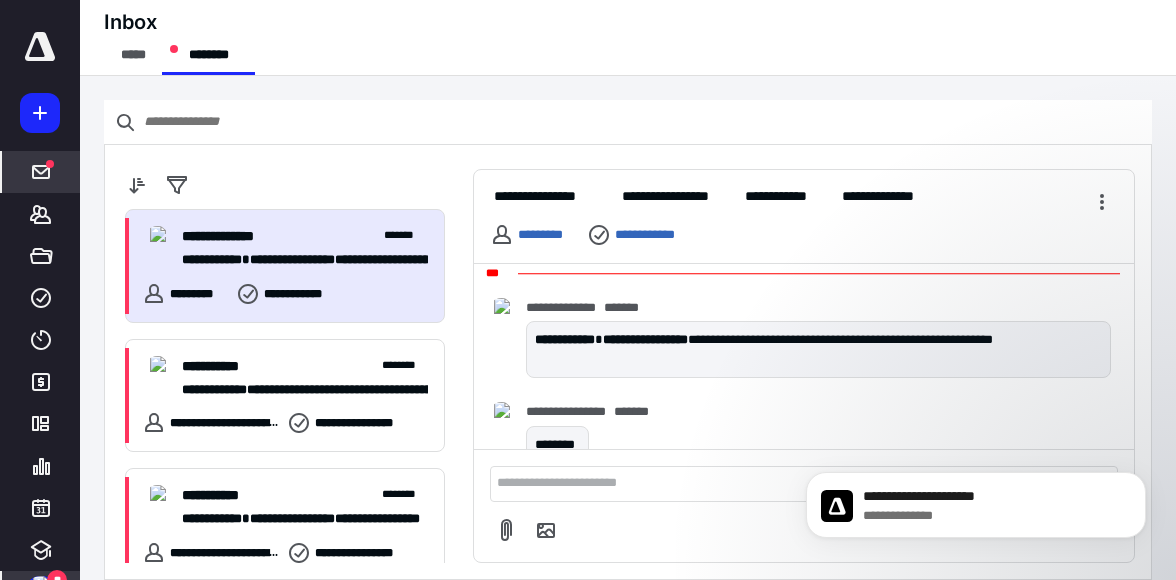 click at bounding box center [41, 584] 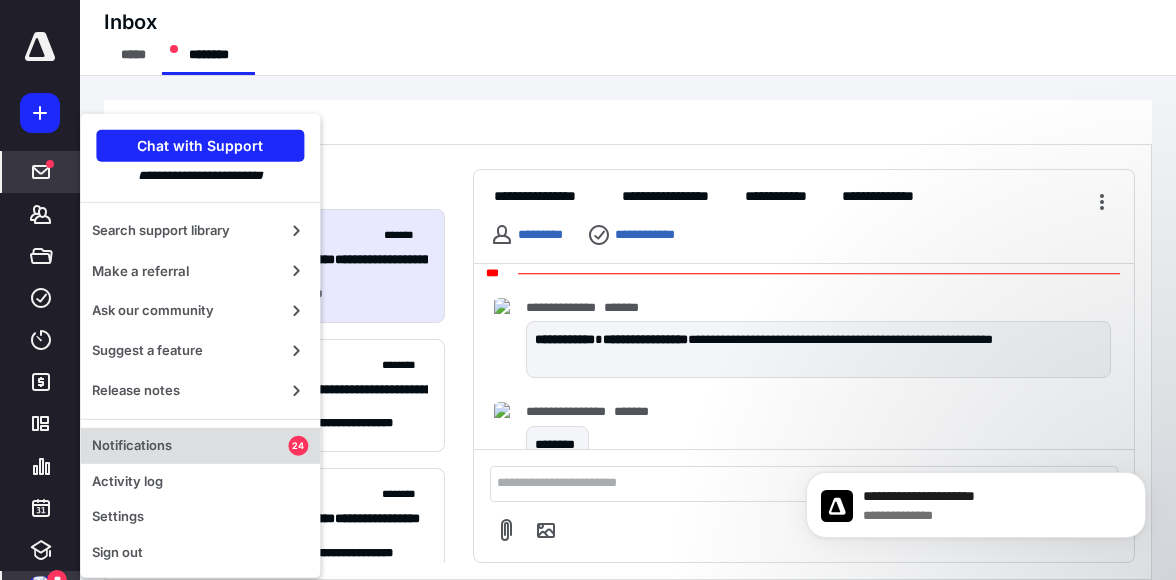 click on "Notifications" at bounding box center (190, 446) 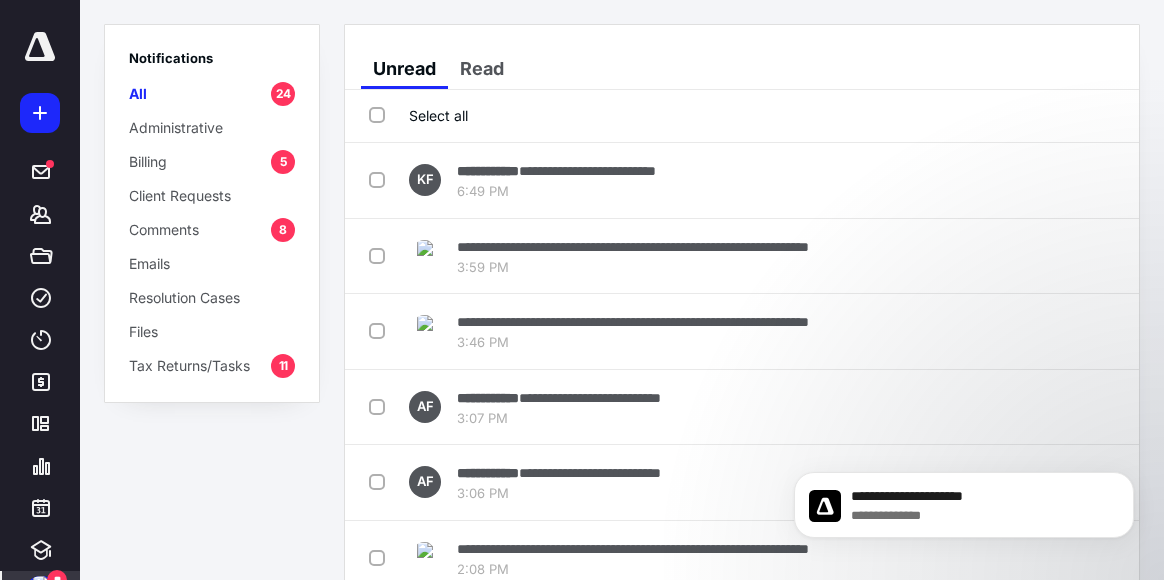 click on "Select all" at bounding box center [418, 115] 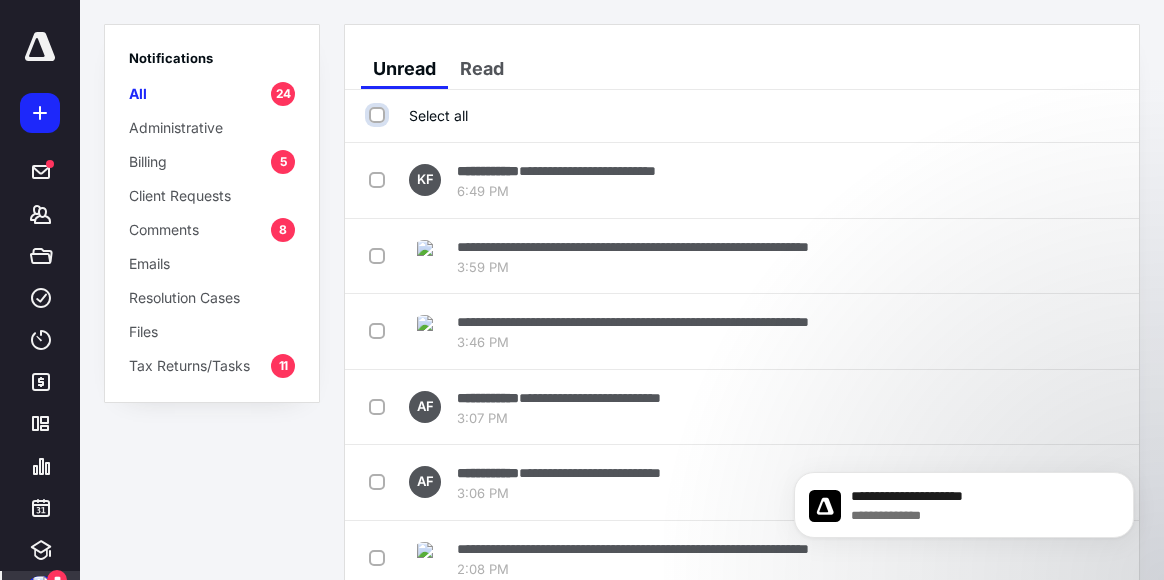 click on "Select all" at bounding box center [379, 115] 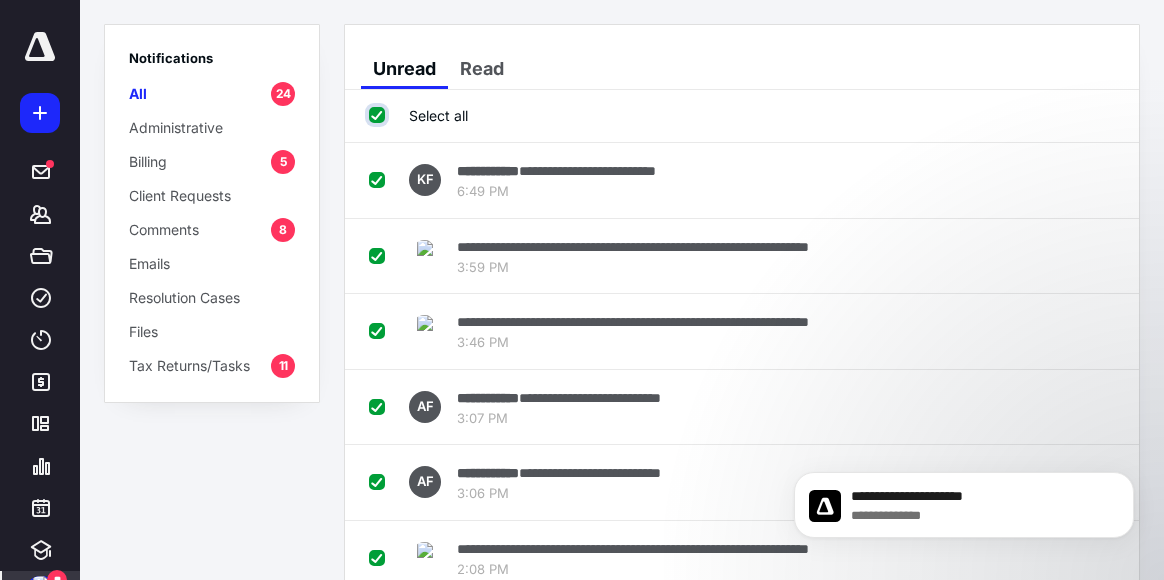 checkbox on "true" 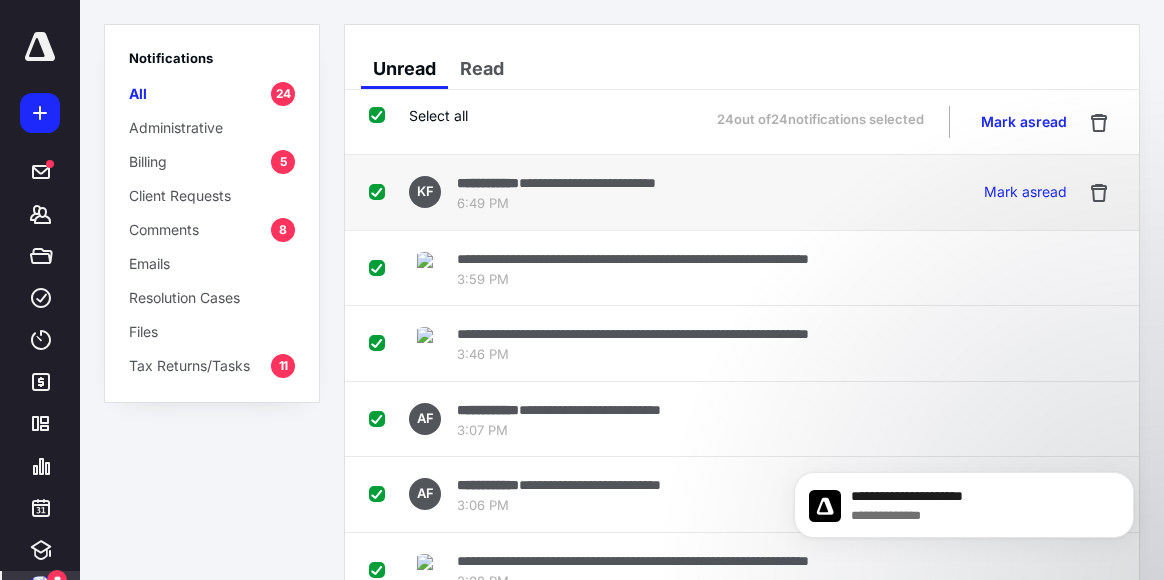click at bounding box center [381, 191] 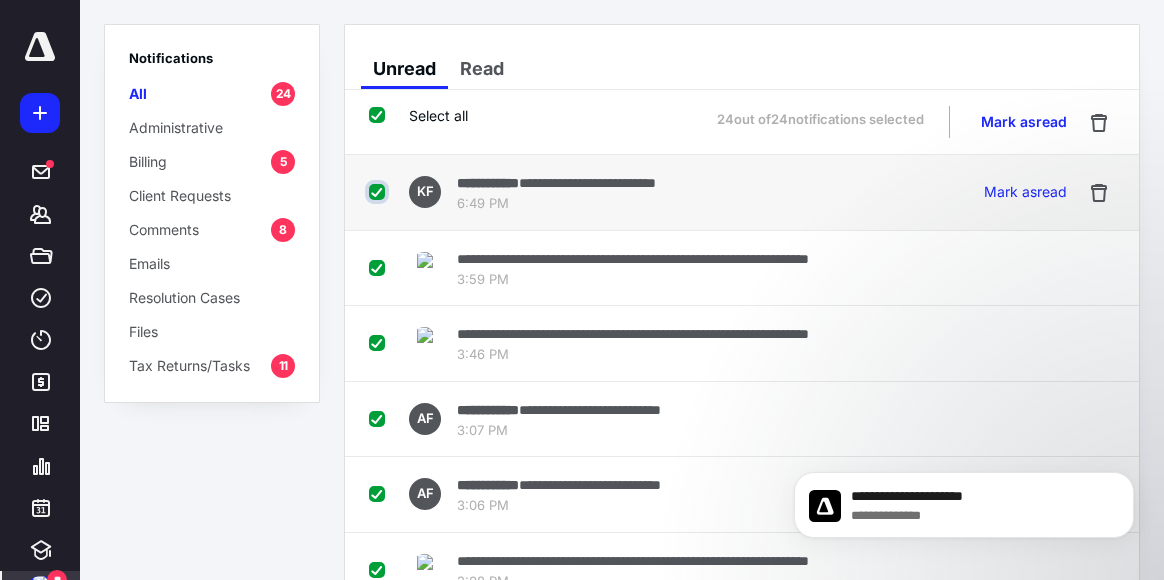 click at bounding box center (379, 192) 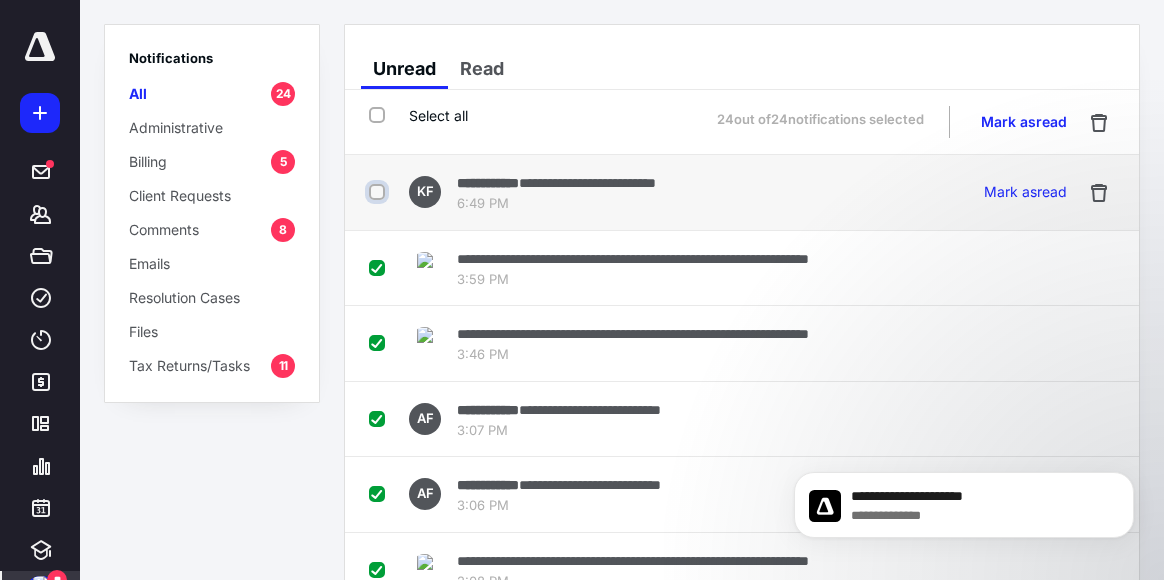 checkbox on "false" 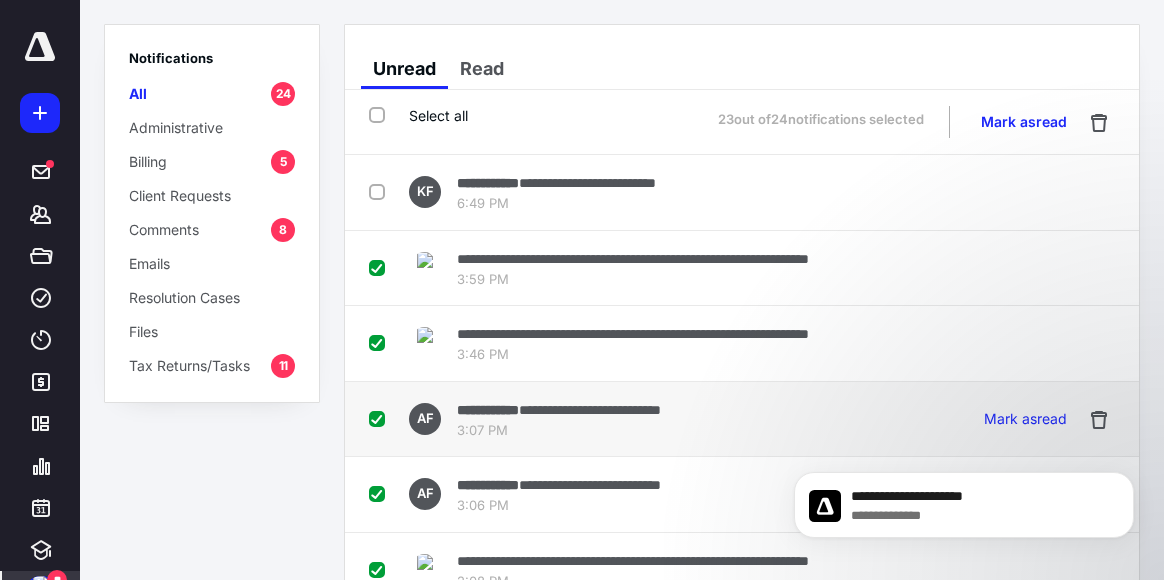 click at bounding box center [381, 418] 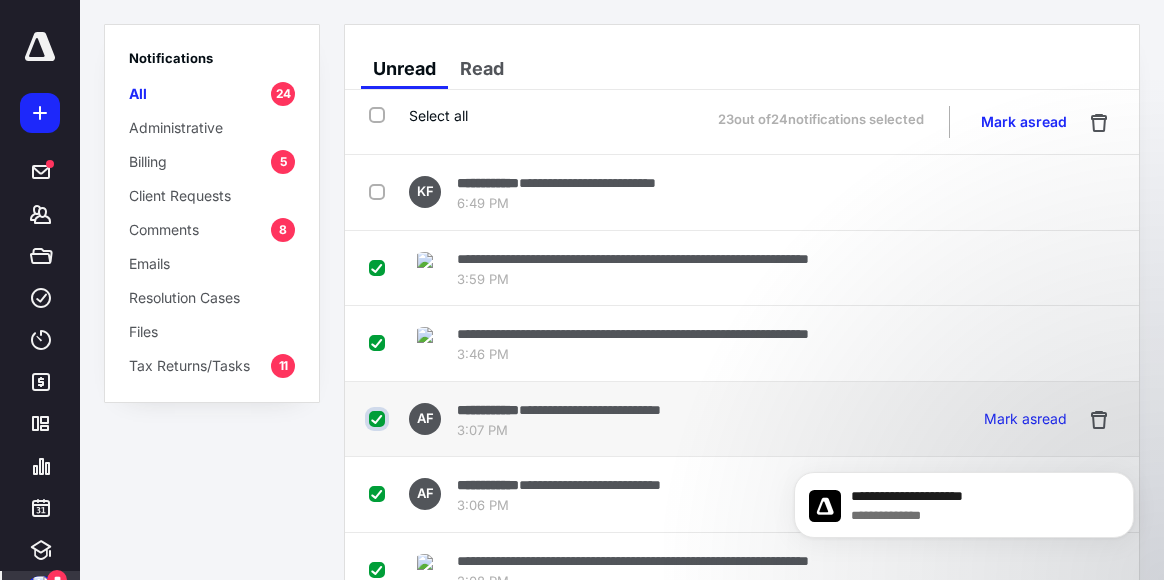 click at bounding box center [379, 419] 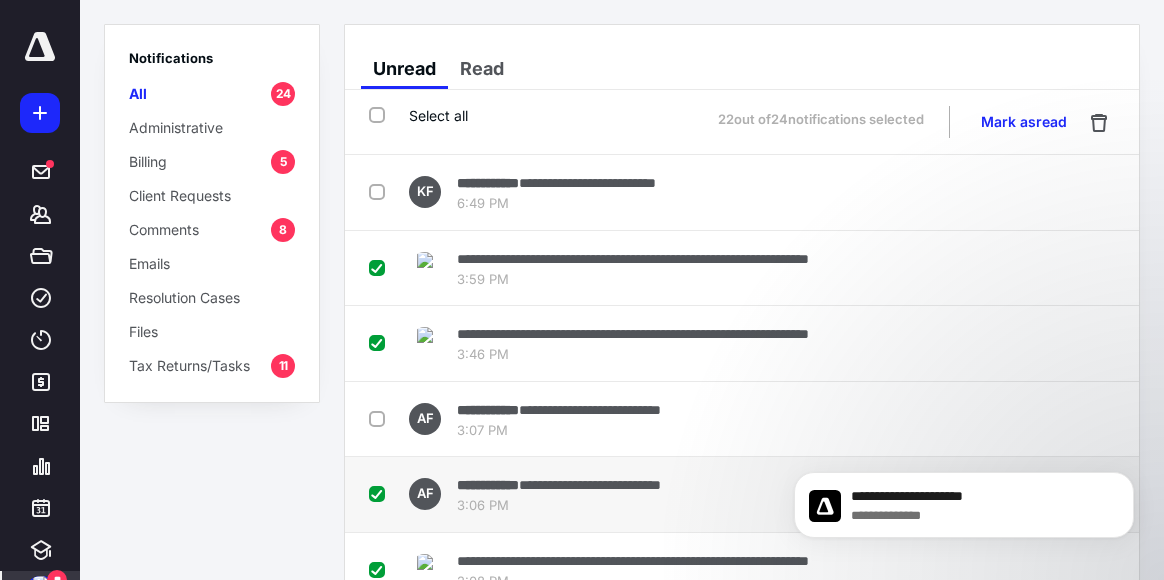 click at bounding box center (381, 493) 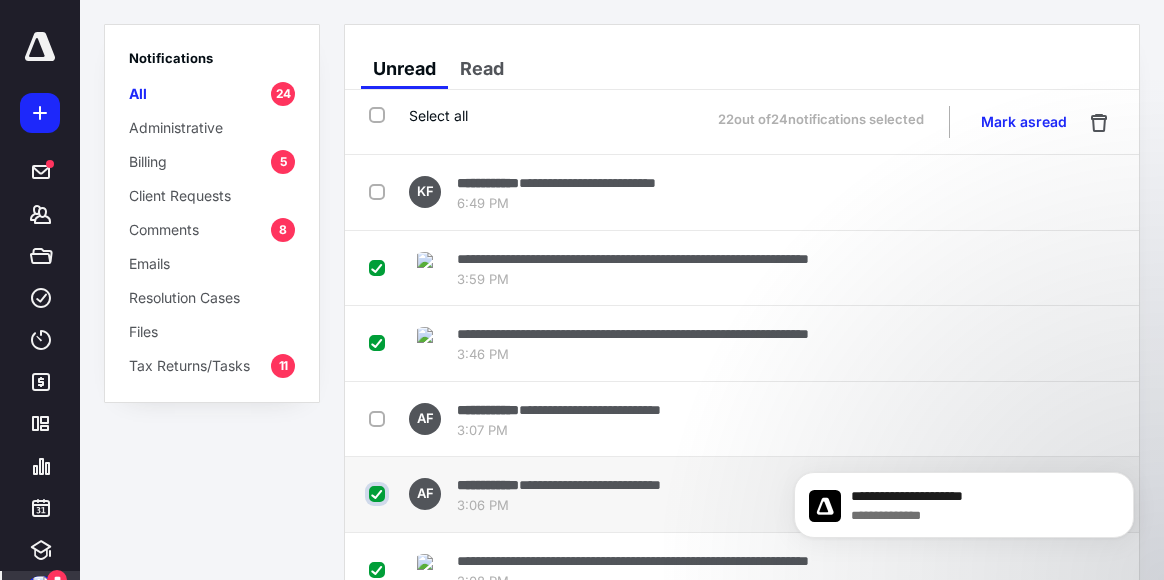 click at bounding box center (379, 494) 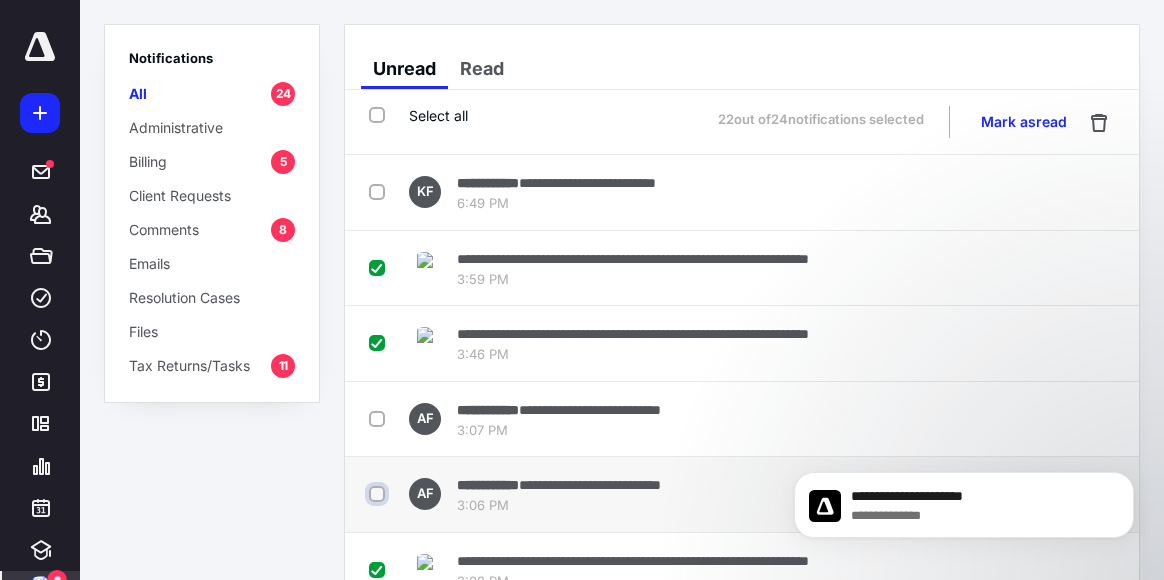 checkbox on "false" 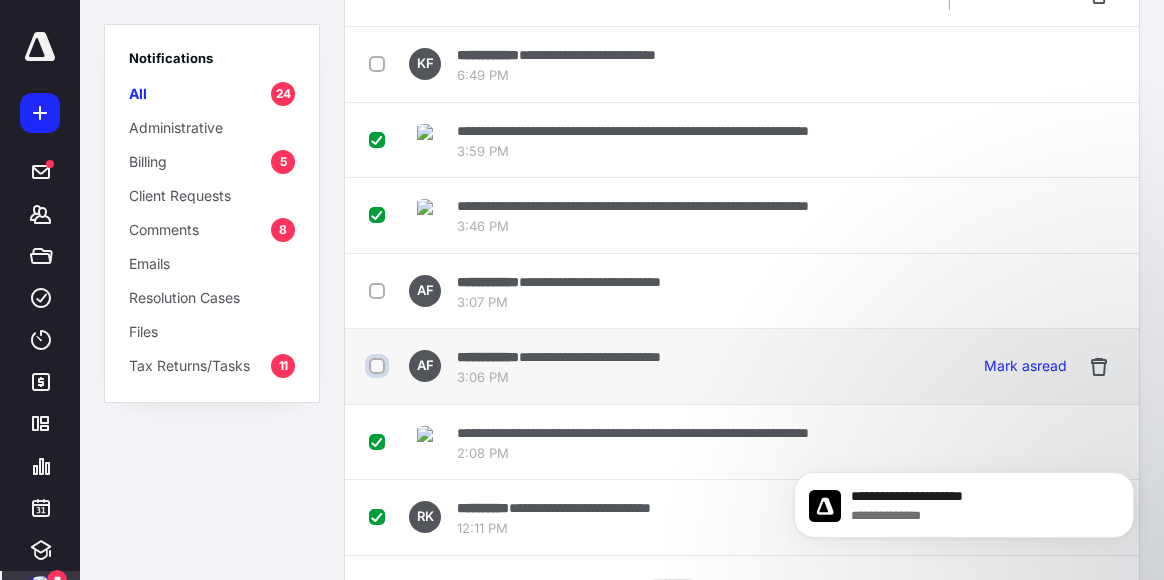 scroll, scrollTop: 160, scrollLeft: 0, axis: vertical 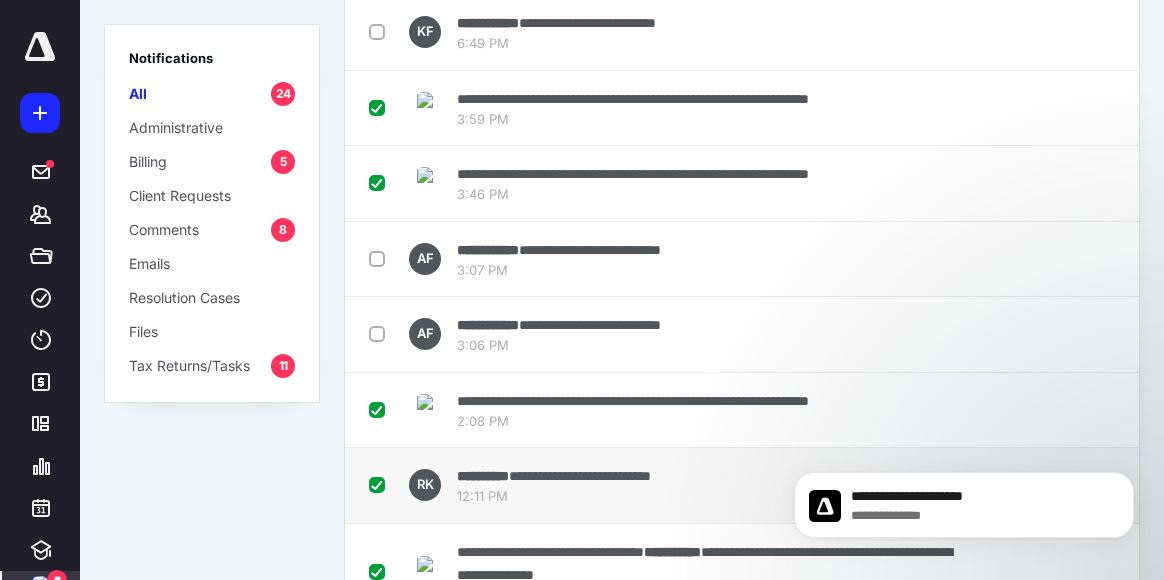 click at bounding box center (381, 484) 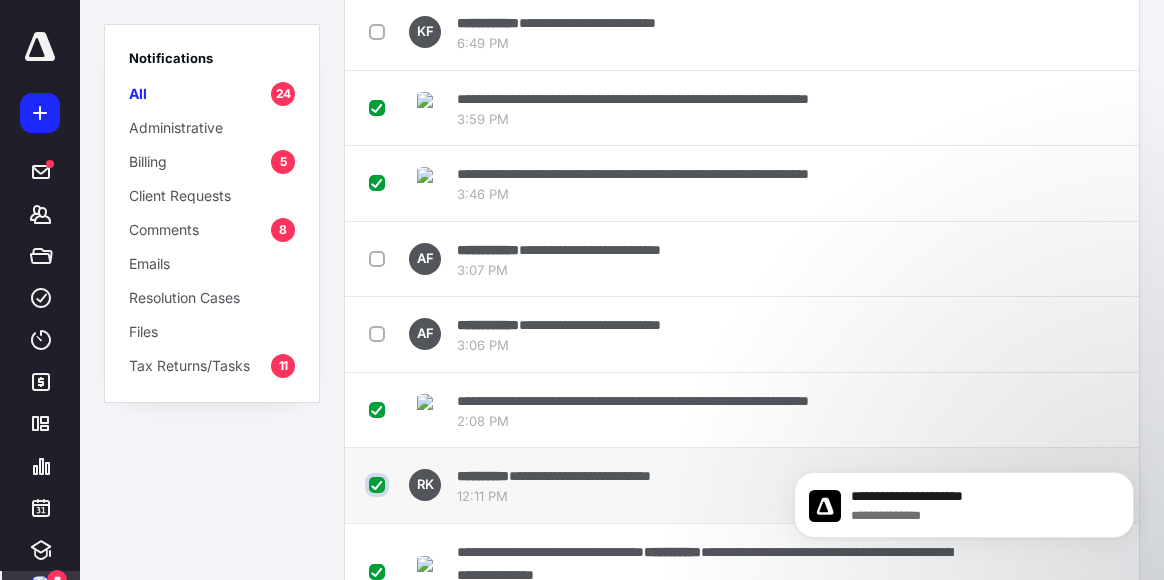 checkbox on "false" 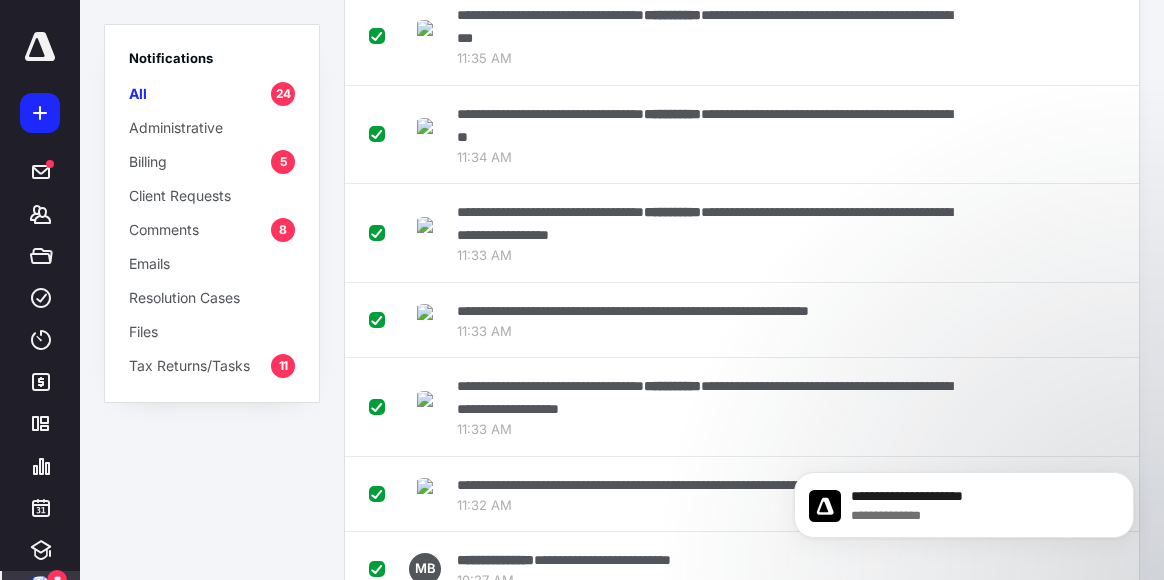 scroll, scrollTop: 1024, scrollLeft: 0, axis: vertical 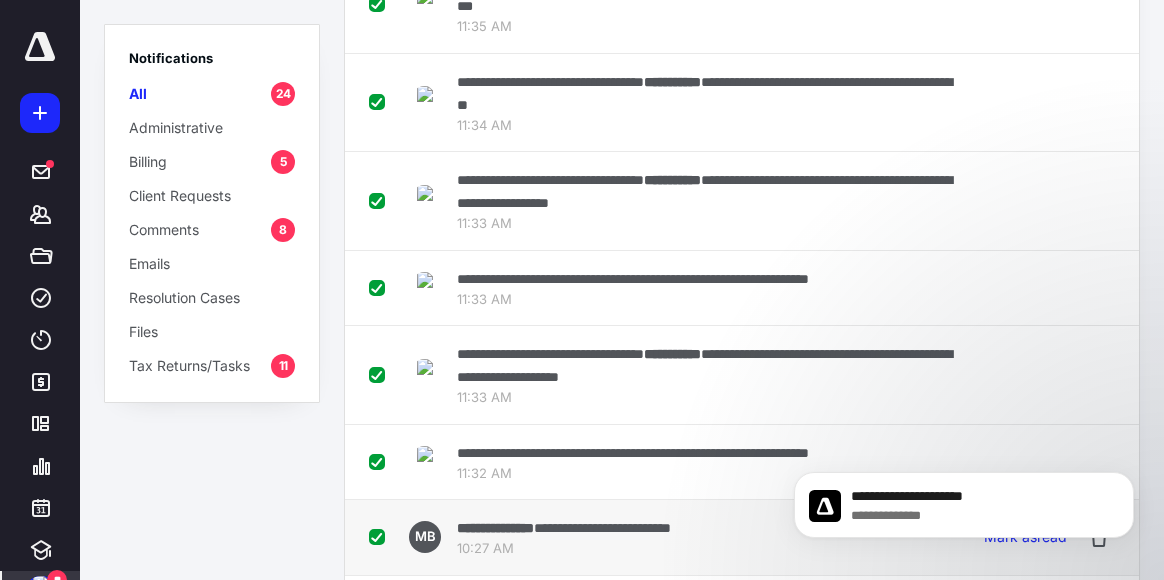 click at bounding box center (381, 536) 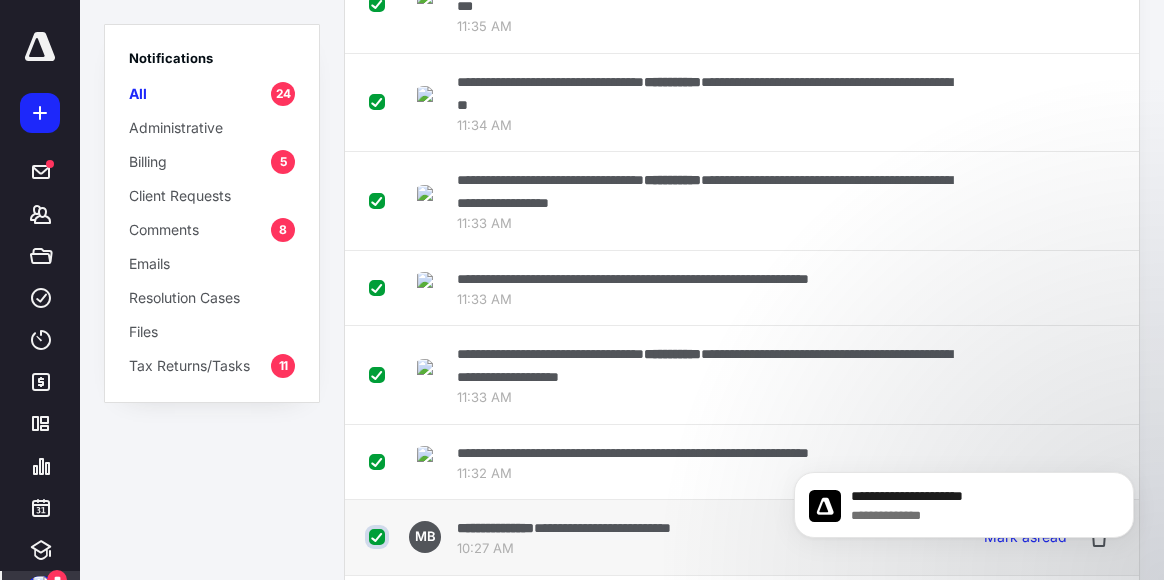 click at bounding box center (379, 537) 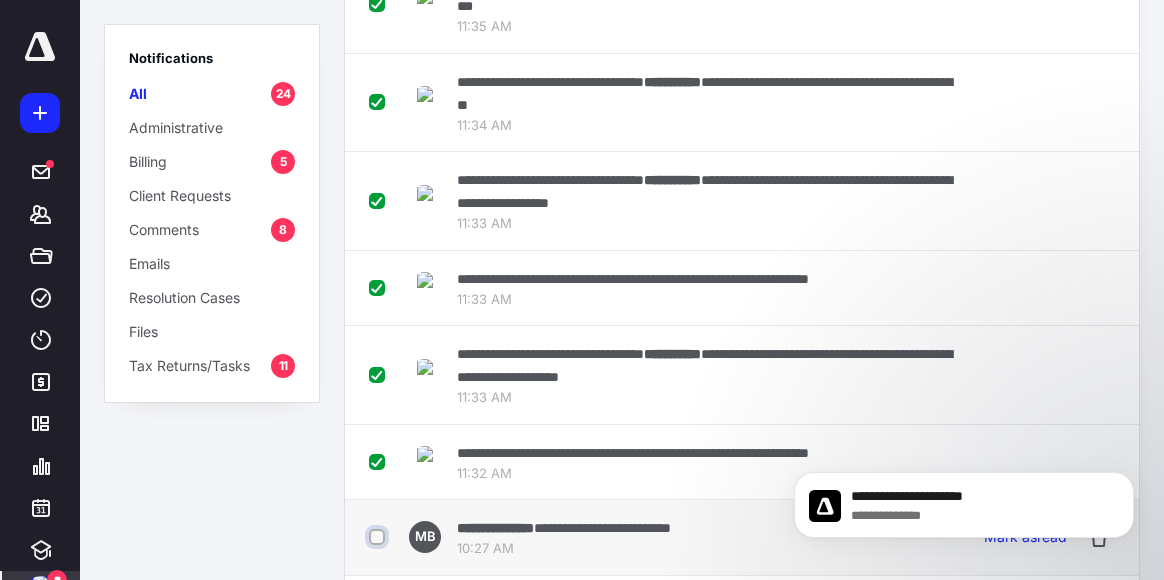 checkbox on "false" 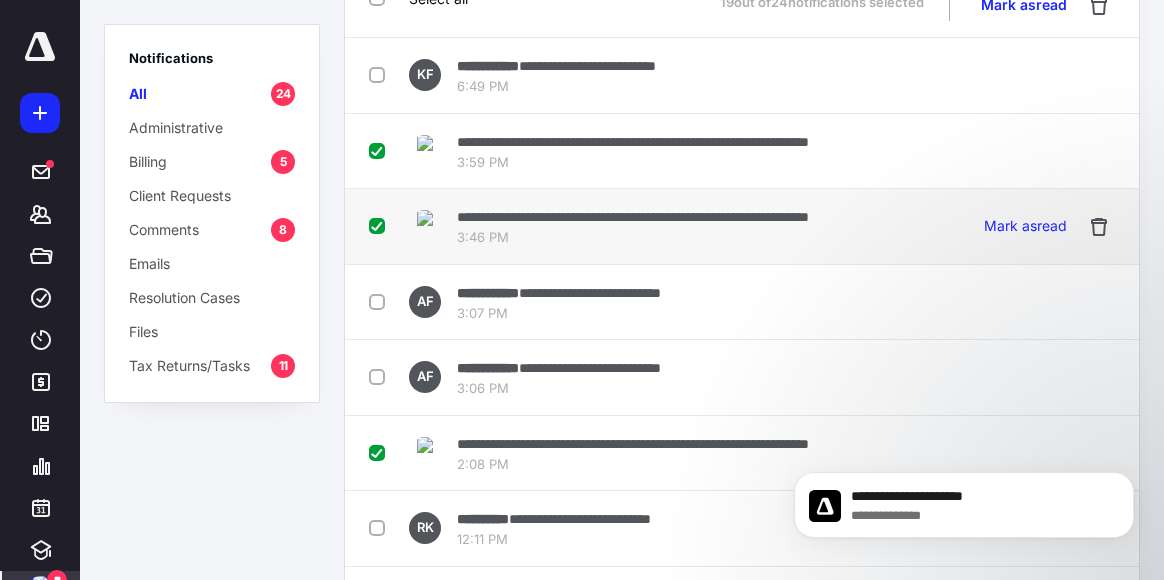 scroll, scrollTop: 0, scrollLeft: 0, axis: both 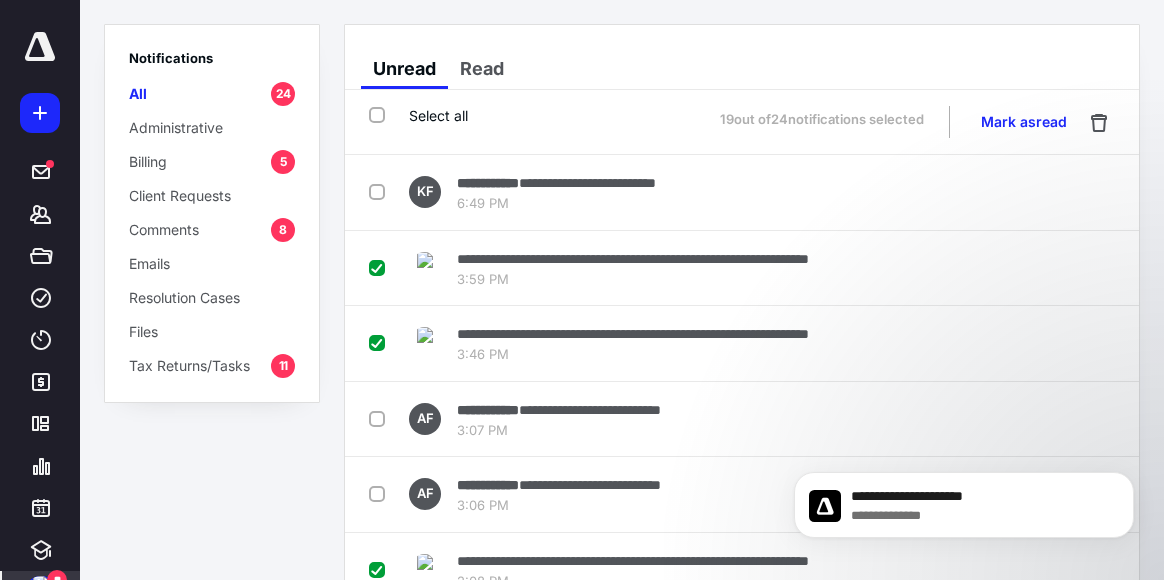 click on "Select all" at bounding box center [418, 115] 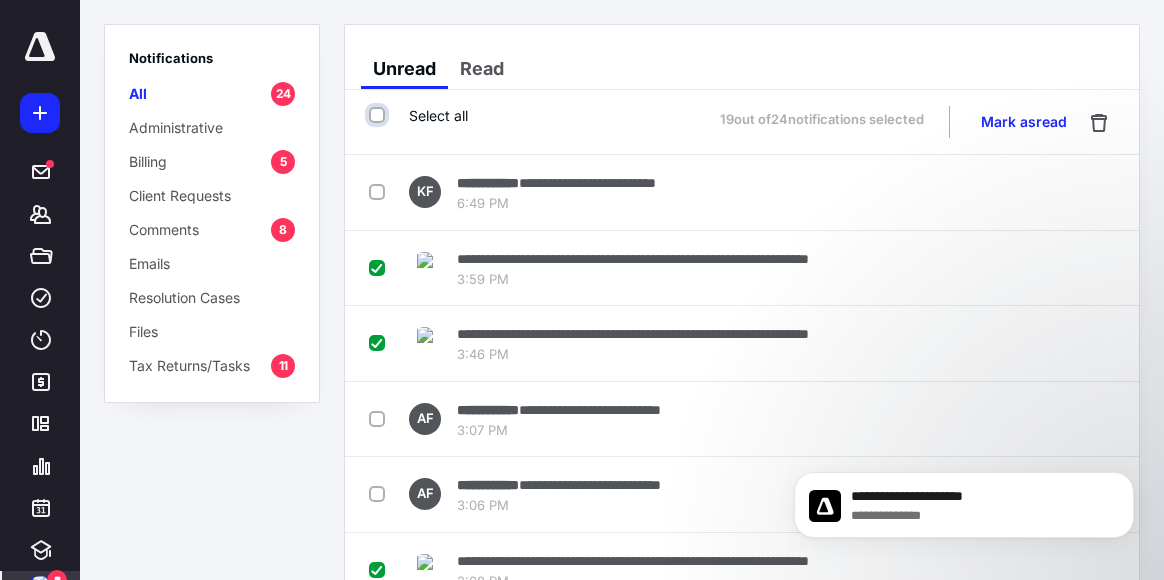 click on "Select all" at bounding box center (379, 115) 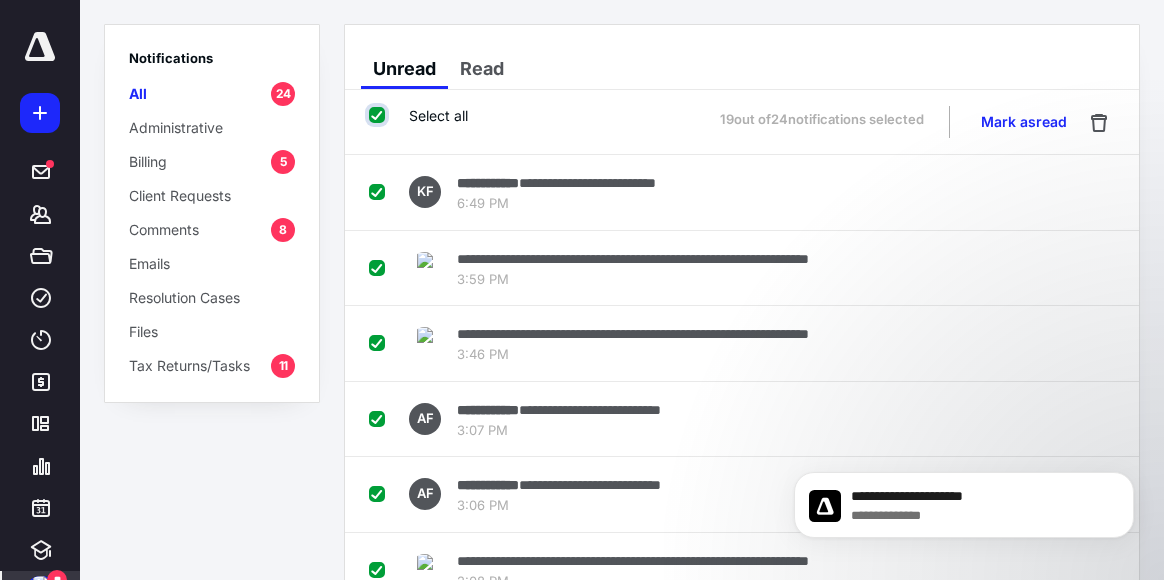 checkbox on "true" 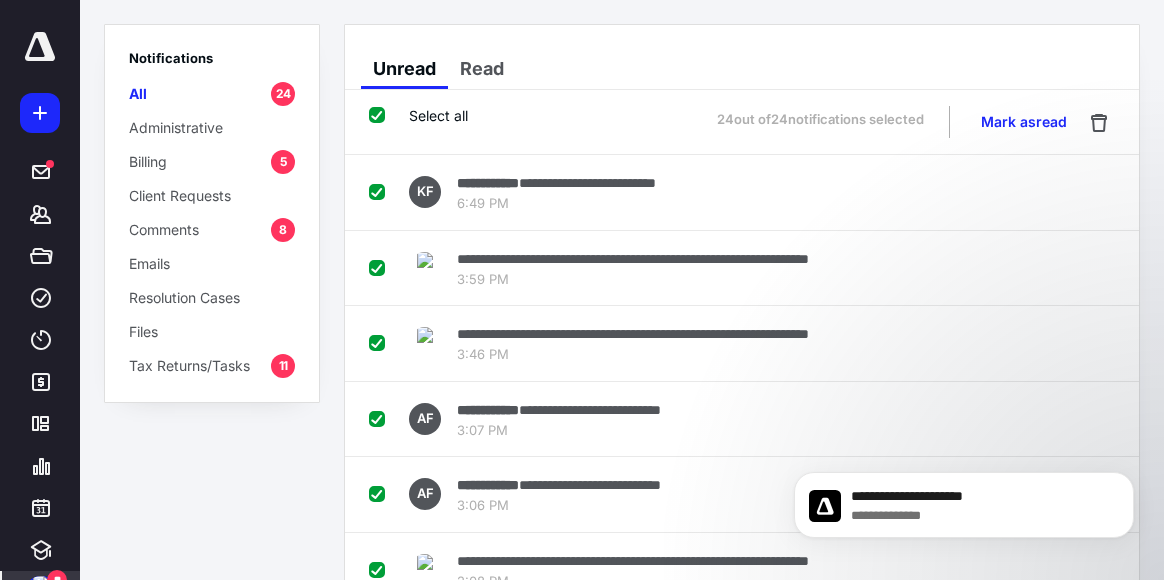click on "Select all" at bounding box center (418, 115) 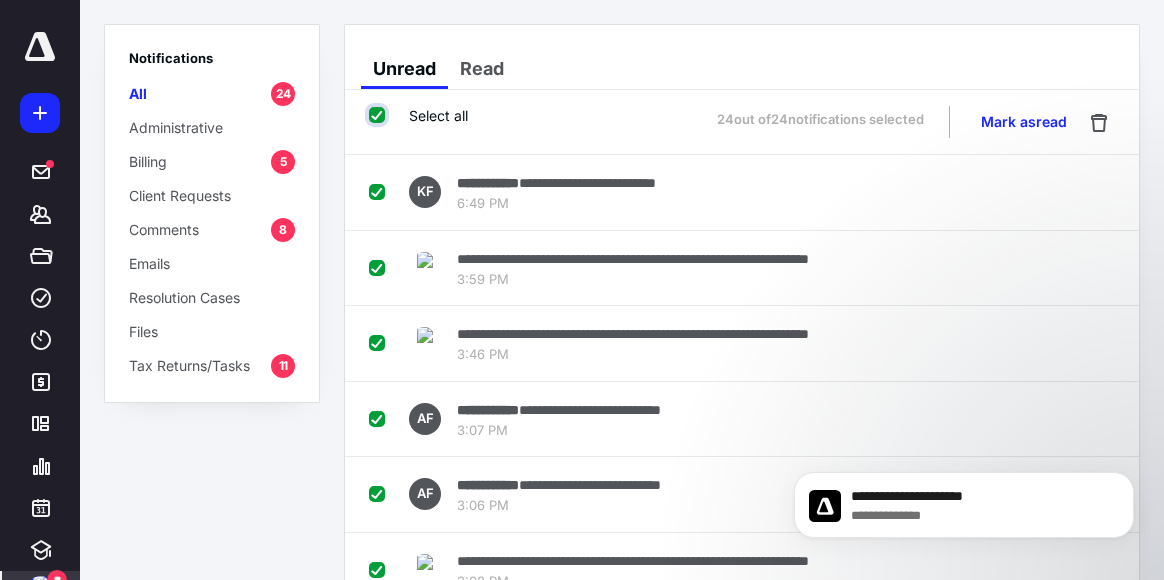 click on "Select all" at bounding box center (379, 115) 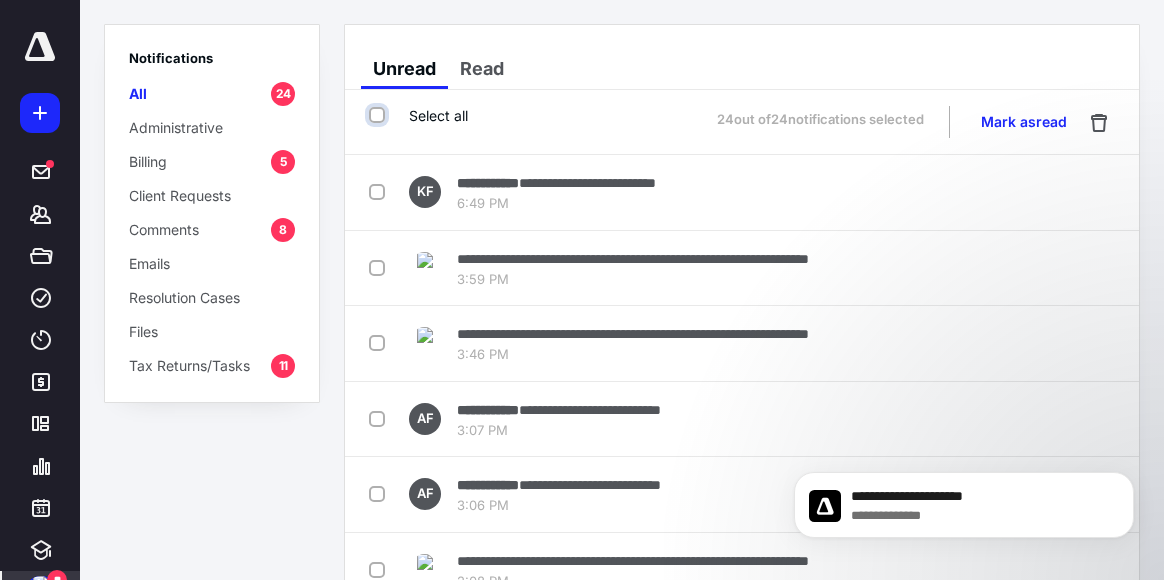 checkbox on "false" 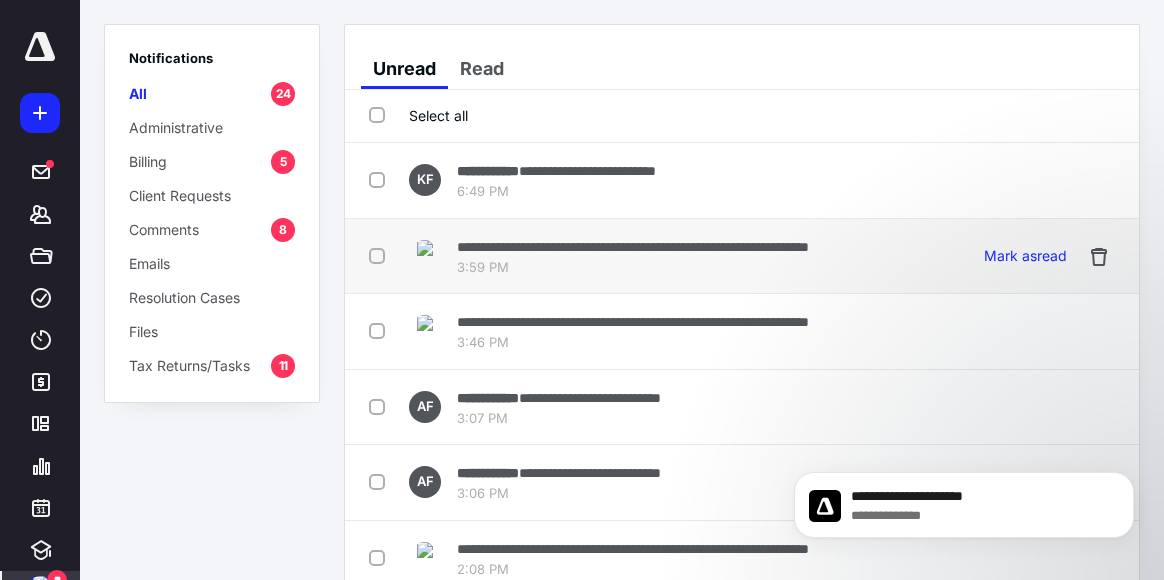 click on "**********" at bounding box center [633, 247] 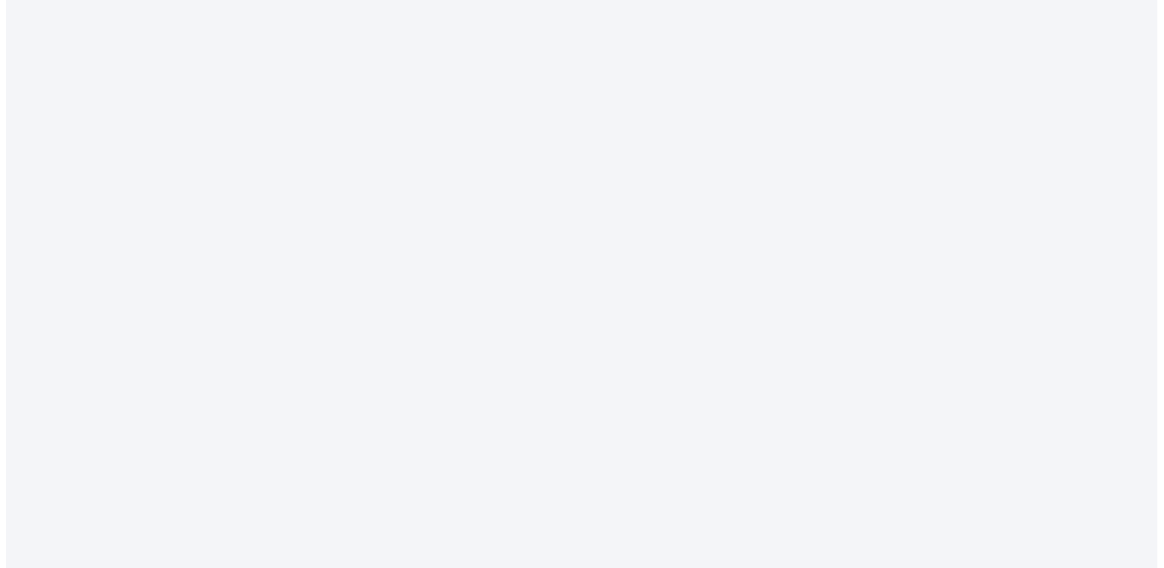 scroll, scrollTop: 0, scrollLeft: 0, axis: both 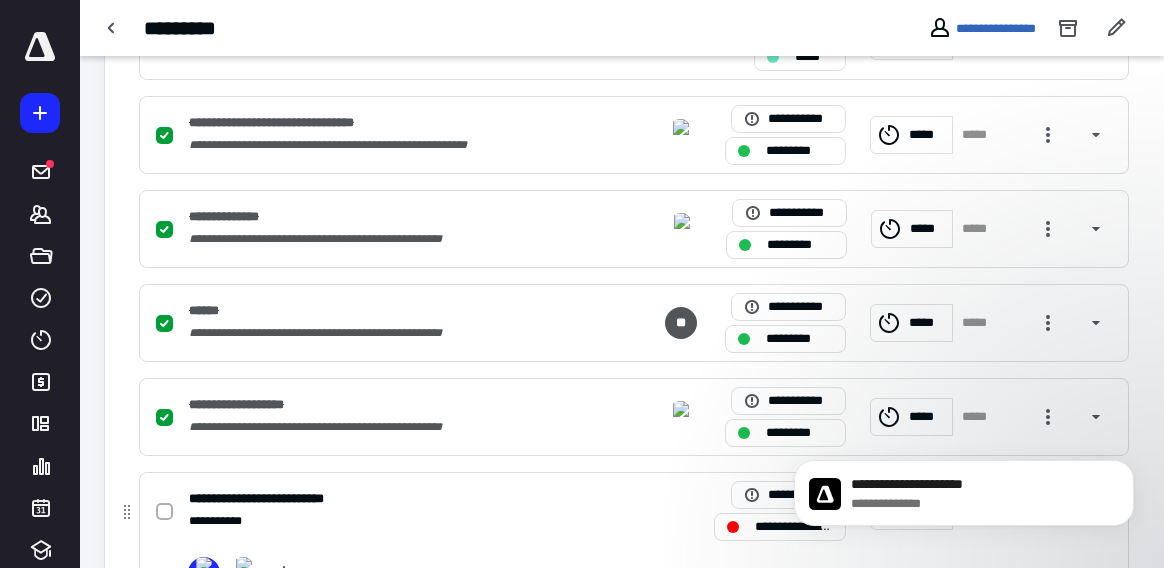click on "**********" at bounding box center (634, 511) 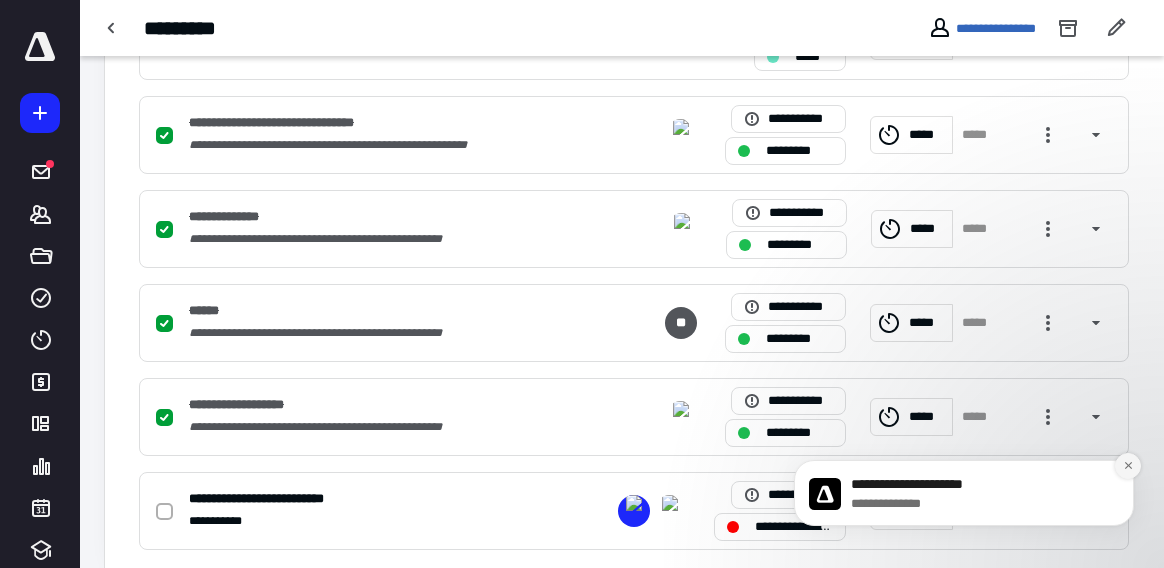 click at bounding box center [1128, 466] 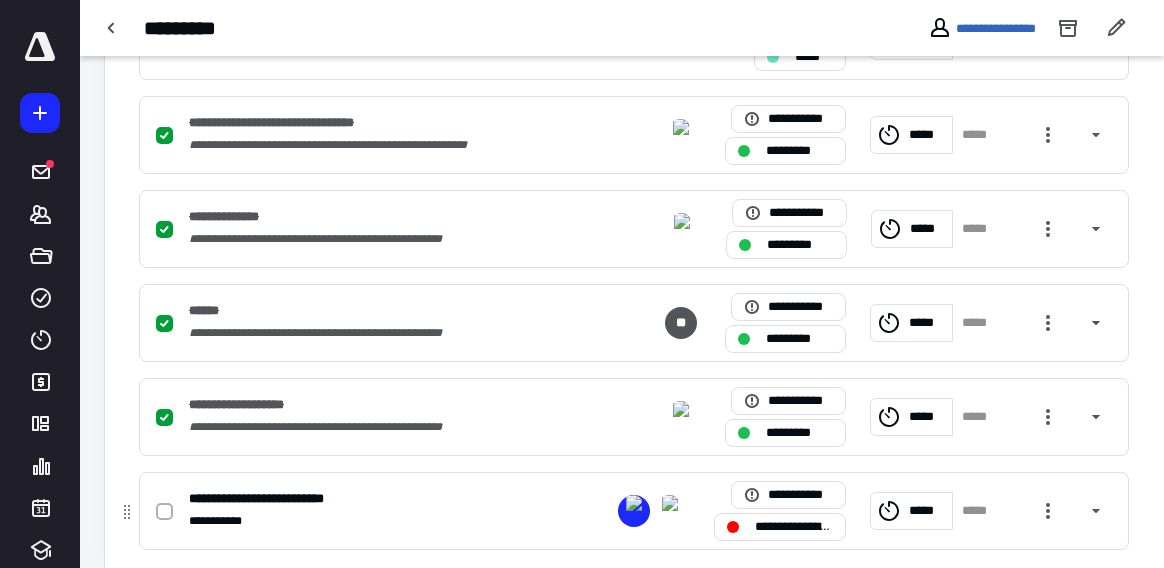 scroll, scrollTop: 606, scrollLeft: 0, axis: vertical 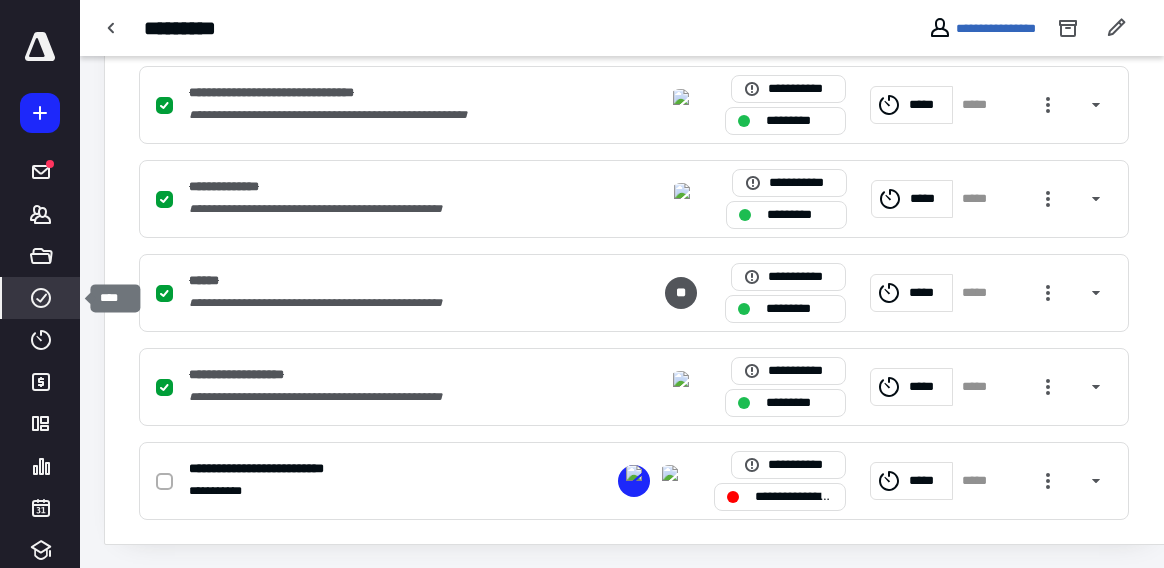 click 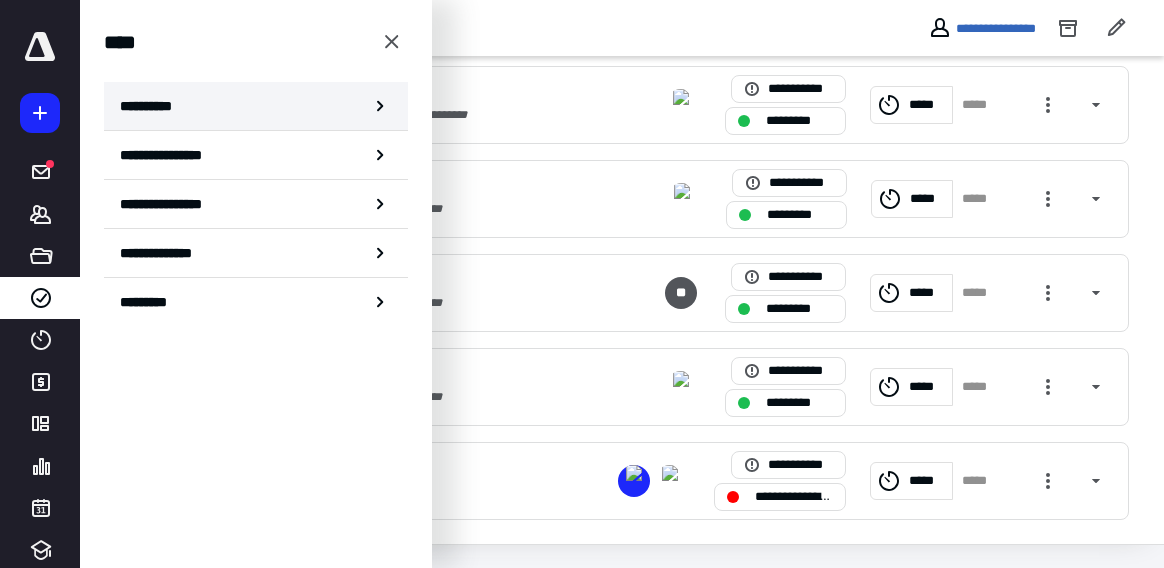 click on "**********" at bounding box center [153, 106] 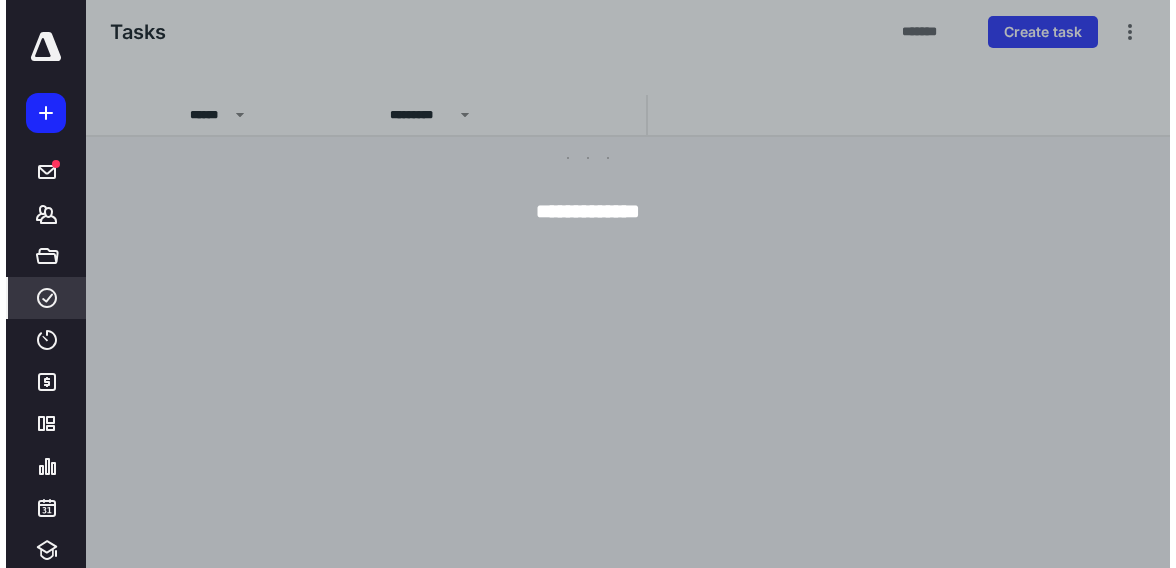 scroll, scrollTop: 0, scrollLeft: 0, axis: both 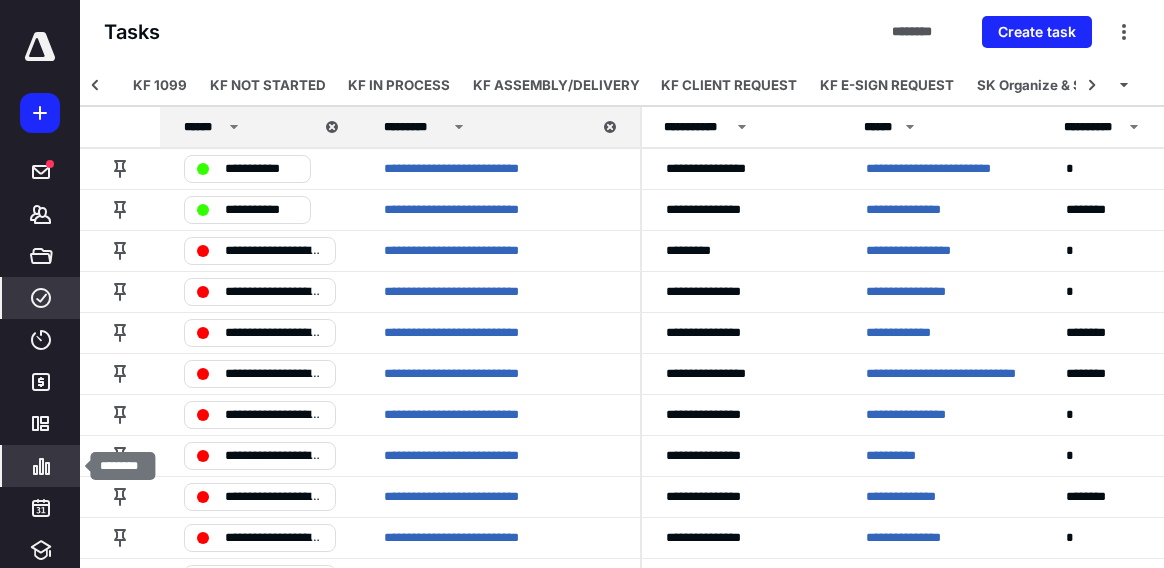 click on "********" at bounding box center (41, 466) 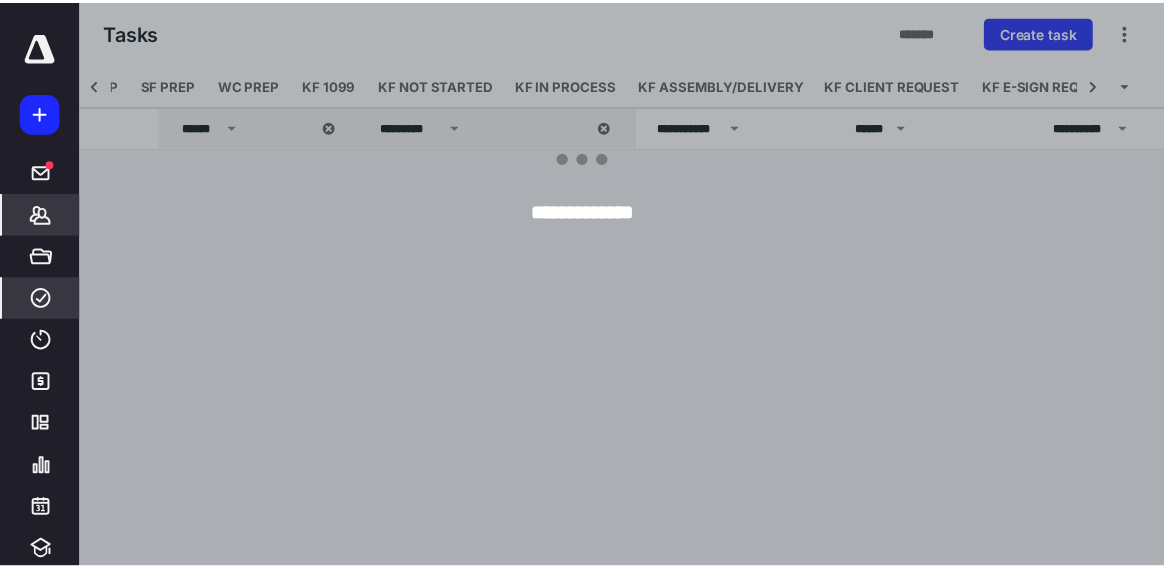 scroll, scrollTop: 0, scrollLeft: 1860, axis: horizontal 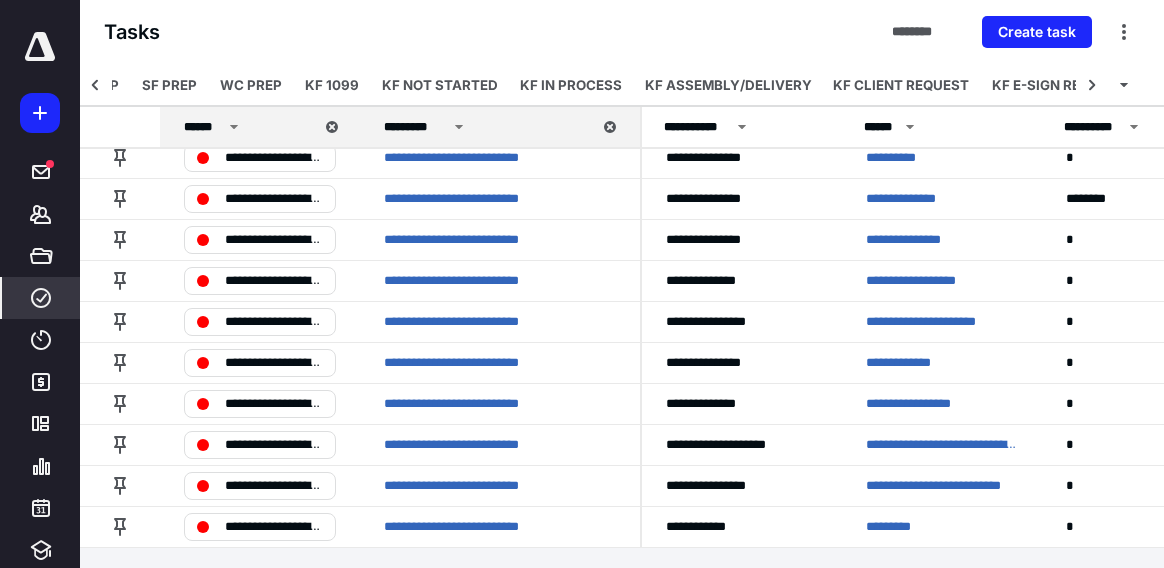 click on "***** ******* ***** **** **** ******* ********* ********" at bounding box center (40, 259) 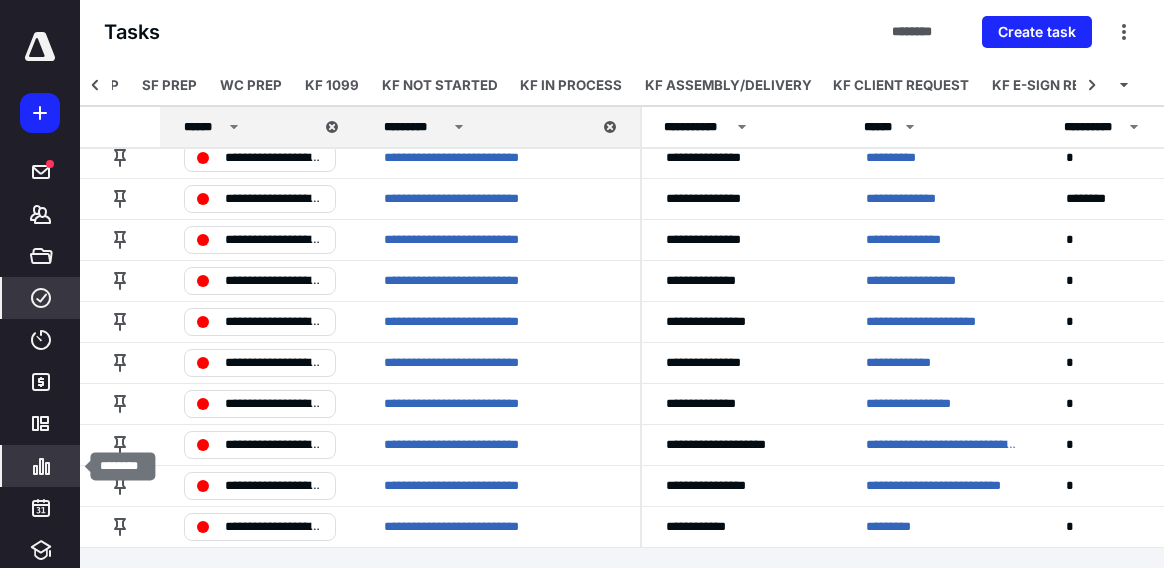 type 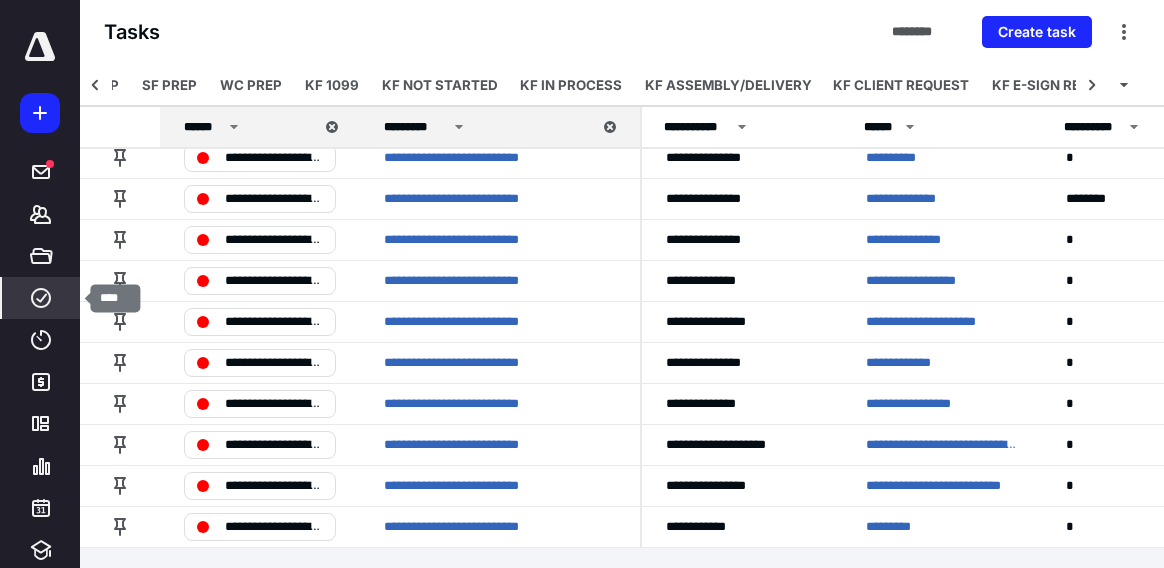 click on "****" at bounding box center [41, 298] 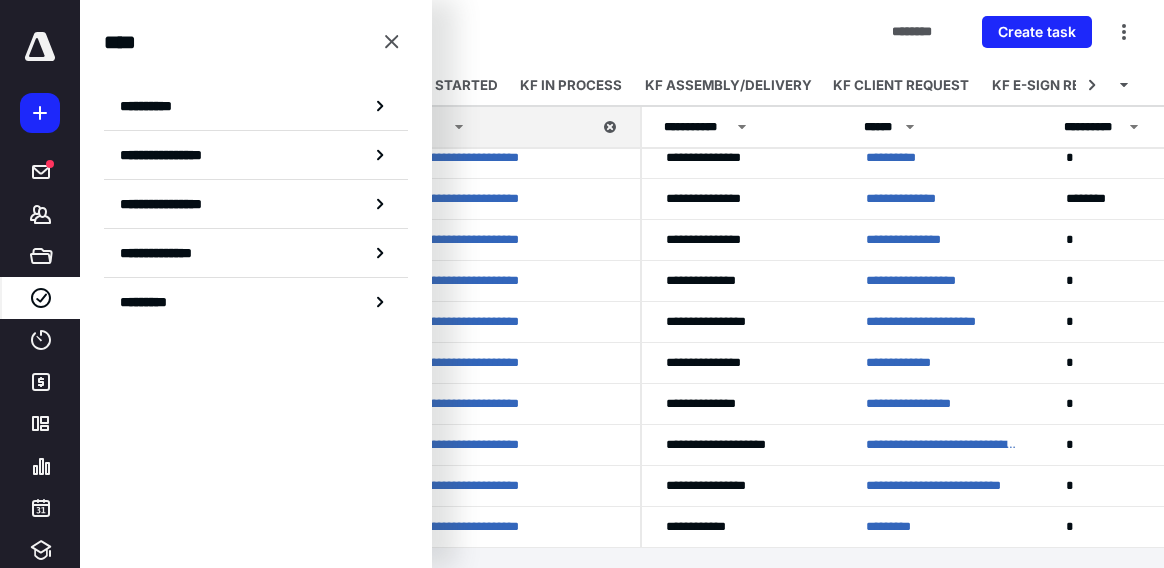 click on "**********" at bounding box center [256, 176] 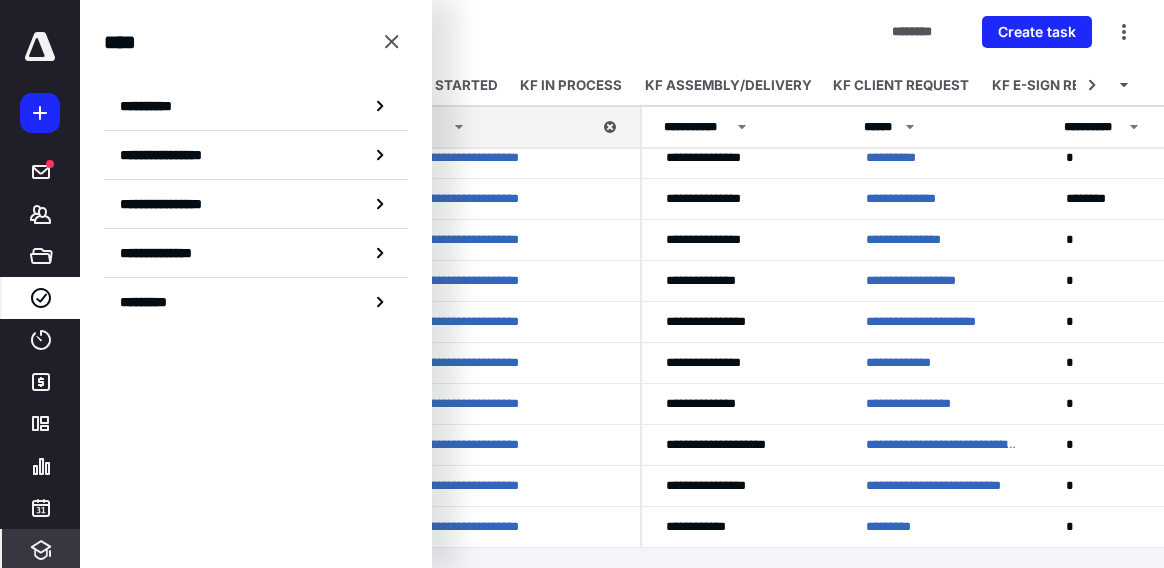 click at bounding box center (41, 550) 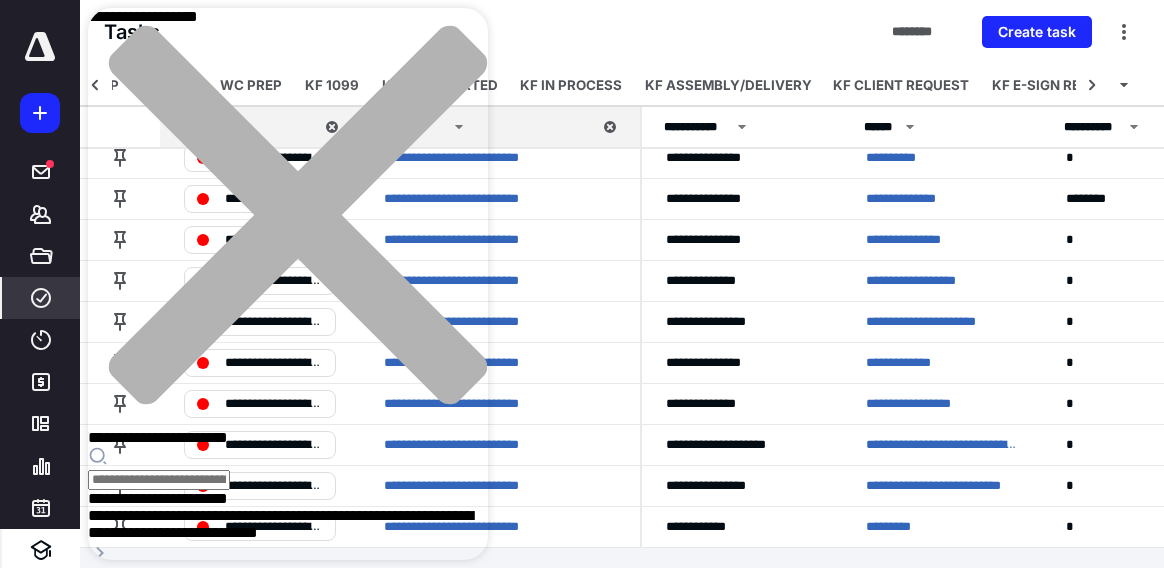 click at bounding box center [41, 550] 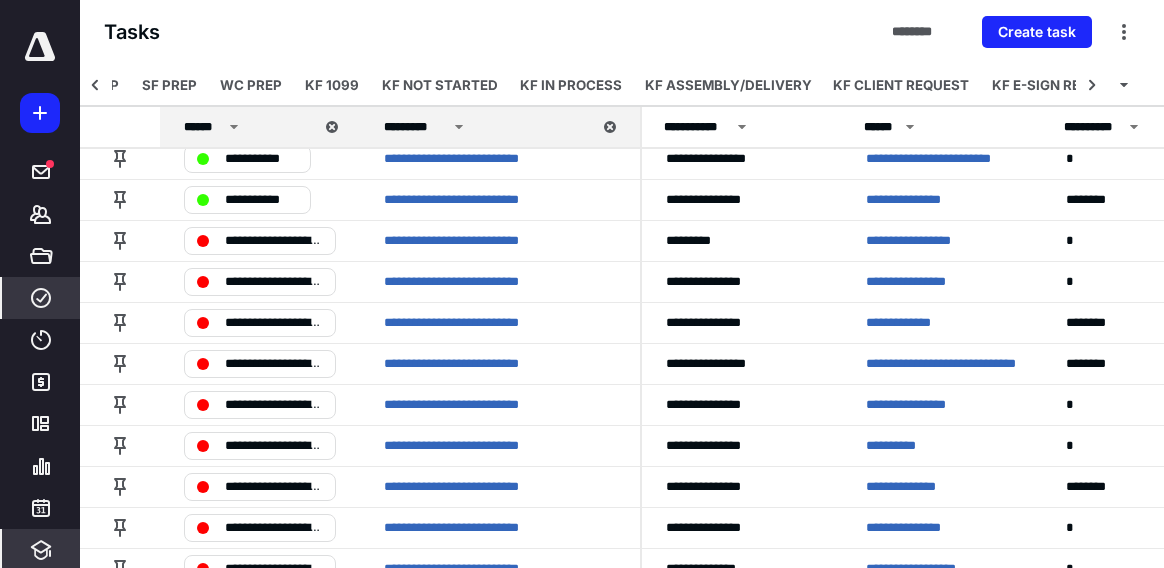 scroll, scrollTop: 0, scrollLeft: 0, axis: both 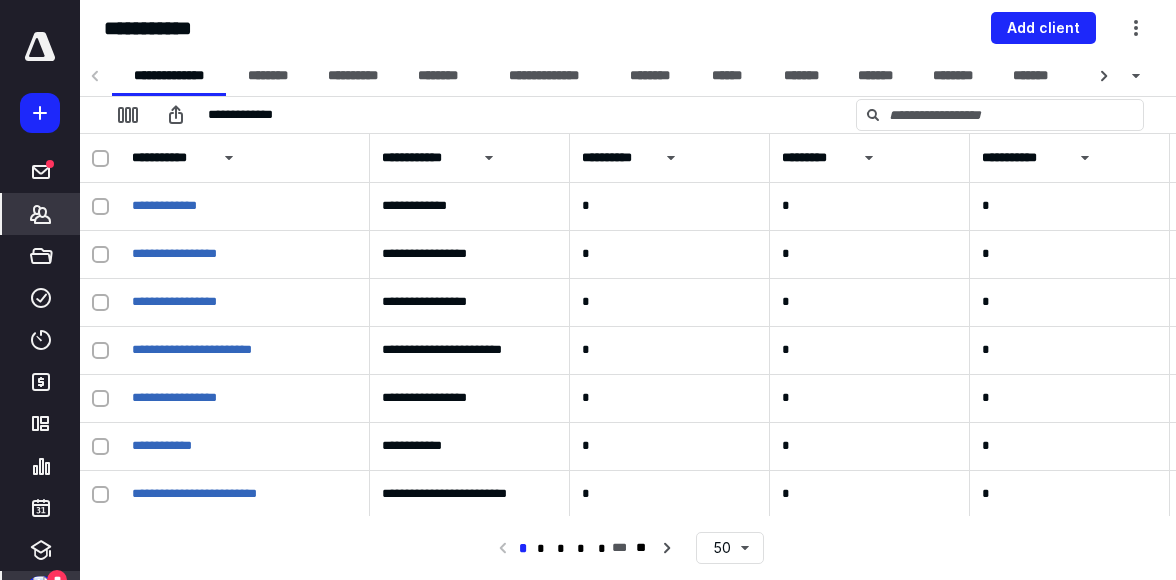 click at bounding box center [41, 584] 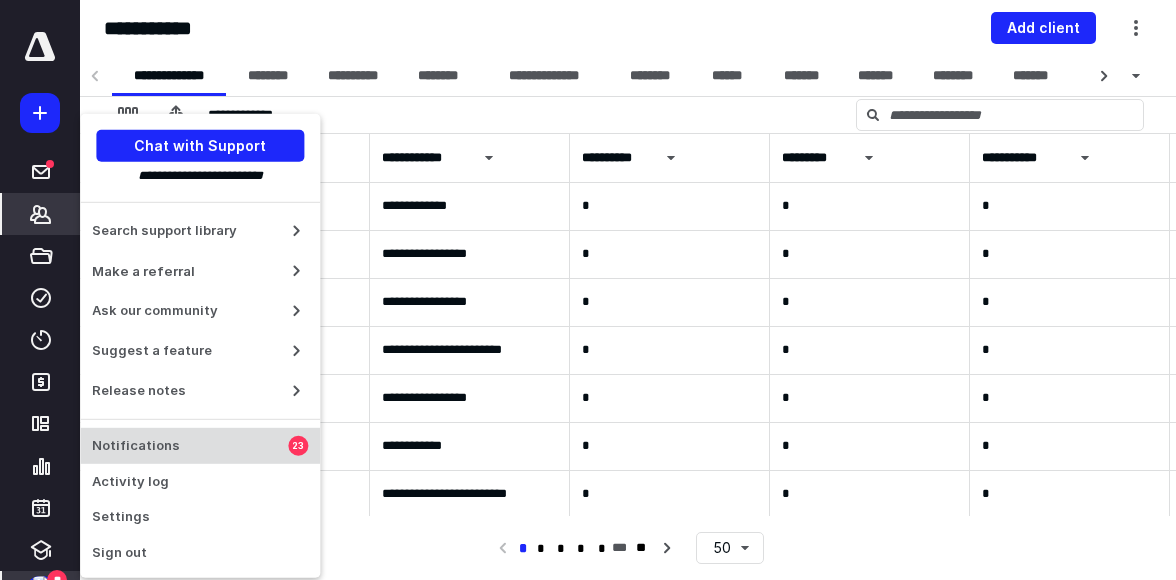 click on "Notifications" at bounding box center (190, 446) 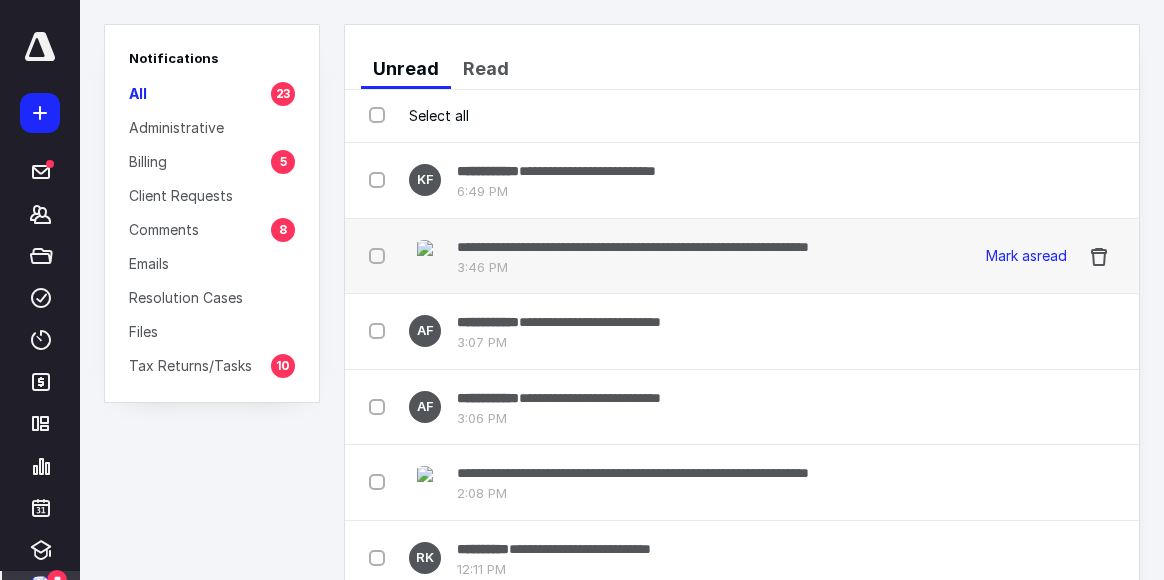 click at bounding box center [381, 255] 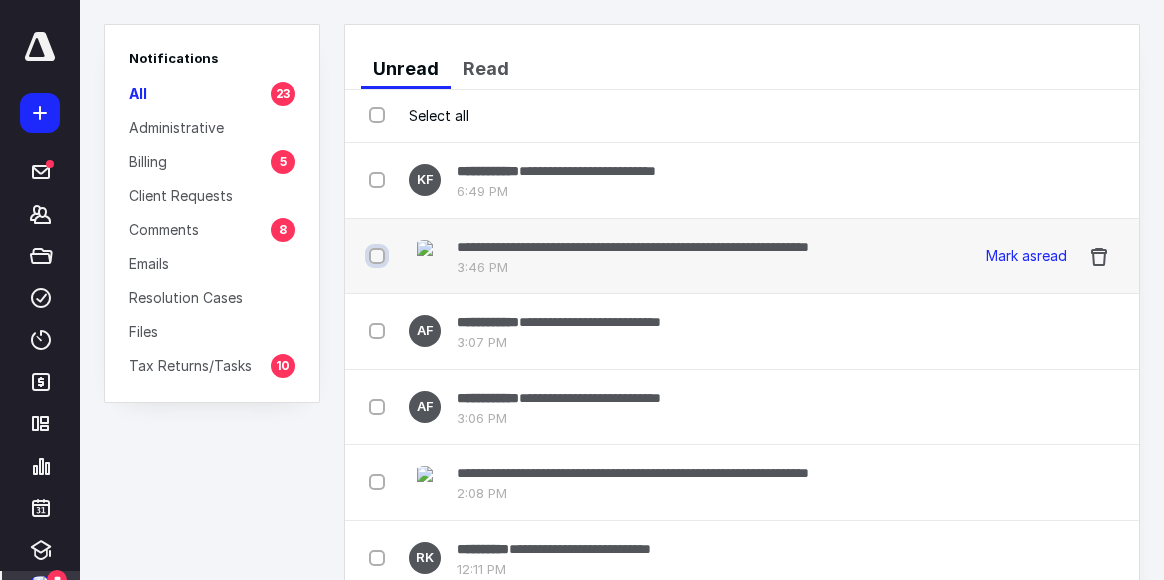 click at bounding box center [379, 256] 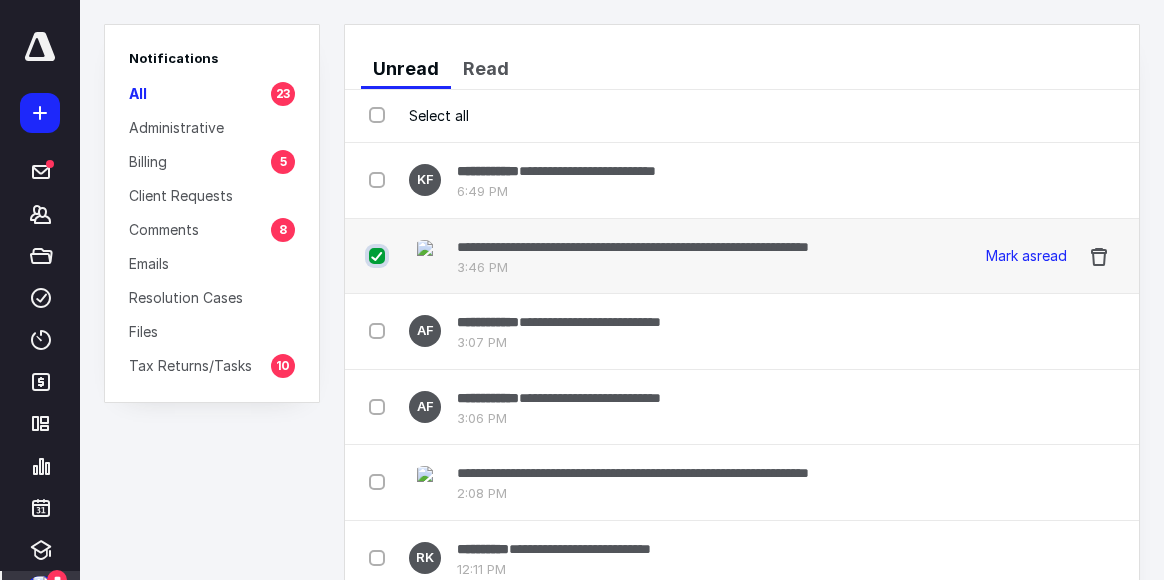 checkbox on "true" 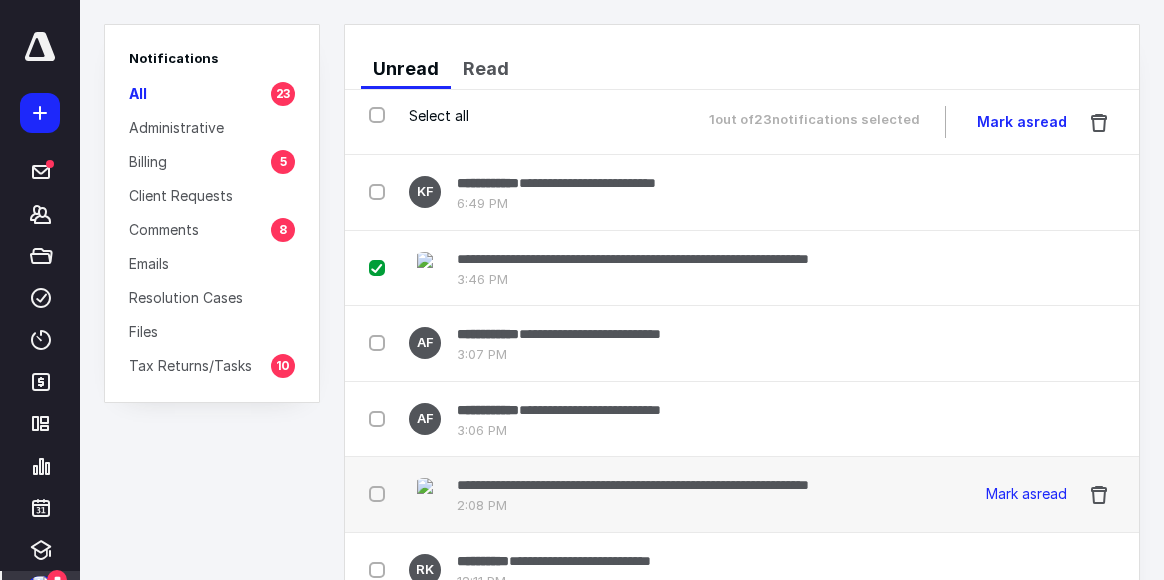 click at bounding box center (381, 493) 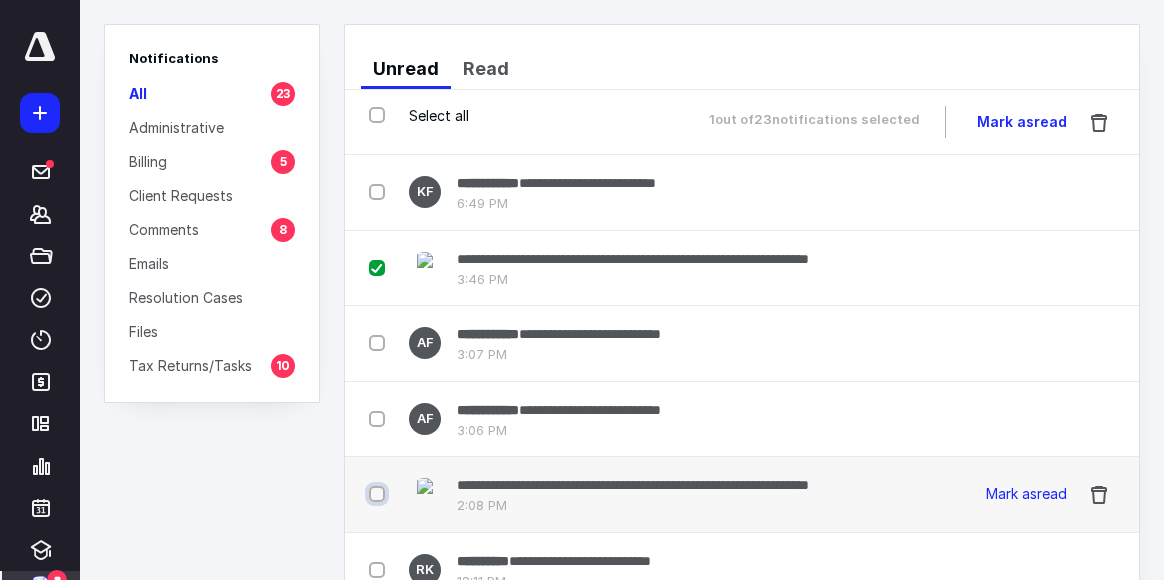 click at bounding box center [379, 494] 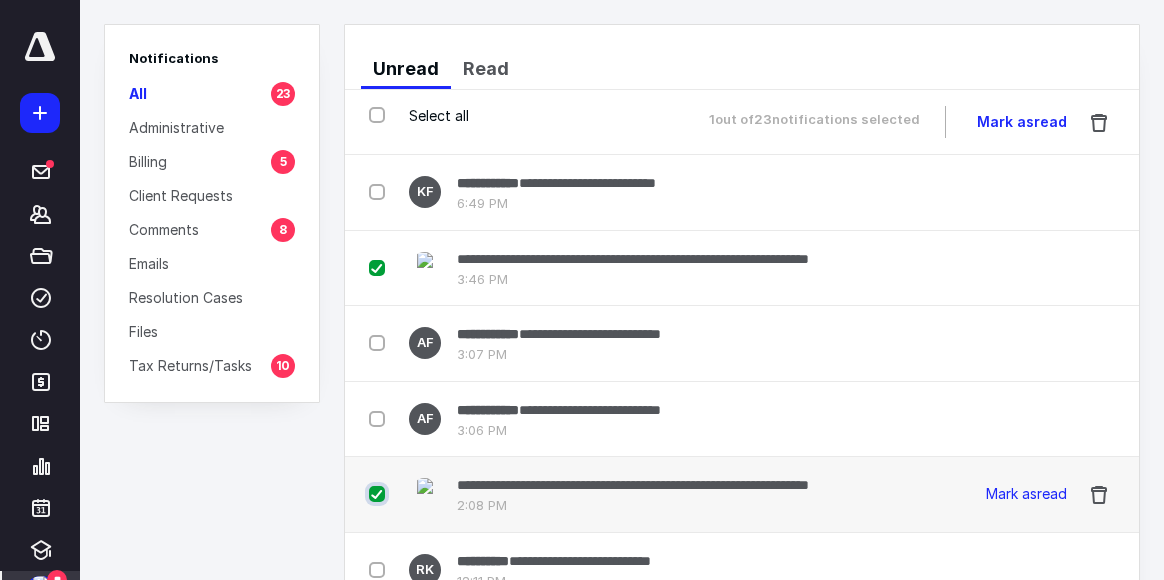 checkbox on "true" 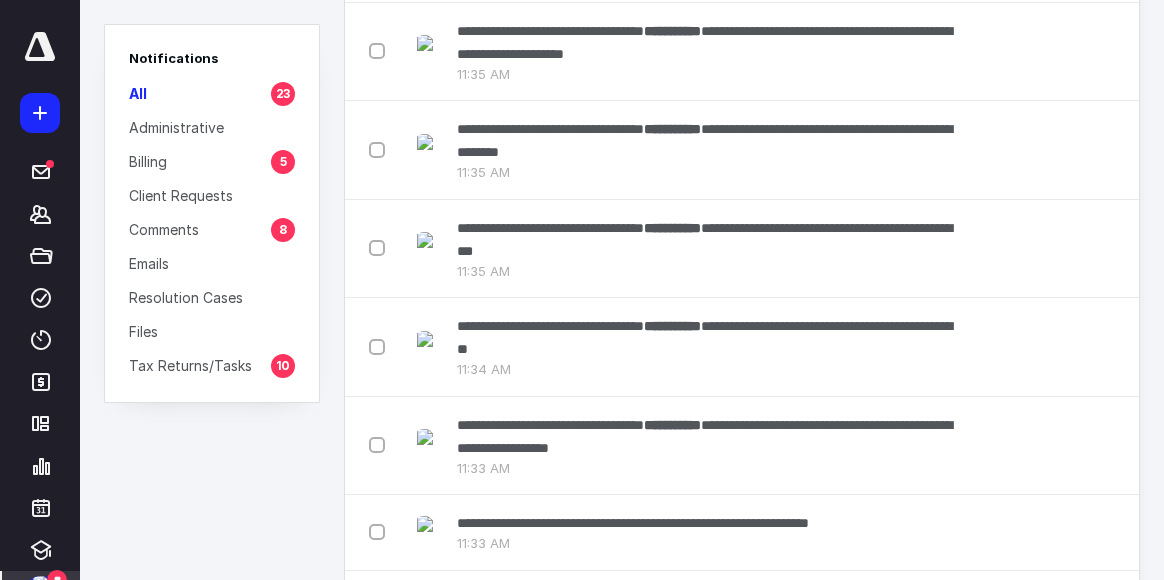 scroll, scrollTop: 736, scrollLeft: 0, axis: vertical 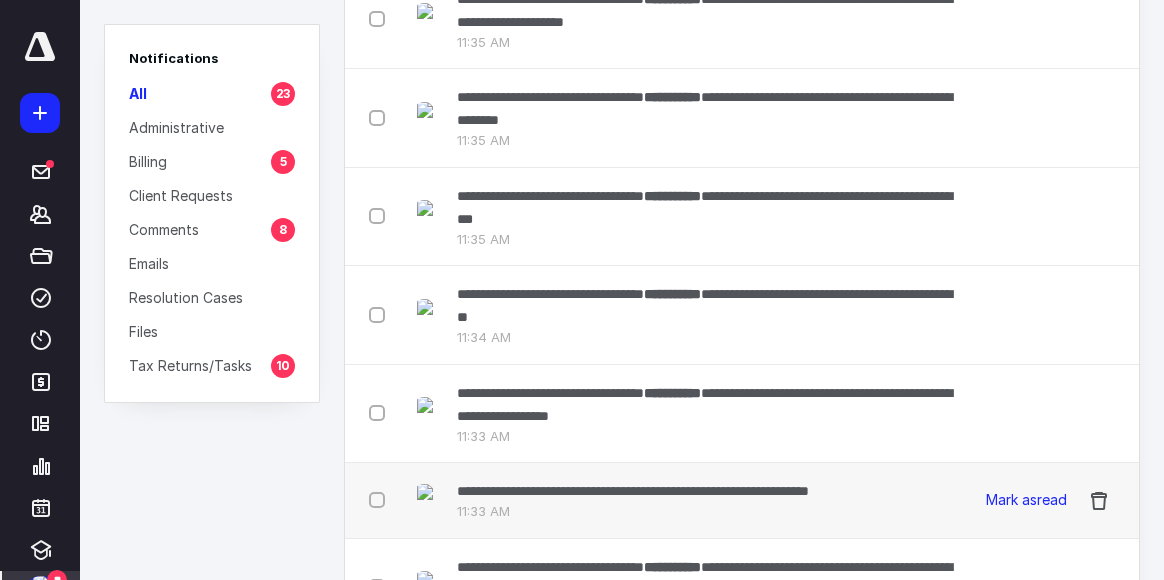 click at bounding box center (381, 499) 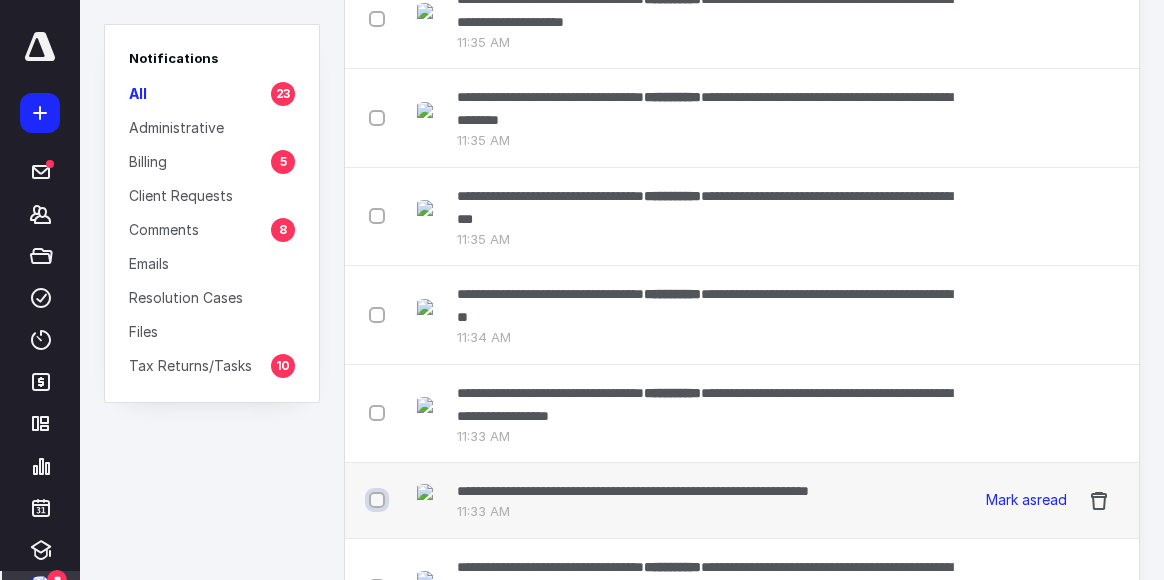 click at bounding box center (379, 500) 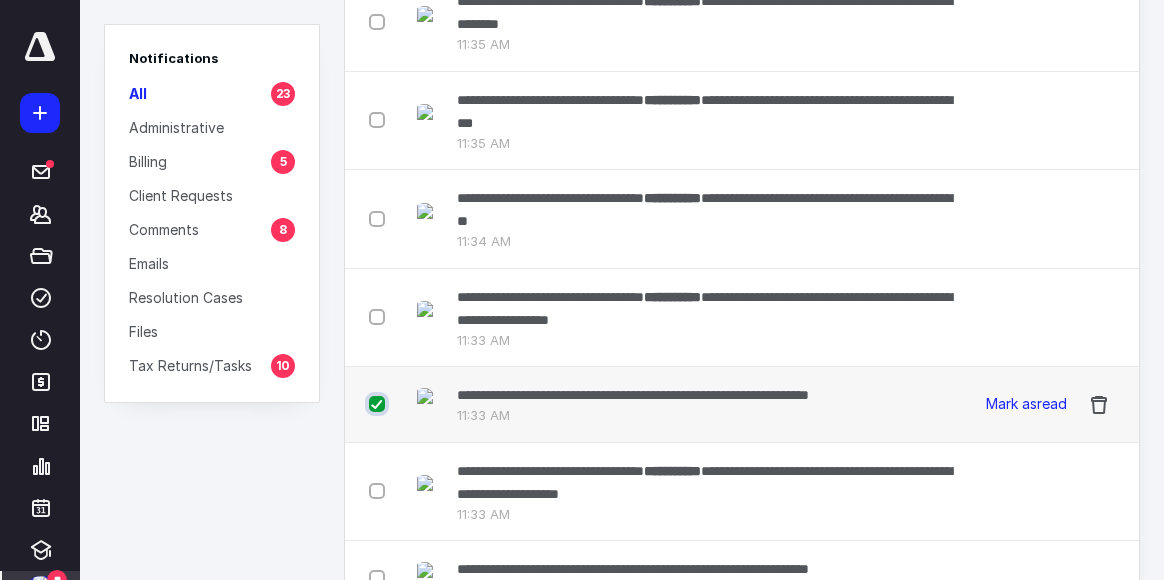 scroll, scrollTop: 864, scrollLeft: 0, axis: vertical 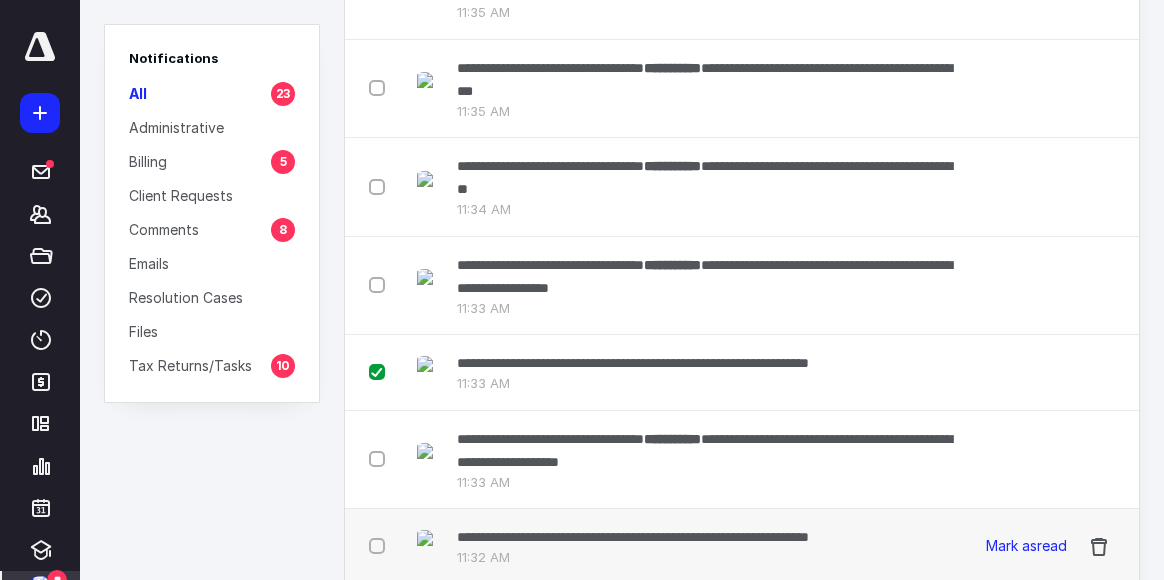 click at bounding box center (381, 545) 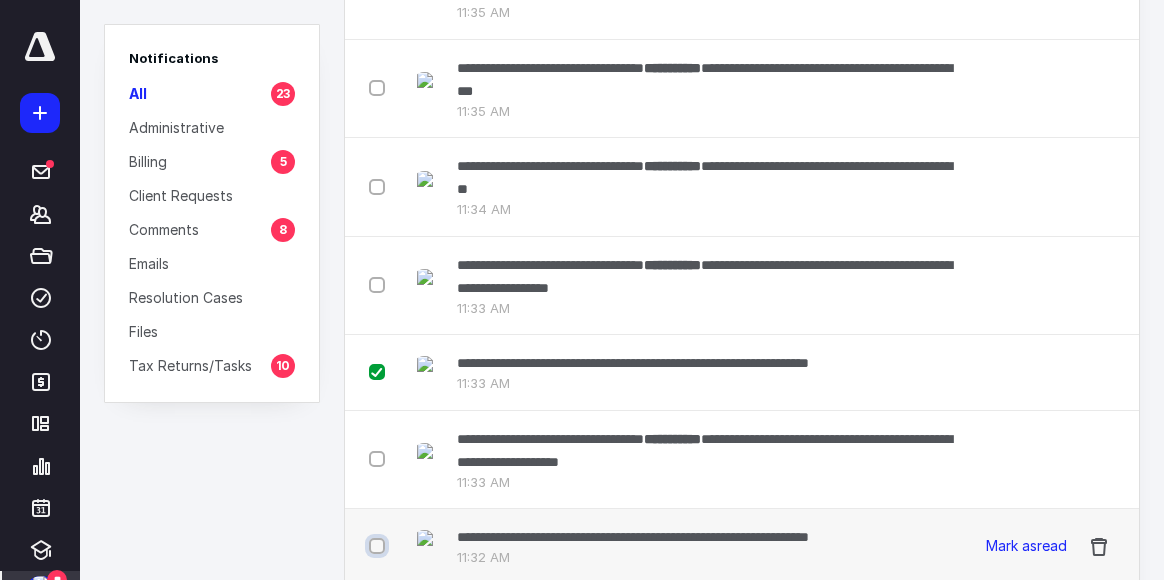 click at bounding box center (379, 546) 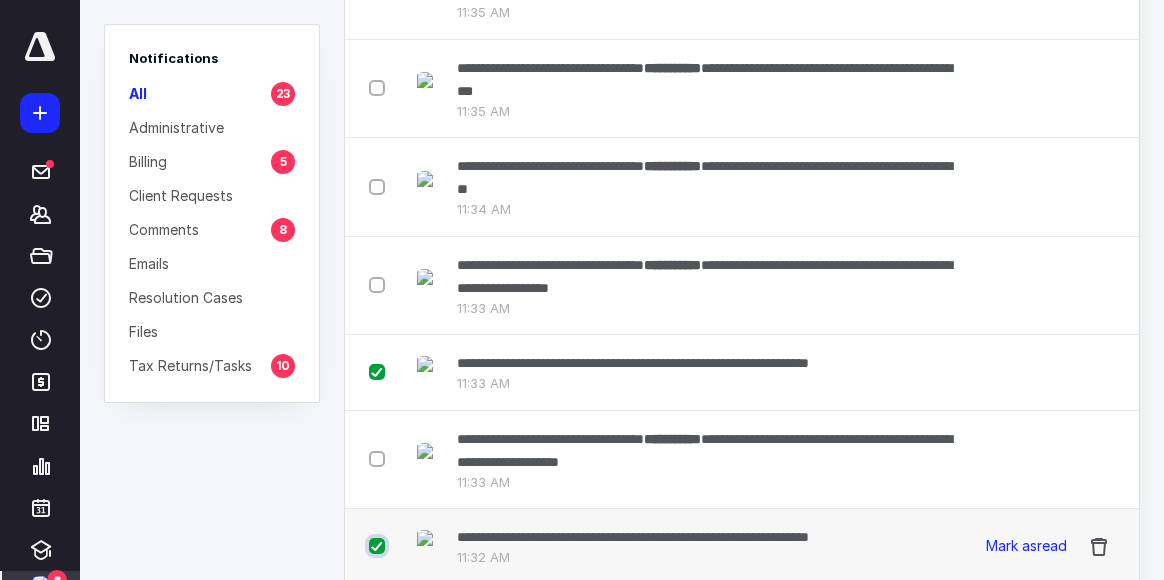 checkbox on "true" 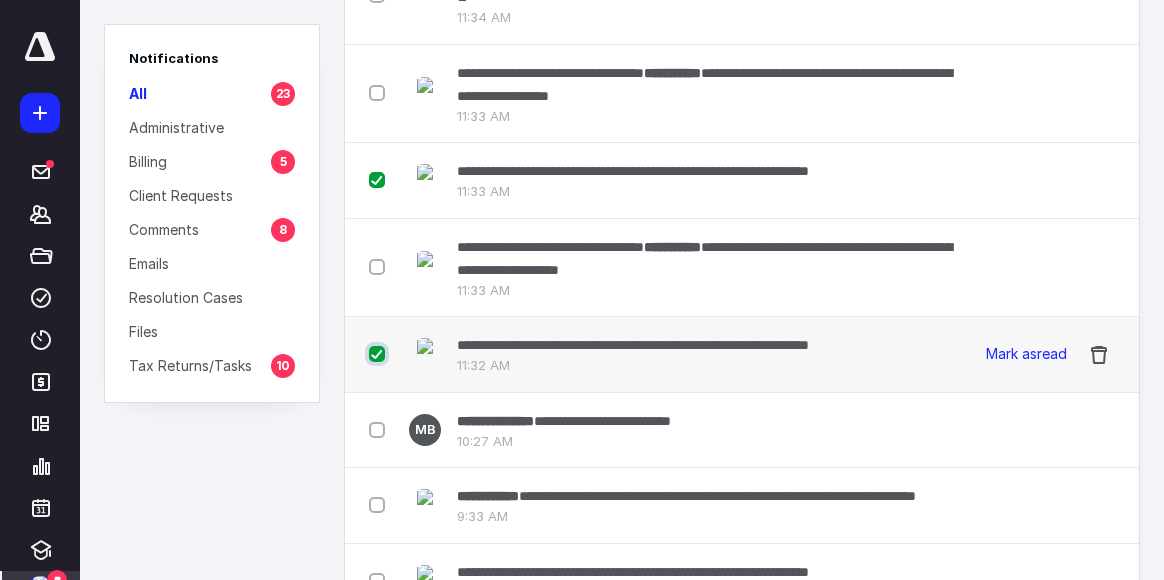 scroll, scrollTop: 1088, scrollLeft: 0, axis: vertical 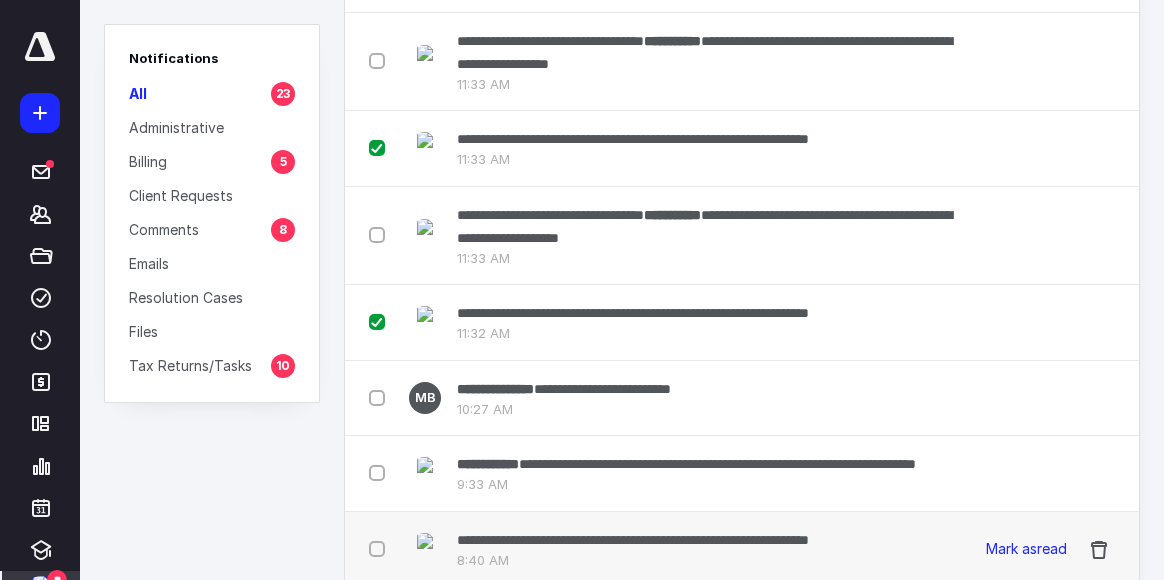 click at bounding box center [381, 548] 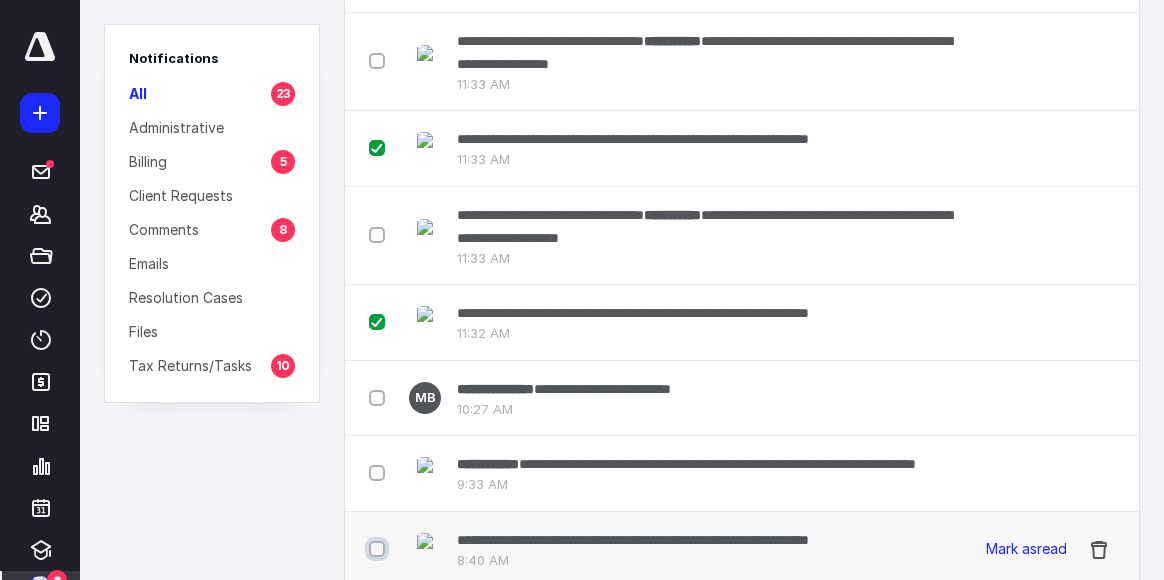 click at bounding box center (379, 549) 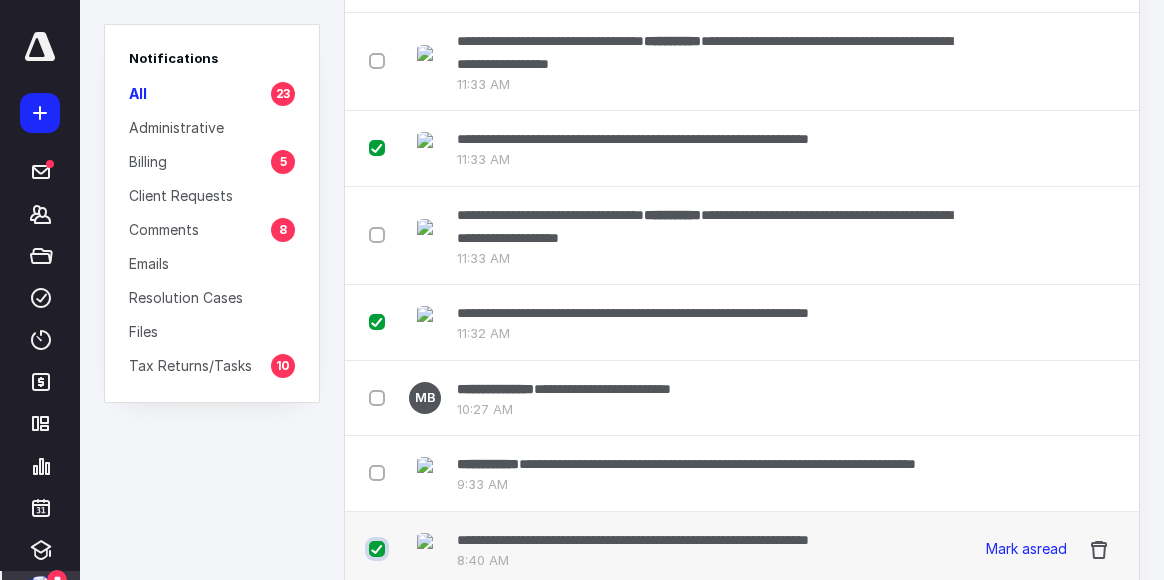 checkbox on "true" 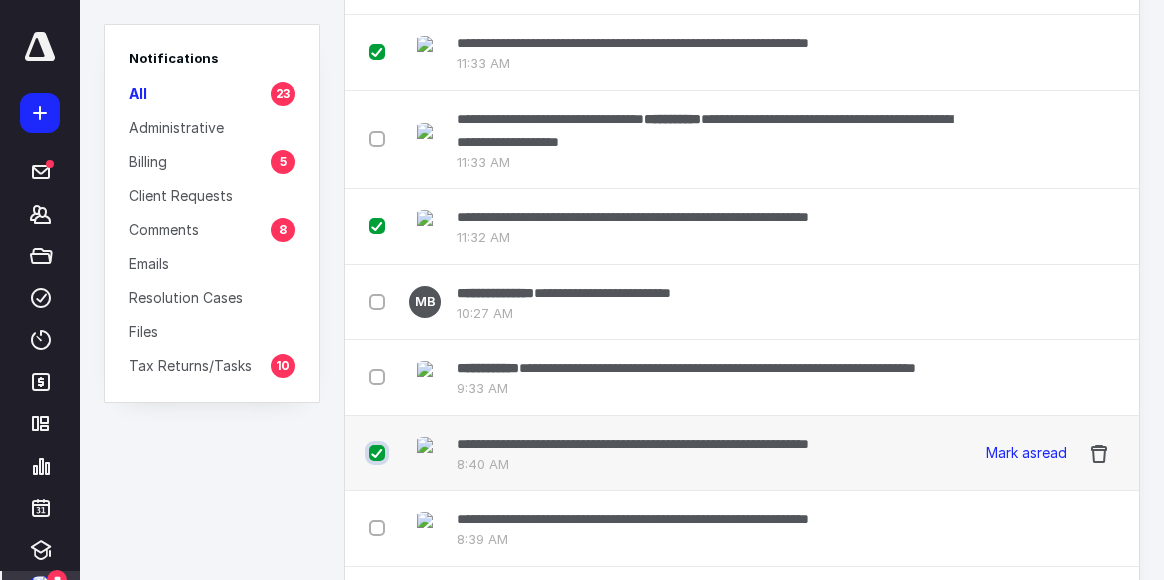 scroll, scrollTop: 1216, scrollLeft: 0, axis: vertical 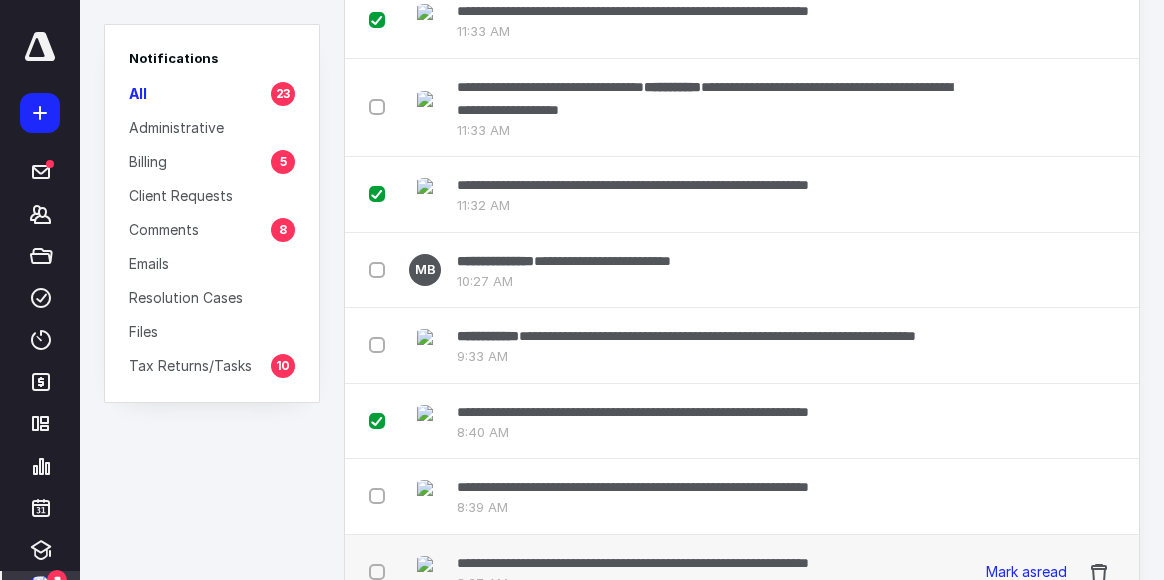 click at bounding box center (381, 571) 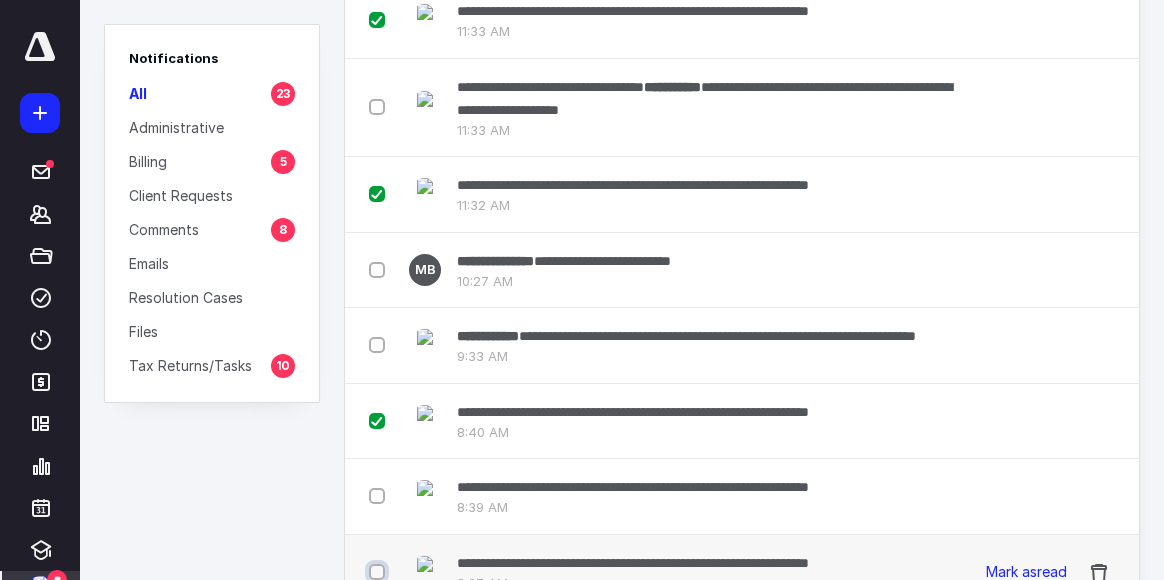 click at bounding box center [379, 572] 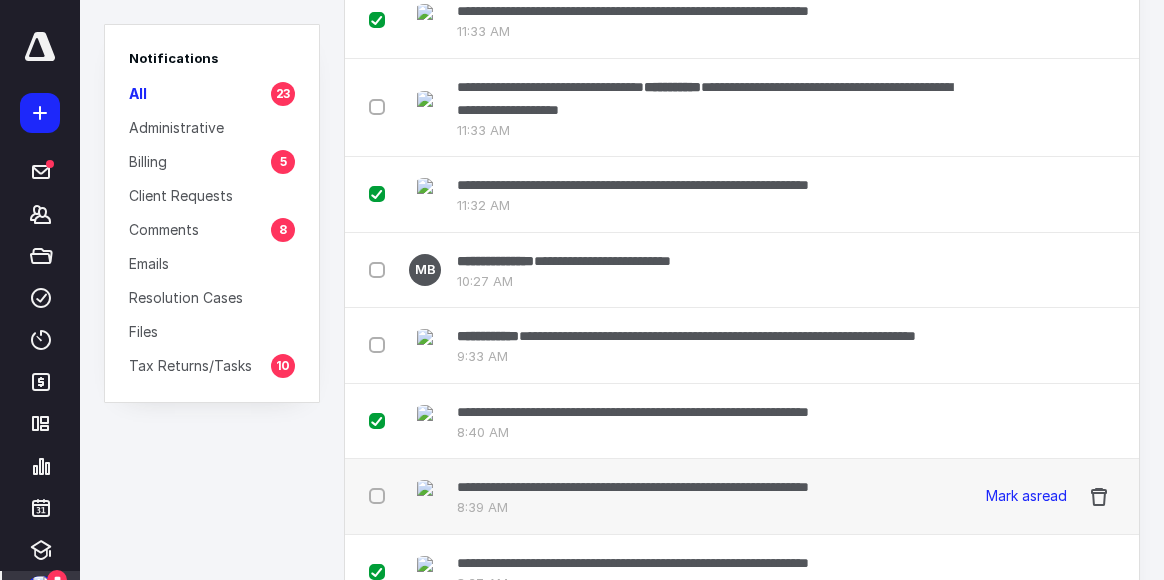 click at bounding box center (381, 495) 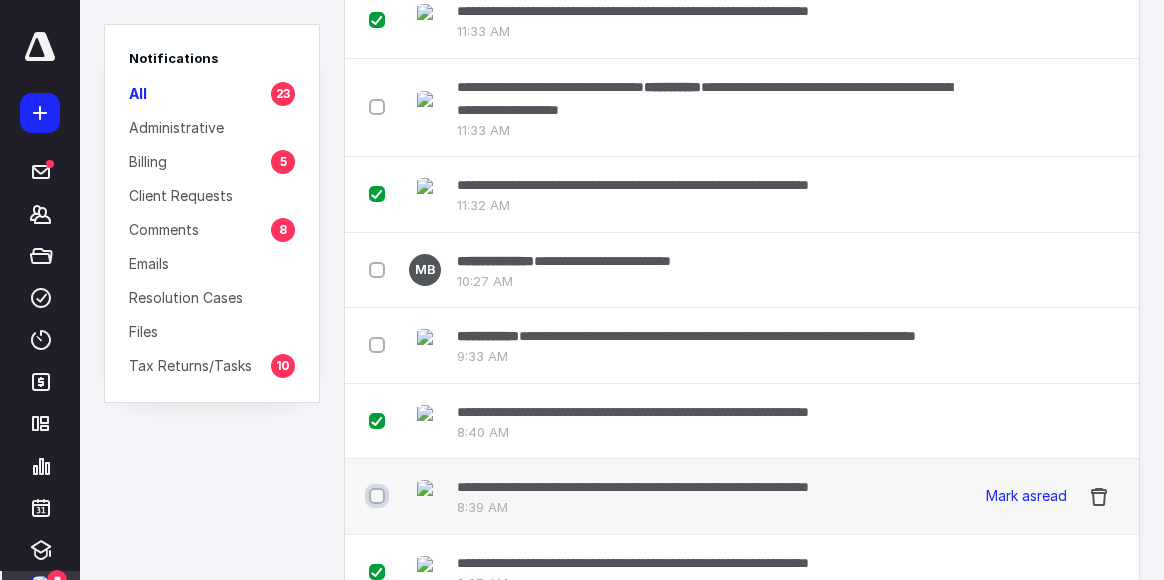 click at bounding box center (379, 496) 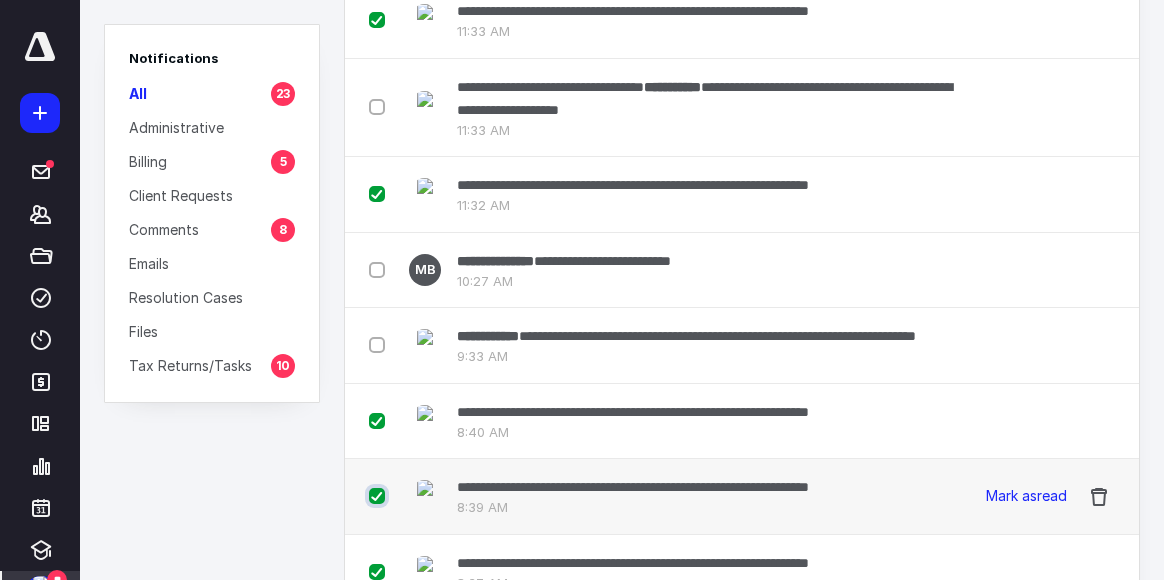 checkbox on "true" 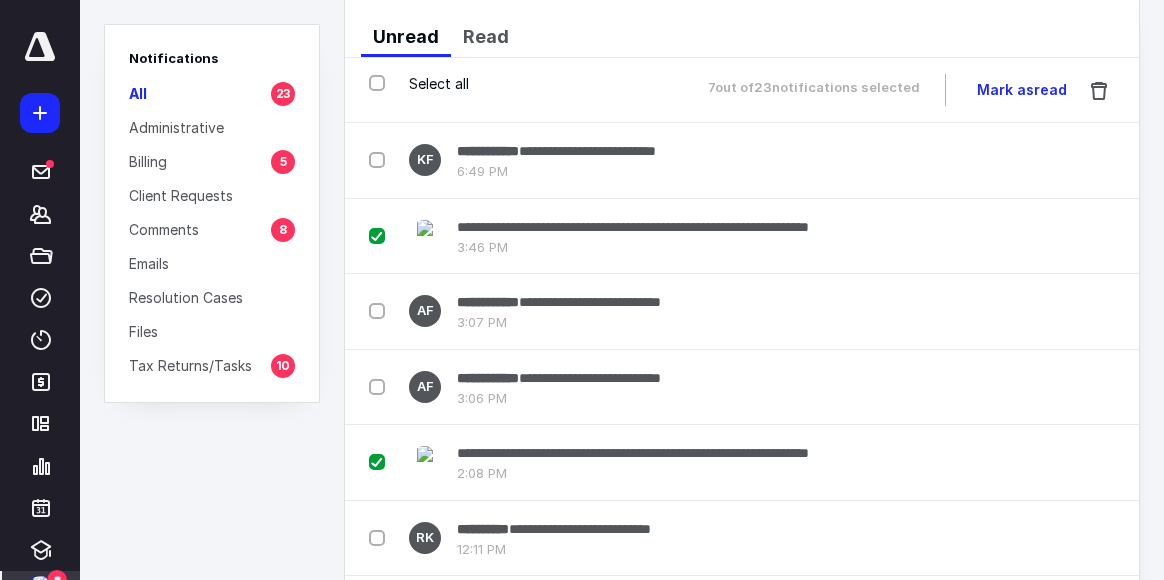 scroll, scrollTop: 0, scrollLeft: 0, axis: both 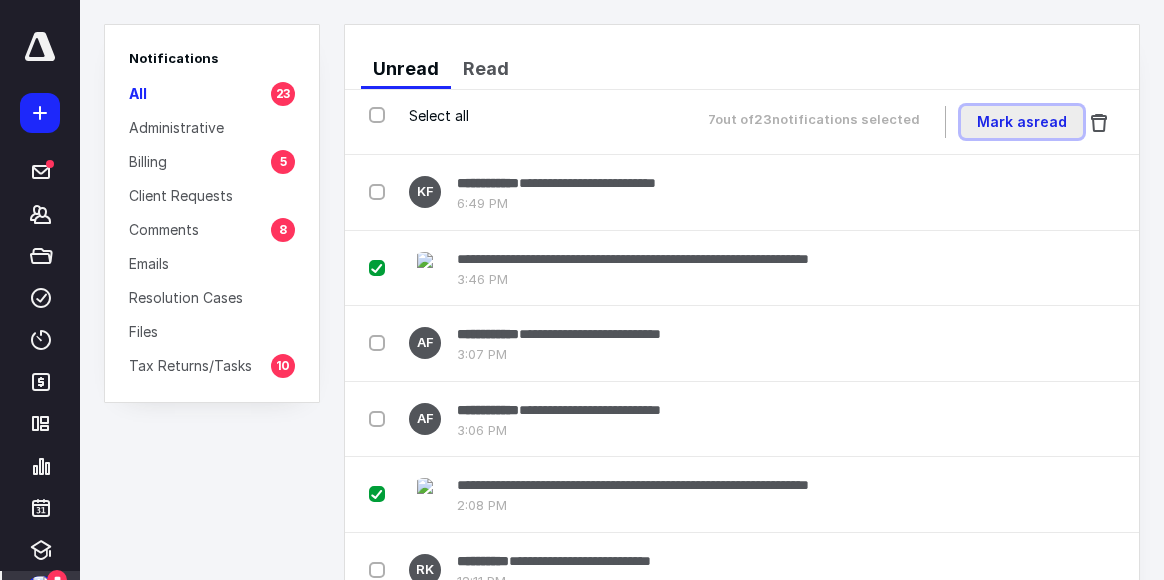 click on "Mark as  read" at bounding box center [1022, 122] 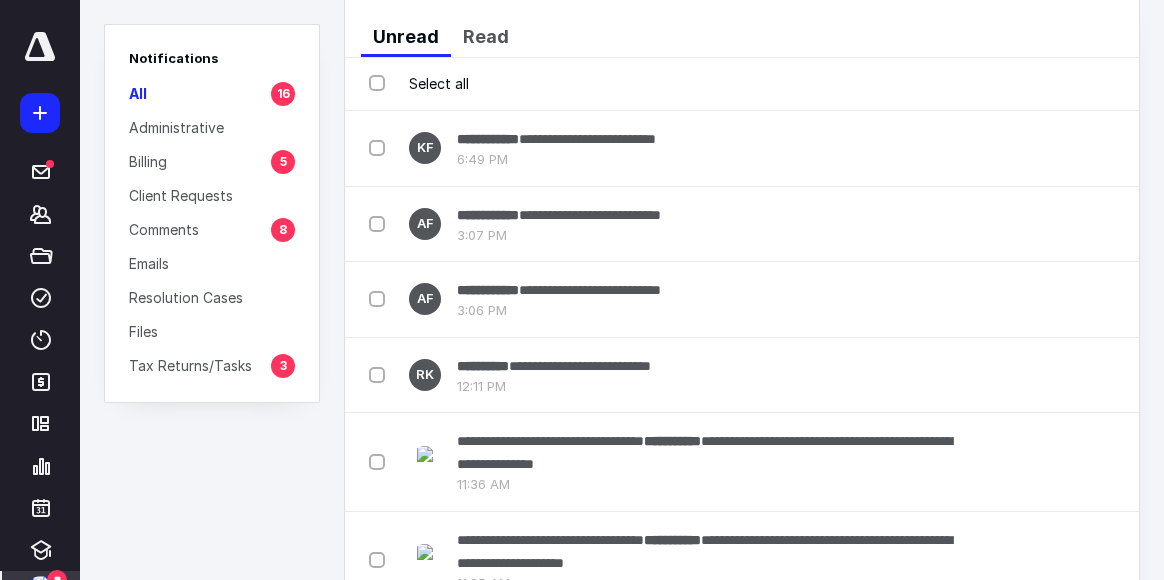 scroll, scrollTop: 64, scrollLeft: 0, axis: vertical 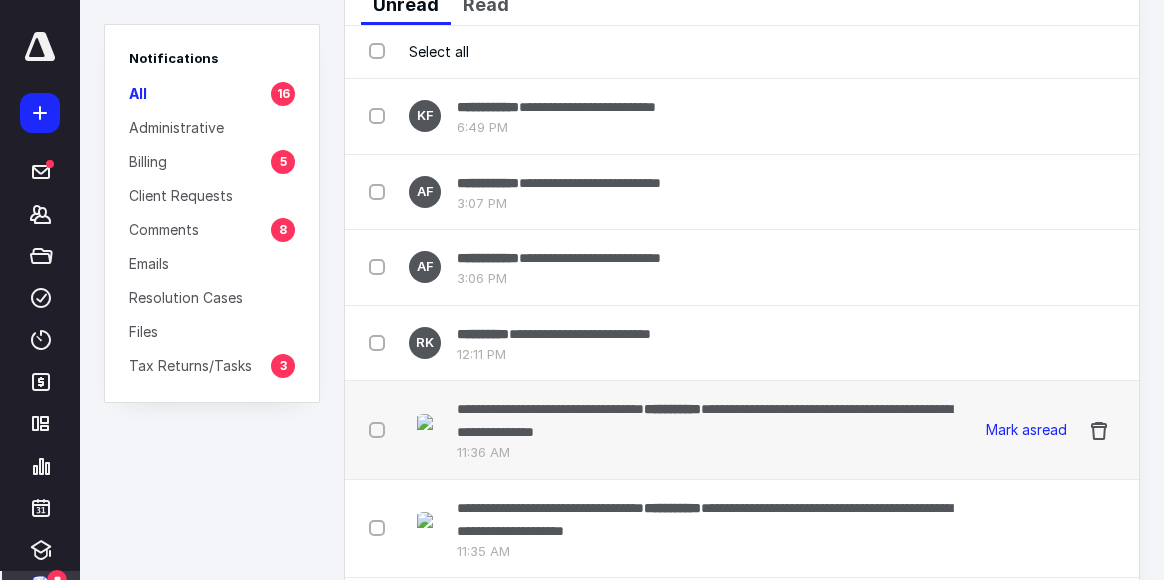 click on "**********" at bounding box center [704, 420] 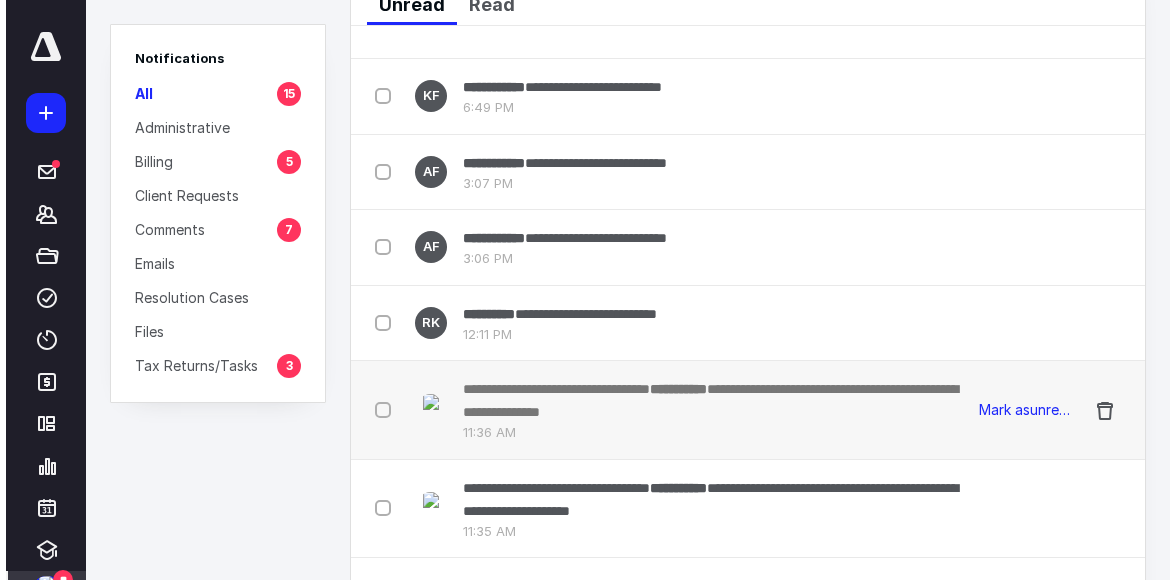 scroll, scrollTop: 0, scrollLeft: 0, axis: both 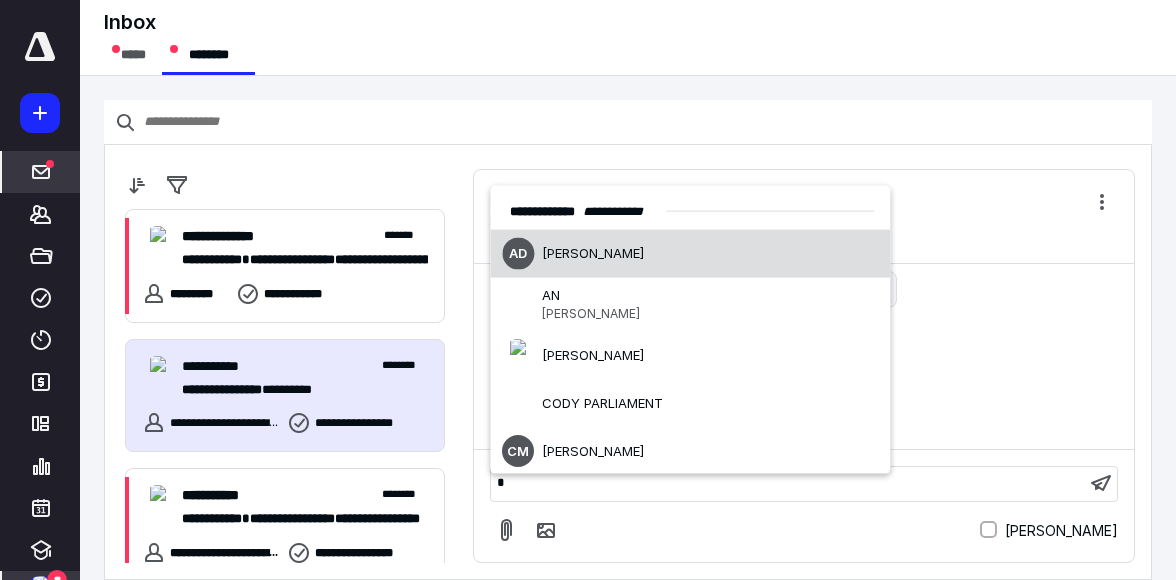 type 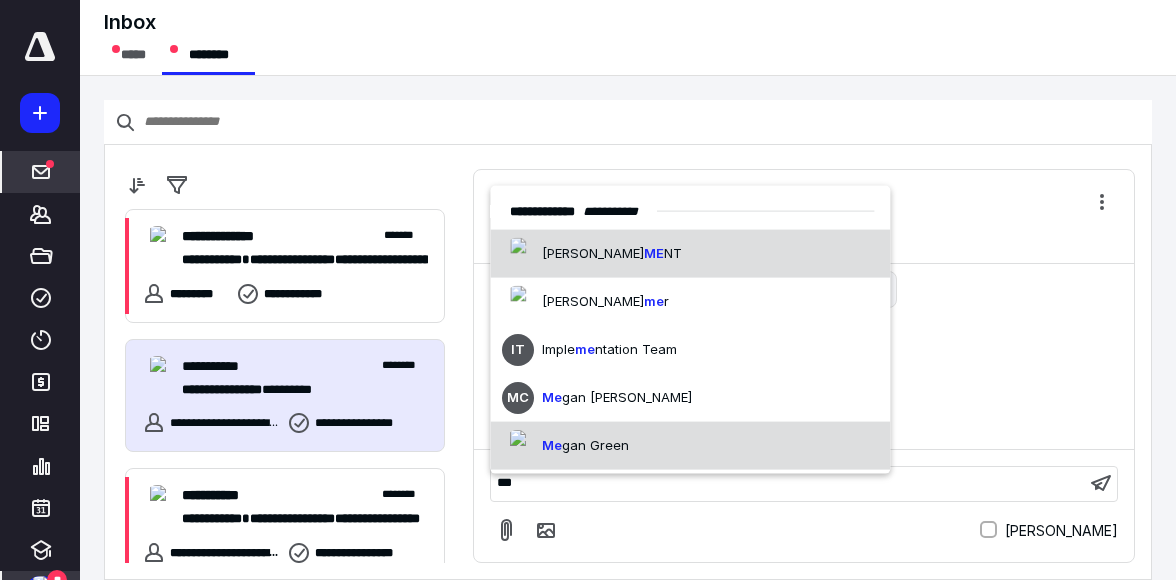click on "gan Green" at bounding box center [595, 445] 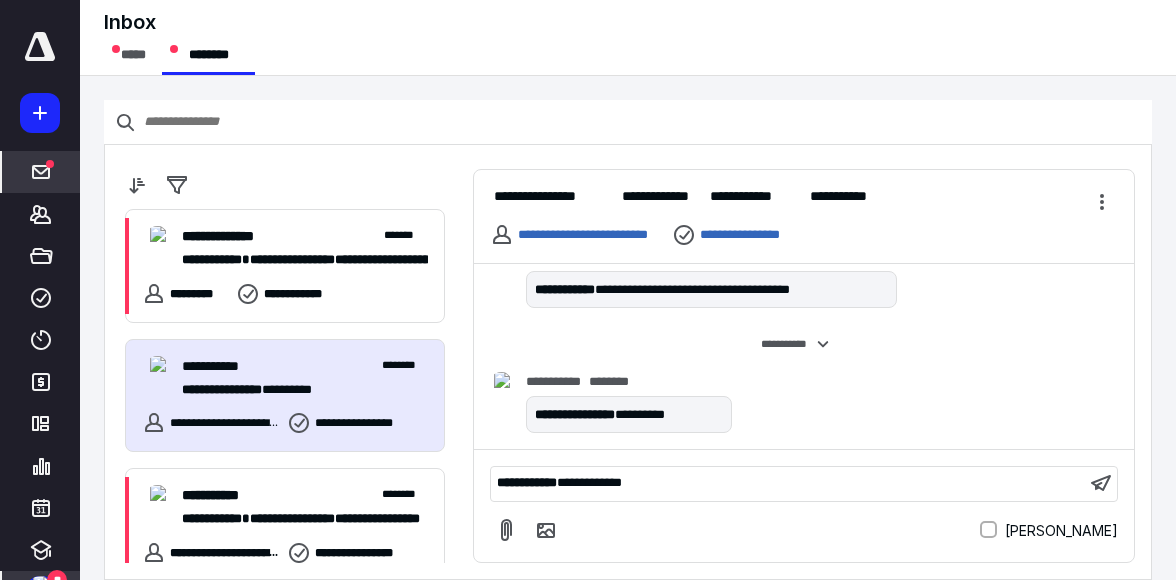 scroll, scrollTop: 428, scrollLeft: 0, axis: vertical 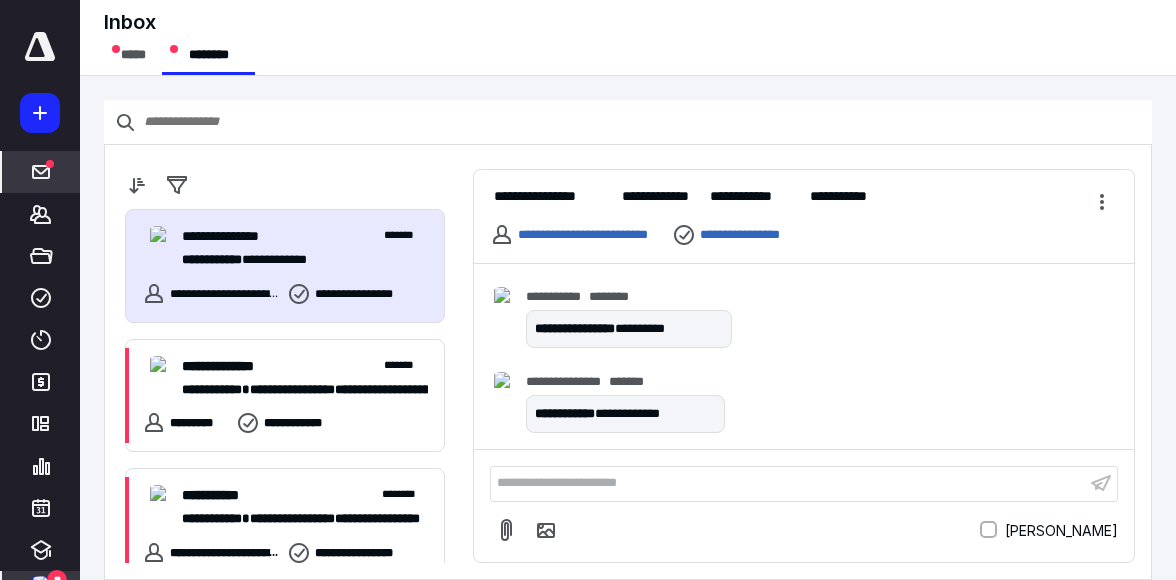 click at bounding box center (41, 584) 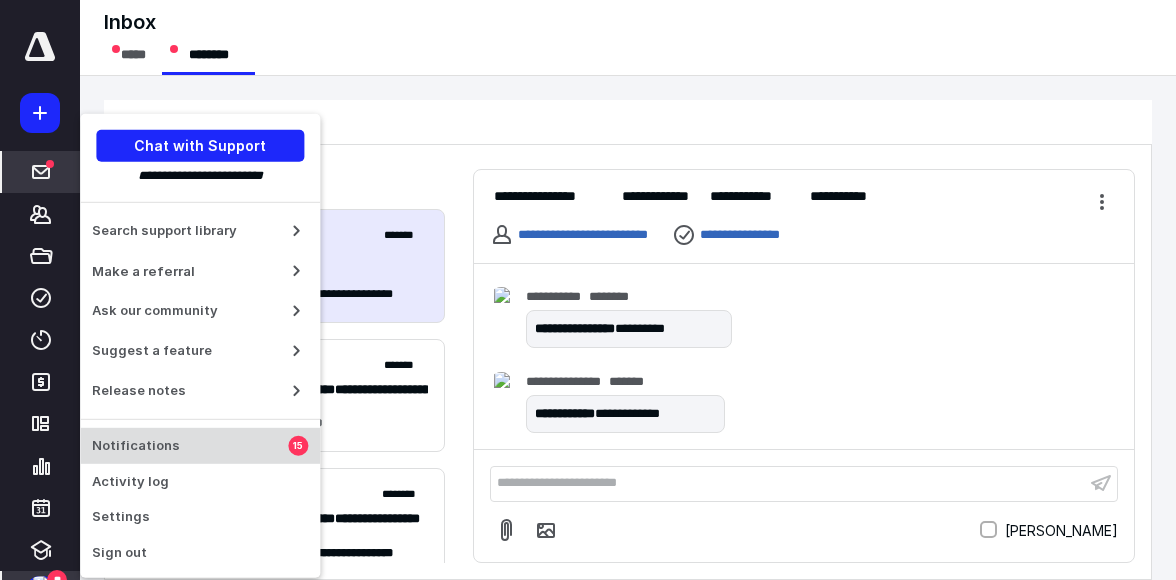 click on "Notifications" at bounding box center [190, 446] 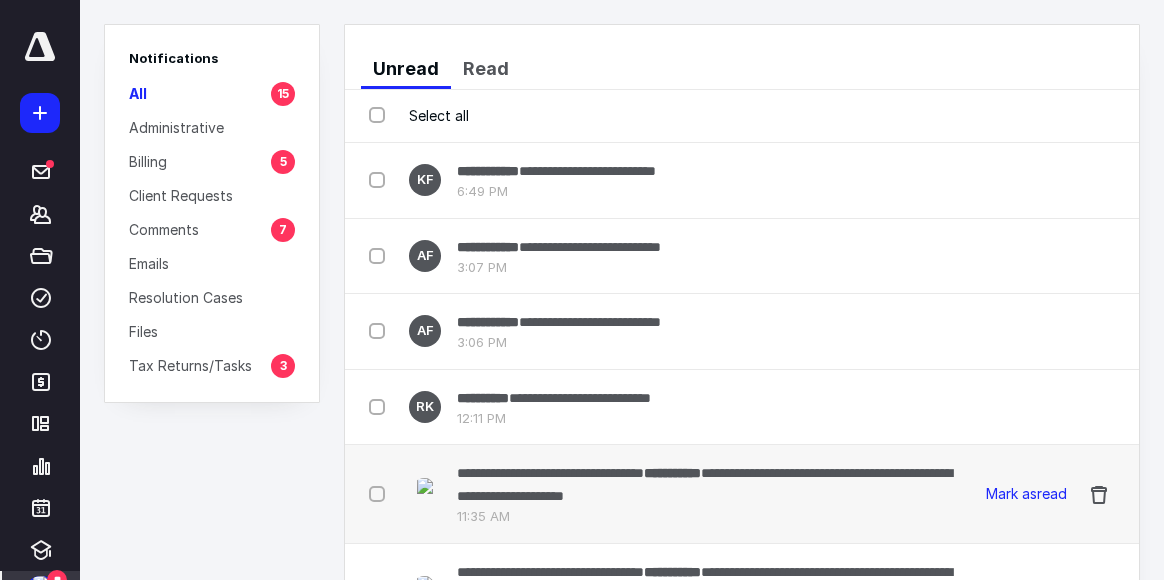 click on "**********" at bounding box center (550, 473) 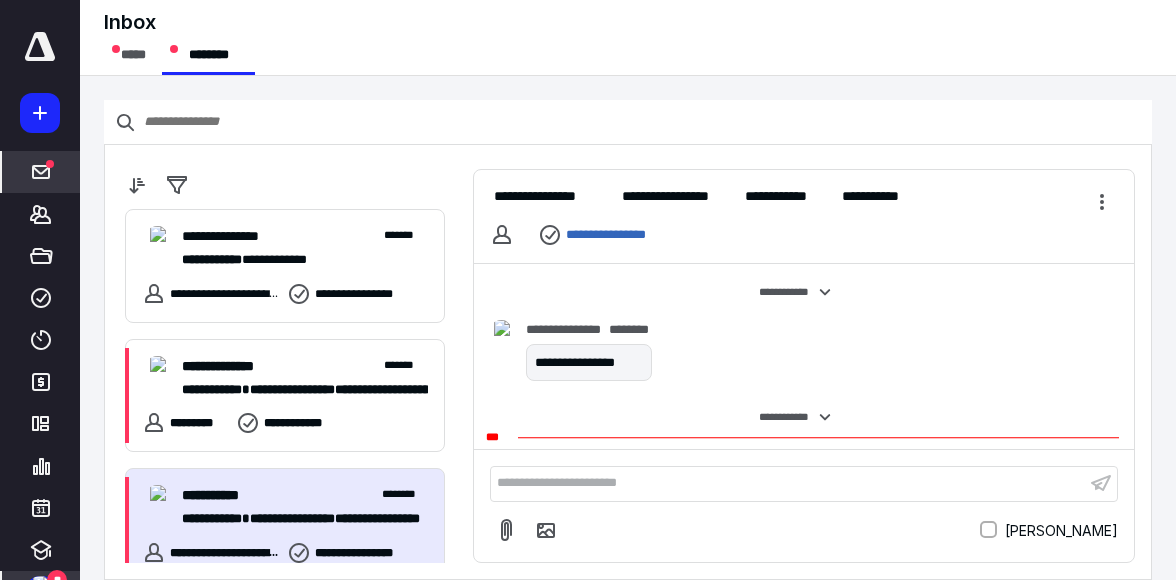 scroll, scrollTop: 164, scrollLeft: 0, axis: vertical 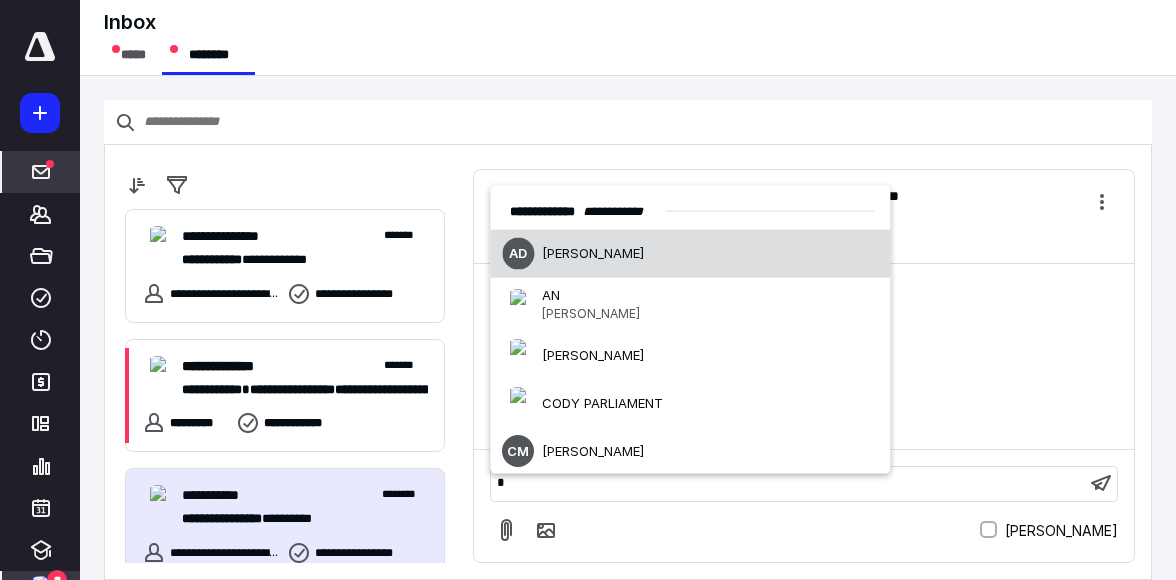 type 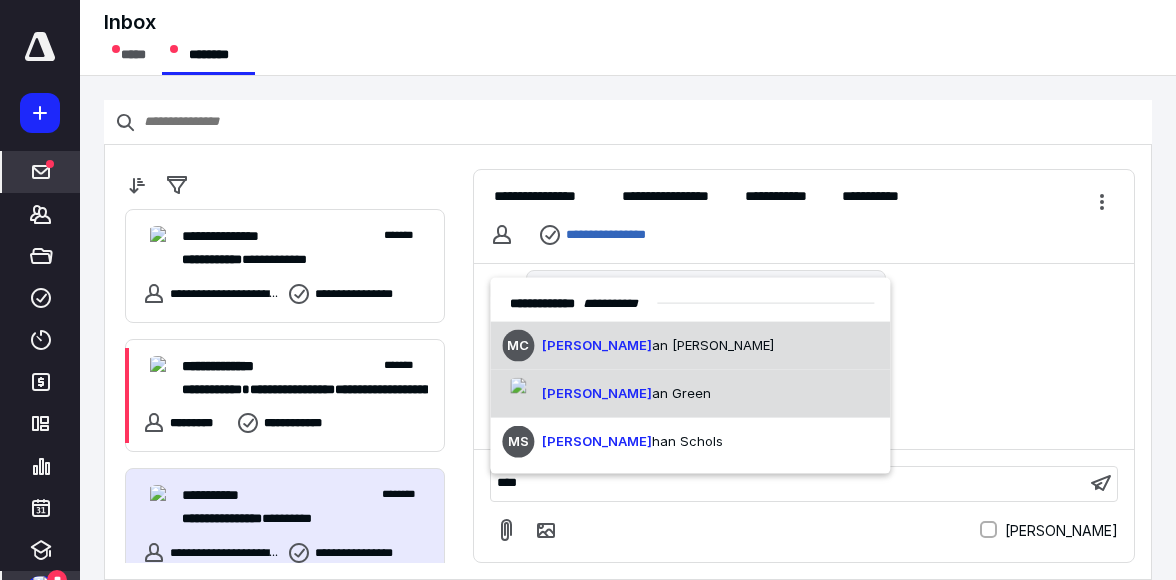 click on "Meg an Green" at bounding box center [606, 394] 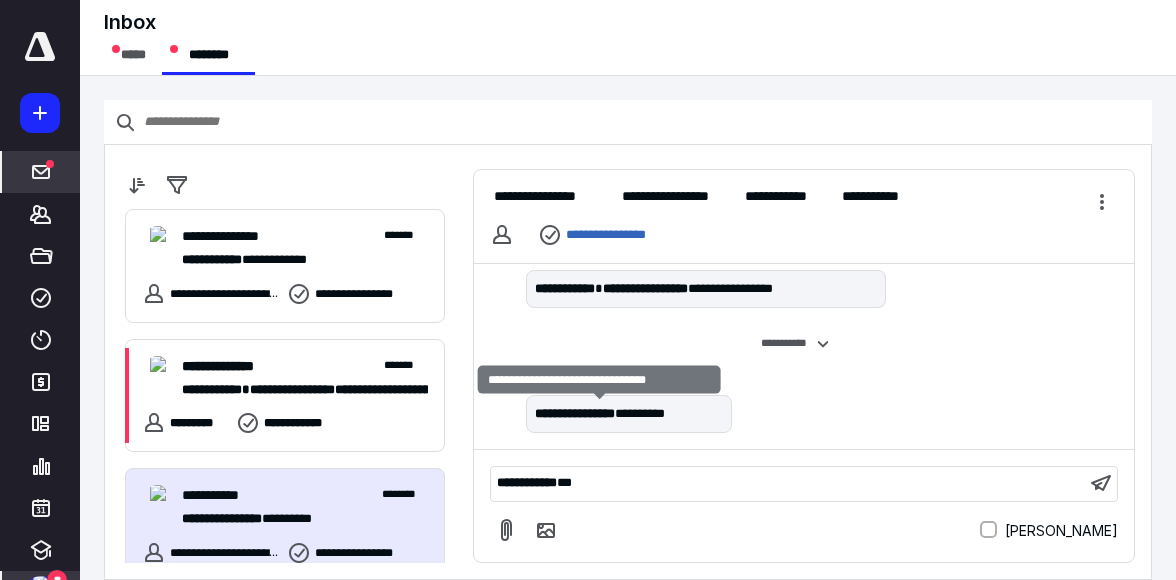 scroll, scrollTop: 284, scrollLeft: 0, axis: vertical 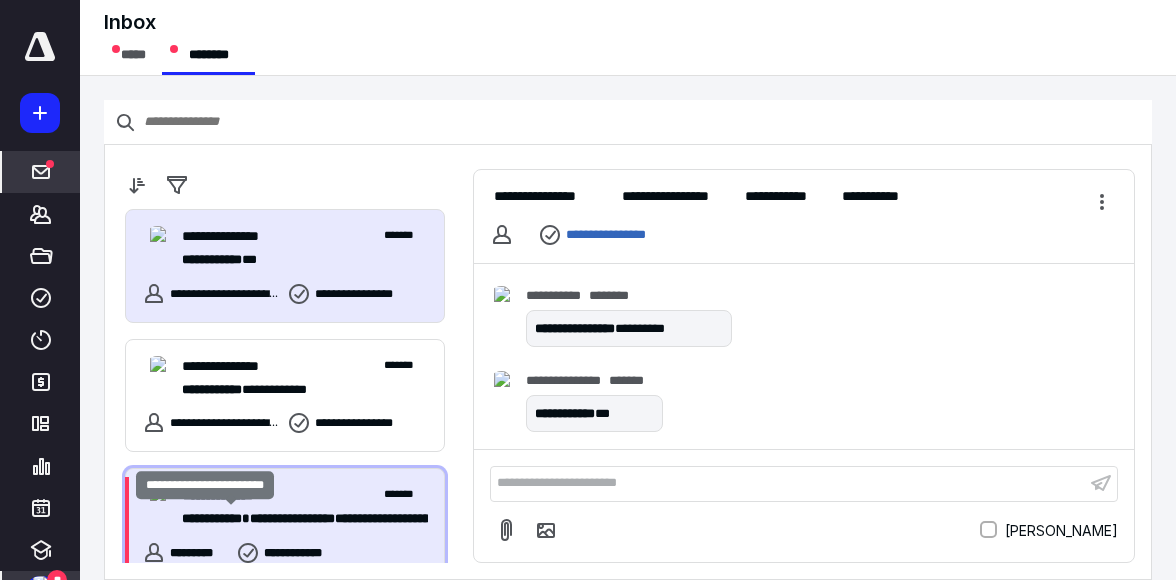 click on "**********" at bounding box center (212, 518) 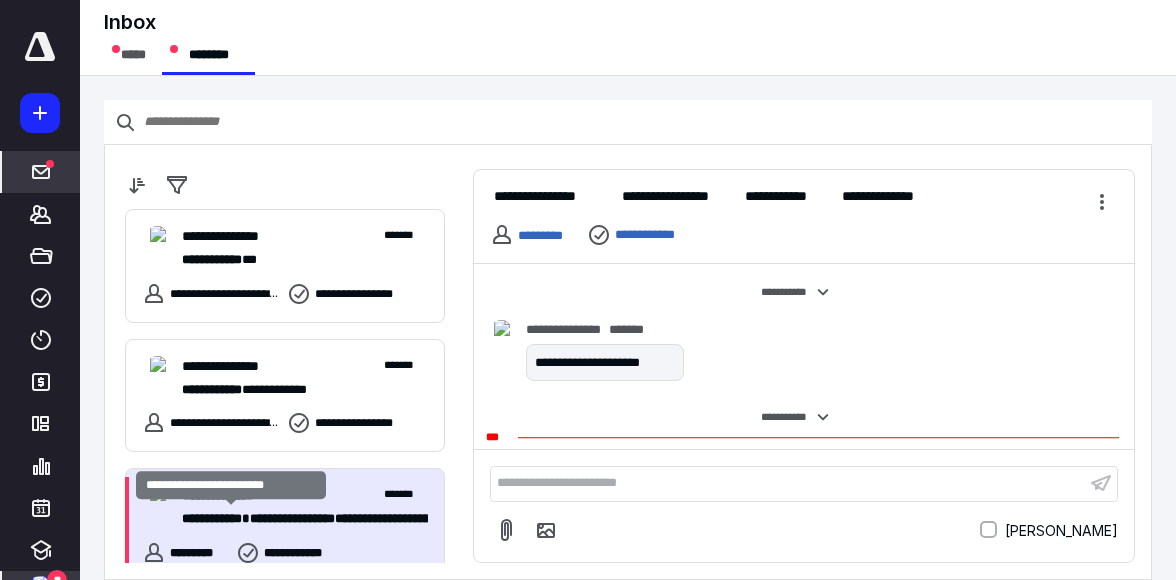 scroll, scrollTop: 164, scrollLeft: 0, axis: vertical 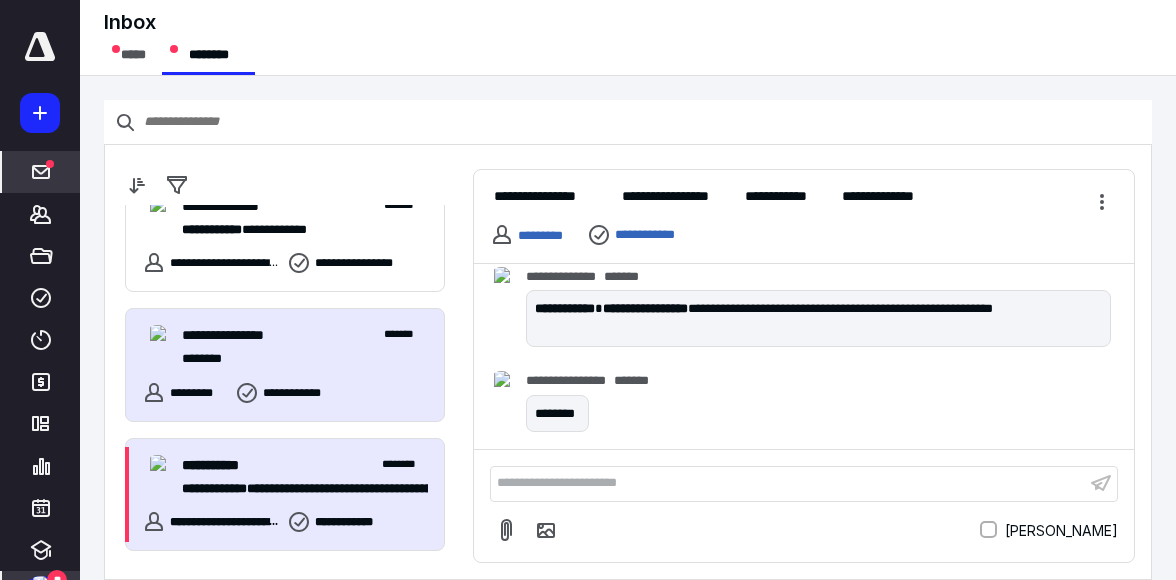 click on "**********" at bounding box center [342, 522] 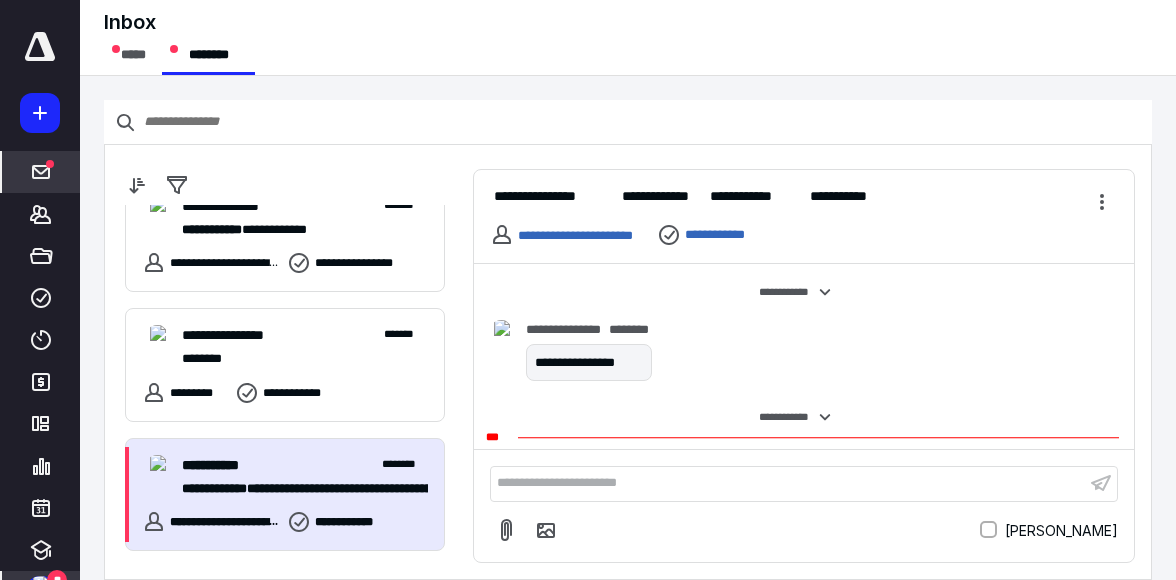 scroll, scrollTop: 164, scrollLeft: 0, axis: vertical 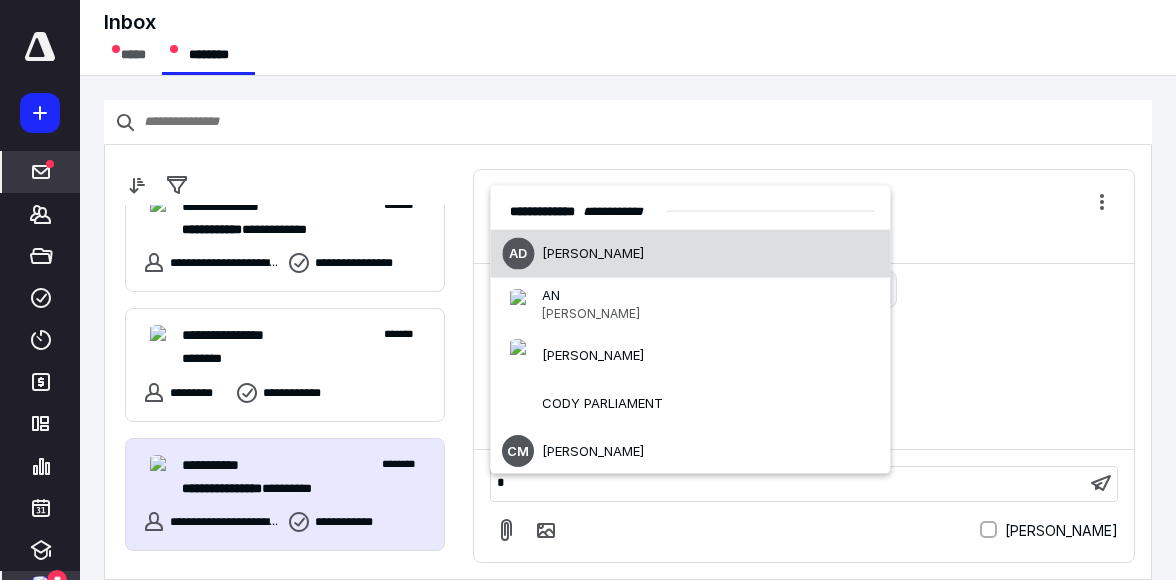 type 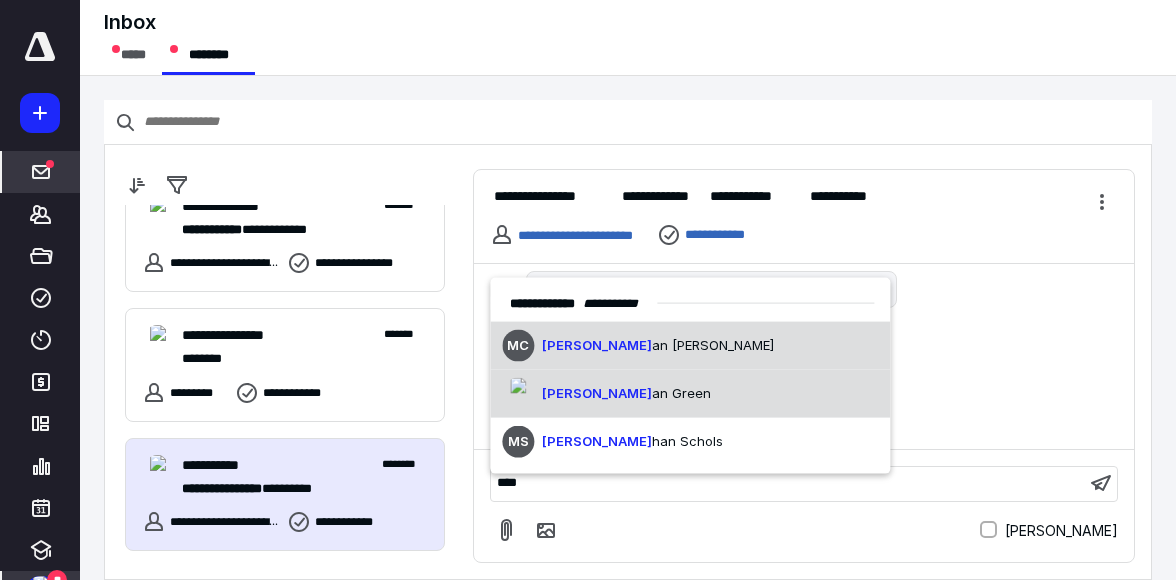 click on "an Green" at bounding box center [681, 393] 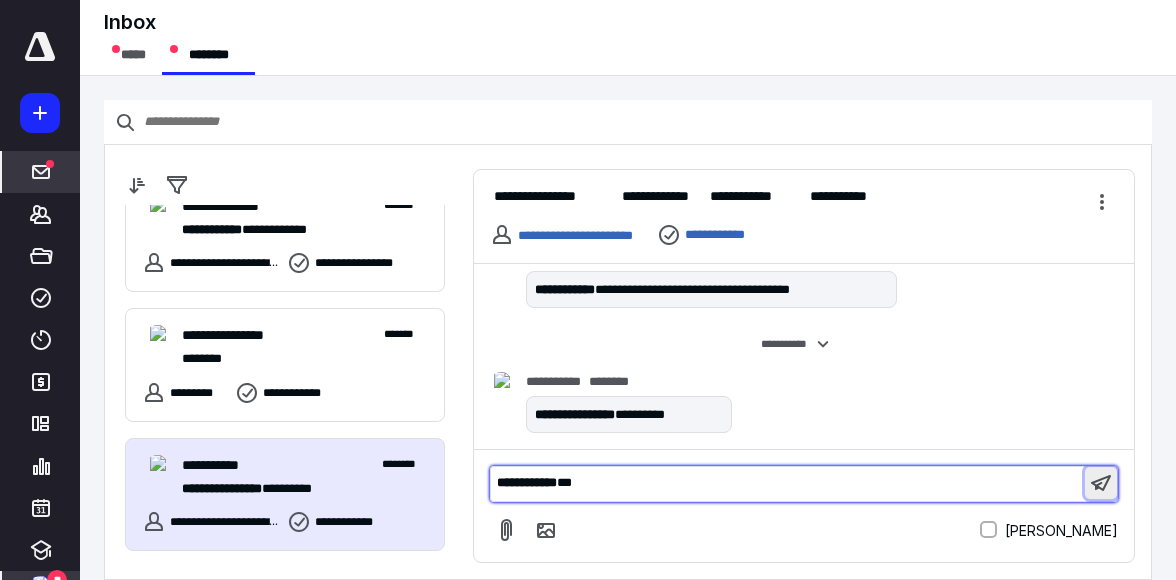 click at bounding box center (1101, 483) 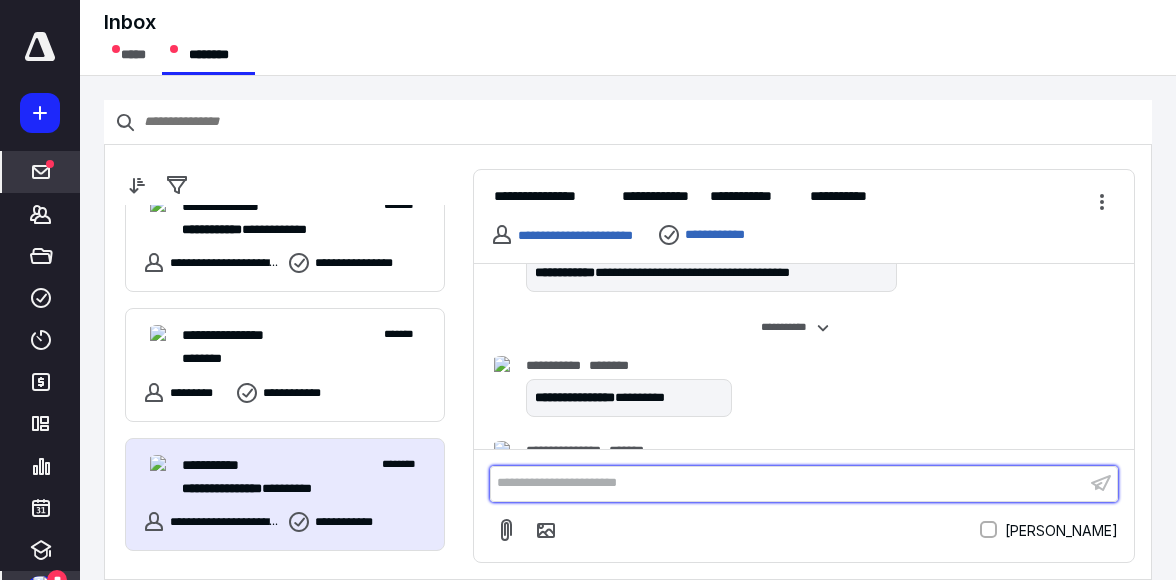 scroll, scrollTop: 428, scrollLeft: 0, axis: vertical 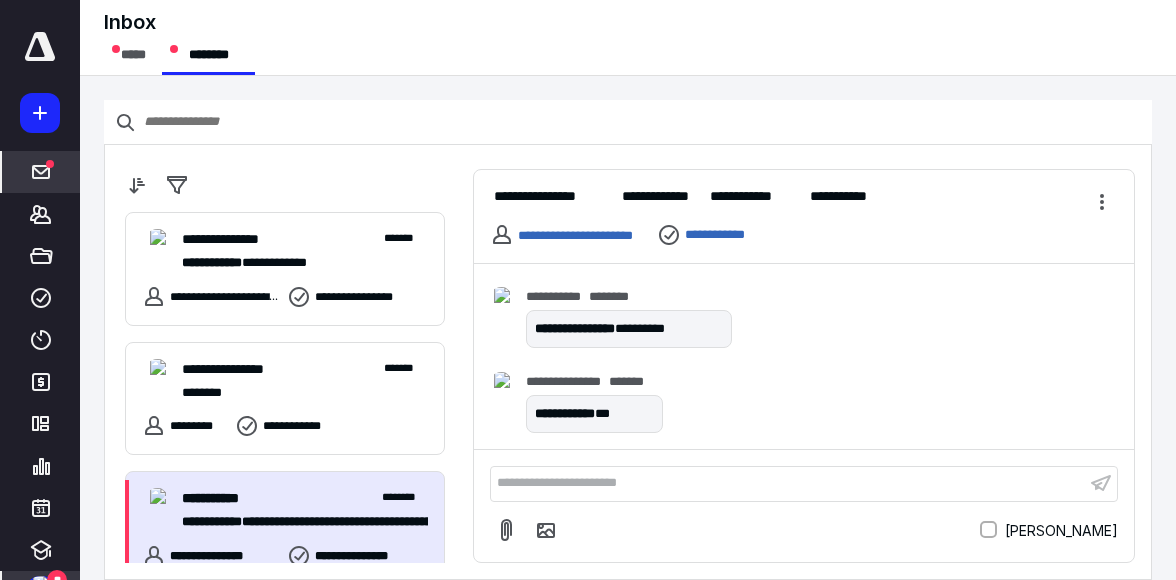 click on "**********" at bounding box center (299, 522) 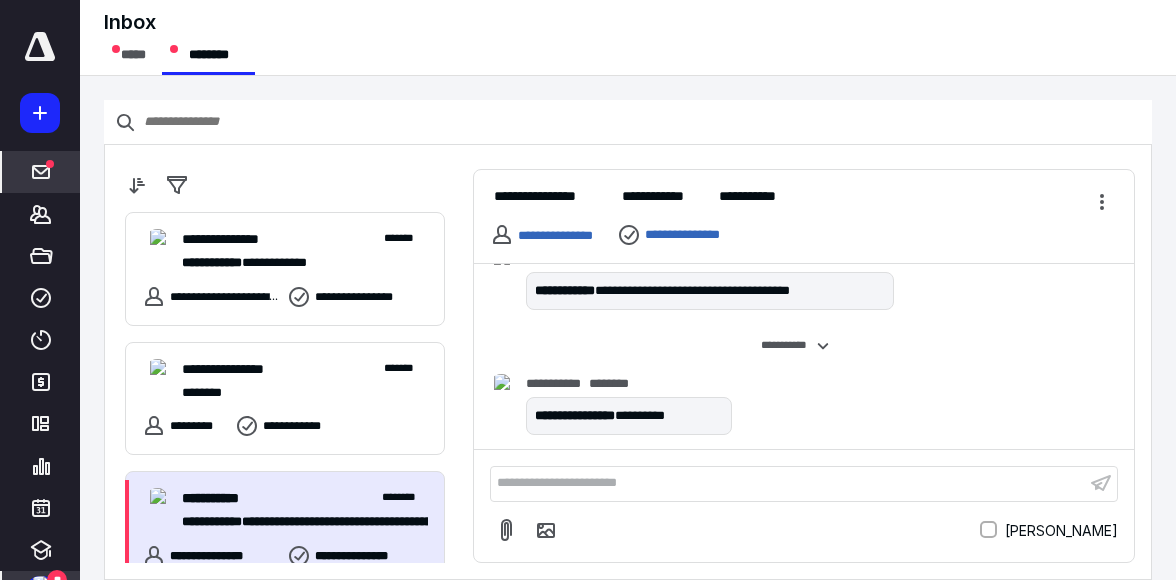 scroll, scrollTop: 215, scrollLeft: 0, axis: vertical 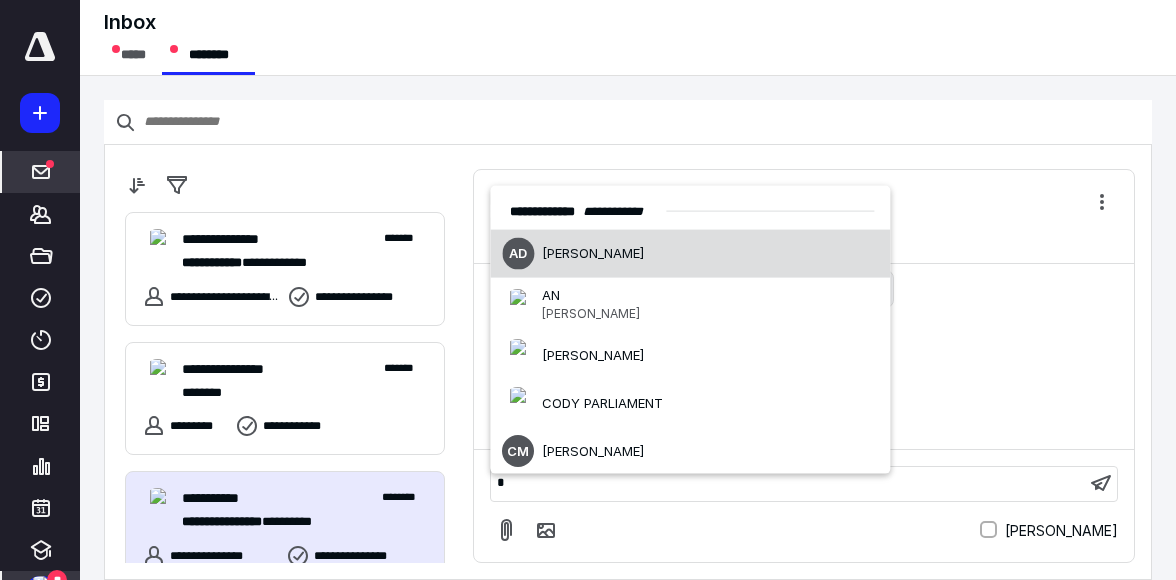type 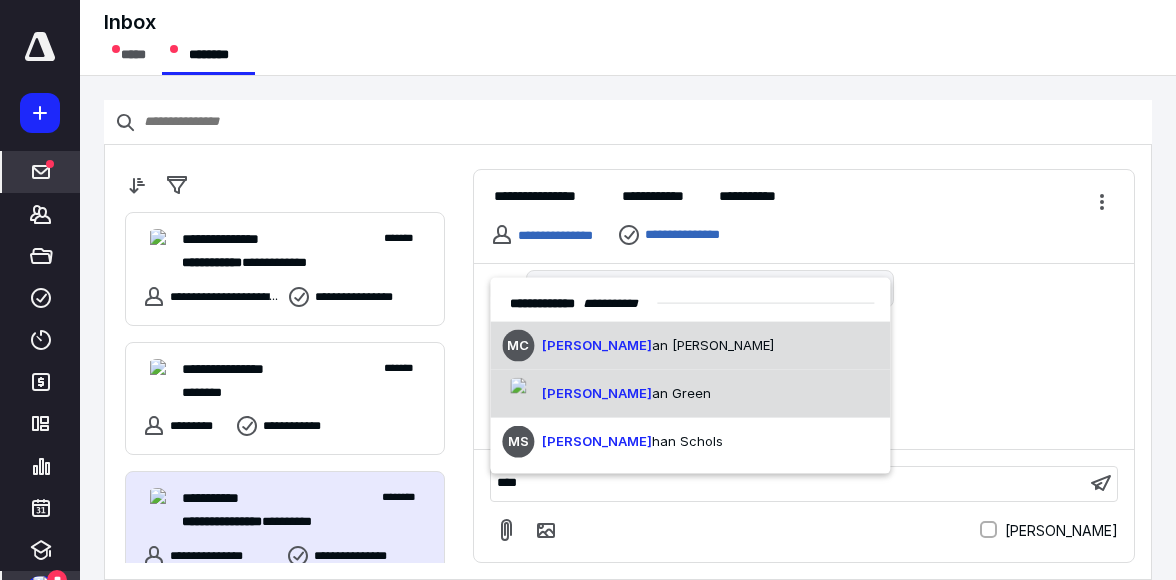 click on "Meg an Green" at bounding box center (690, 394) 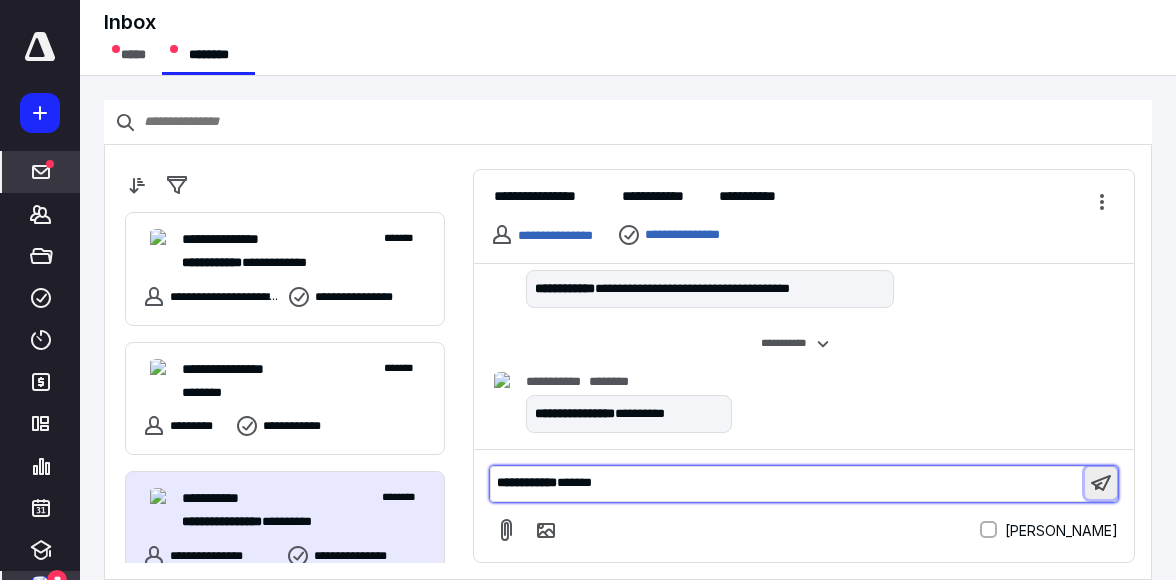 click at bounding box center [1101, 483] 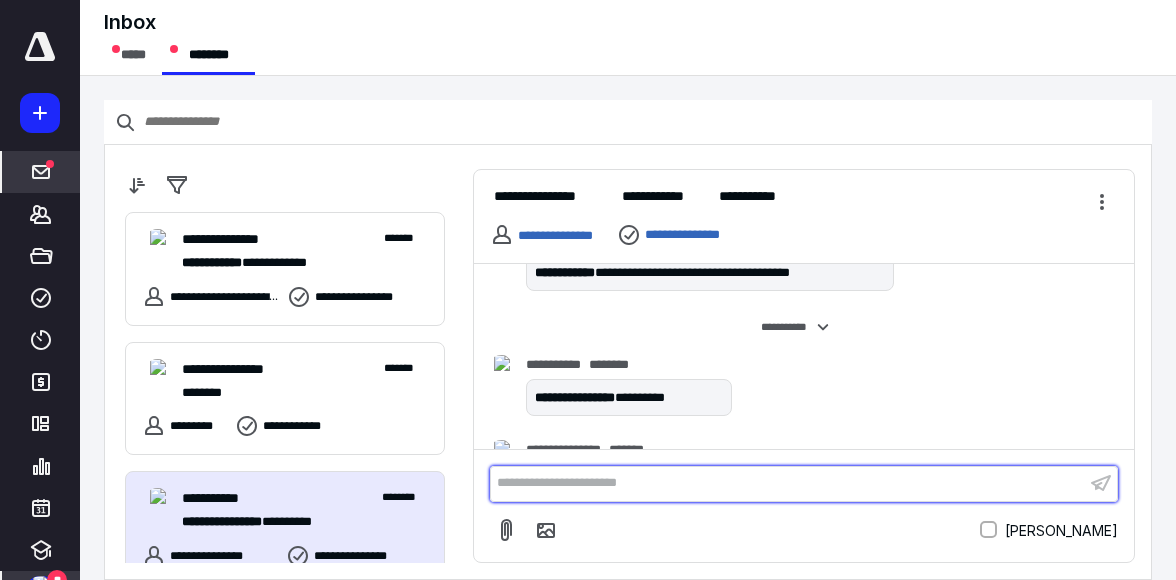 scroll, scrollTop: 284, scrollLeft: 0, axis: vertical 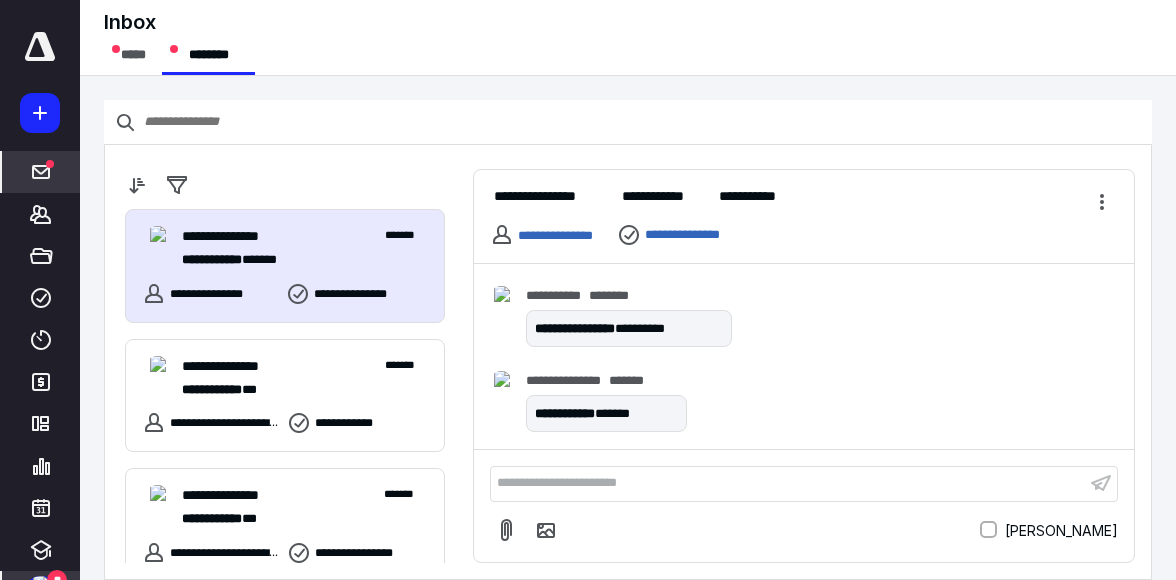 click on "**********" at bounding box center (295, 384) 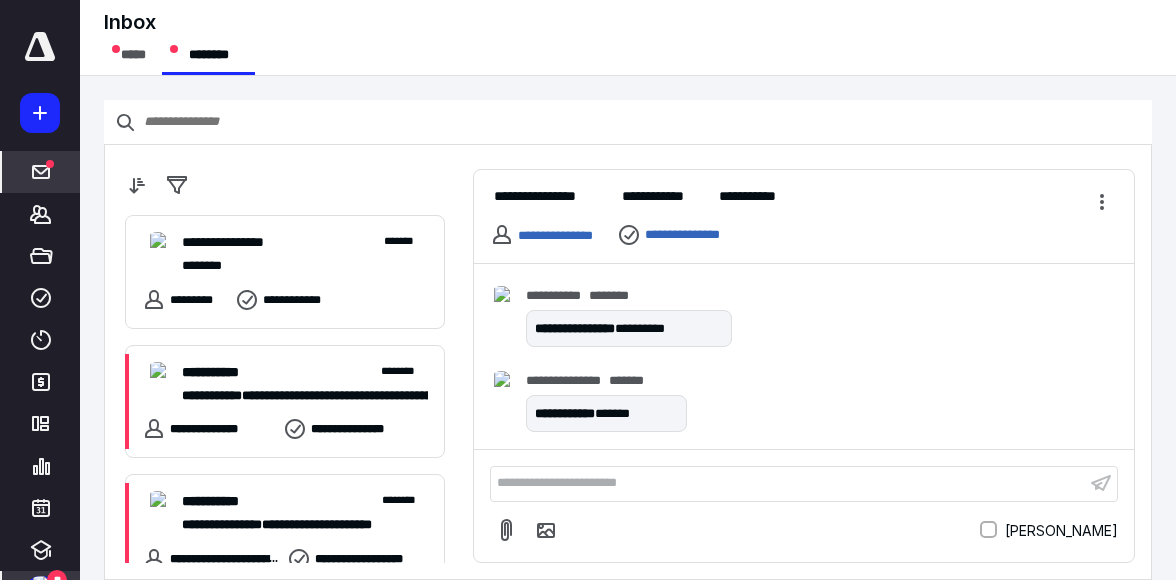 scroll, scrollTop: 544, scrollLeft: 0, axis: vertical 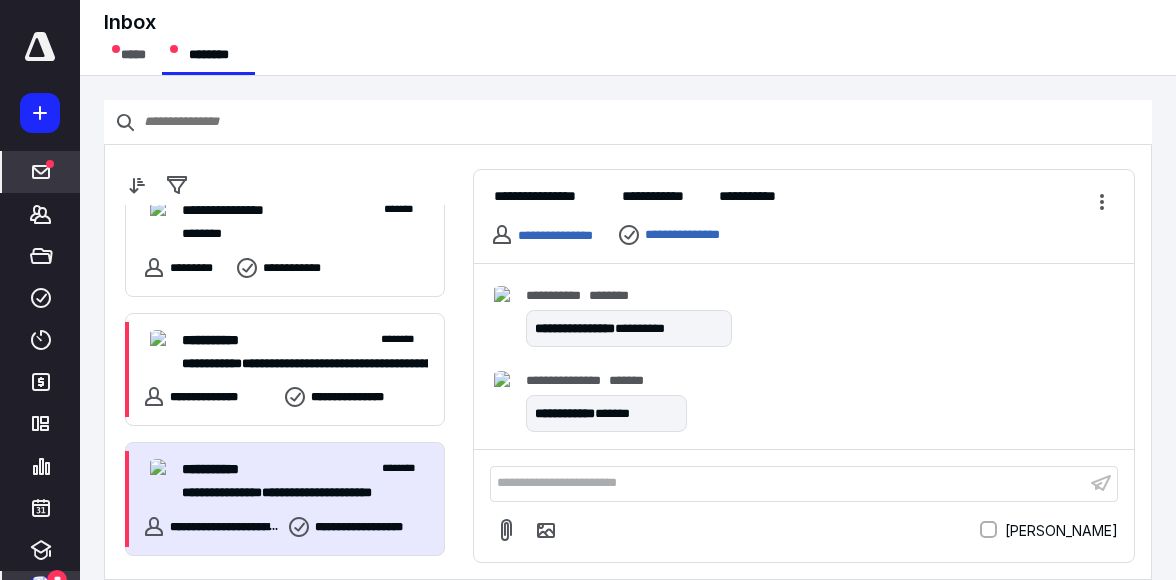 click on "**********" at bounding box center (285, 499) 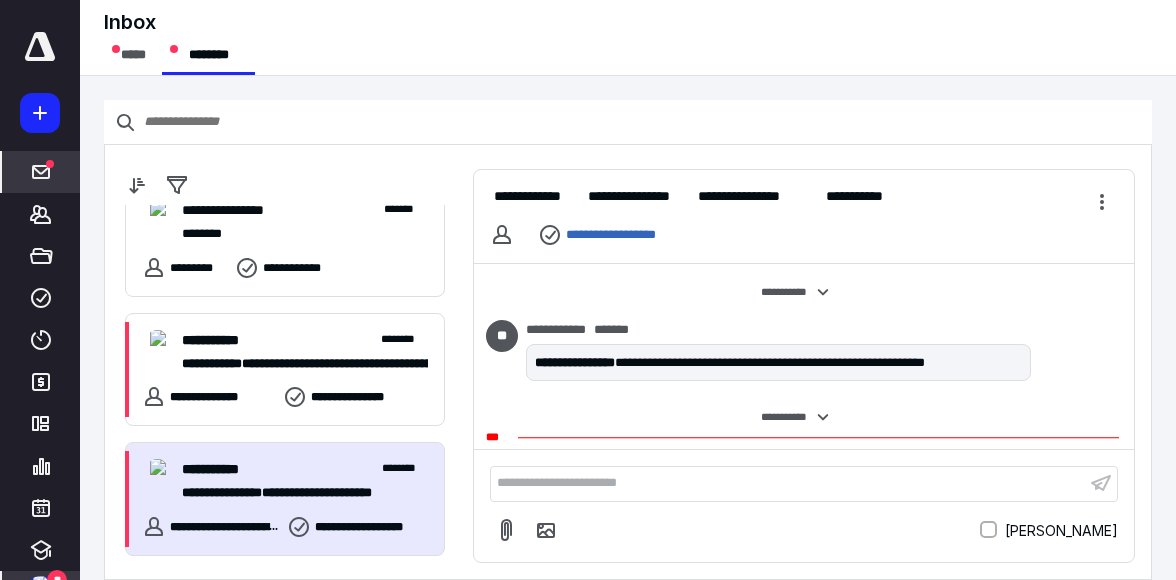 scroll, scrollTop: 91, scrollLeft: 0, axis: vertical 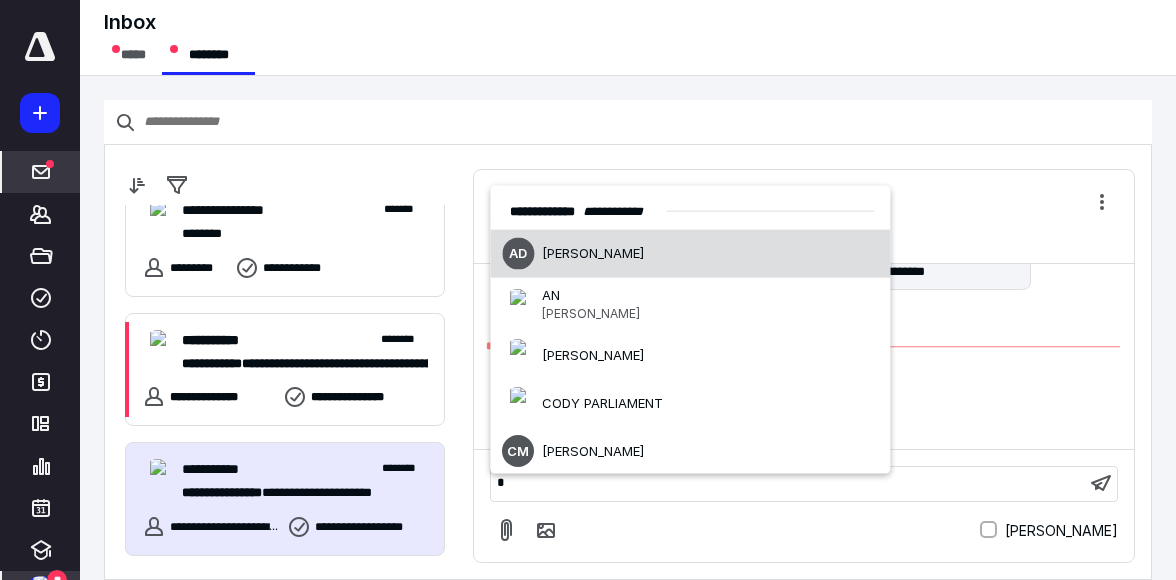 type 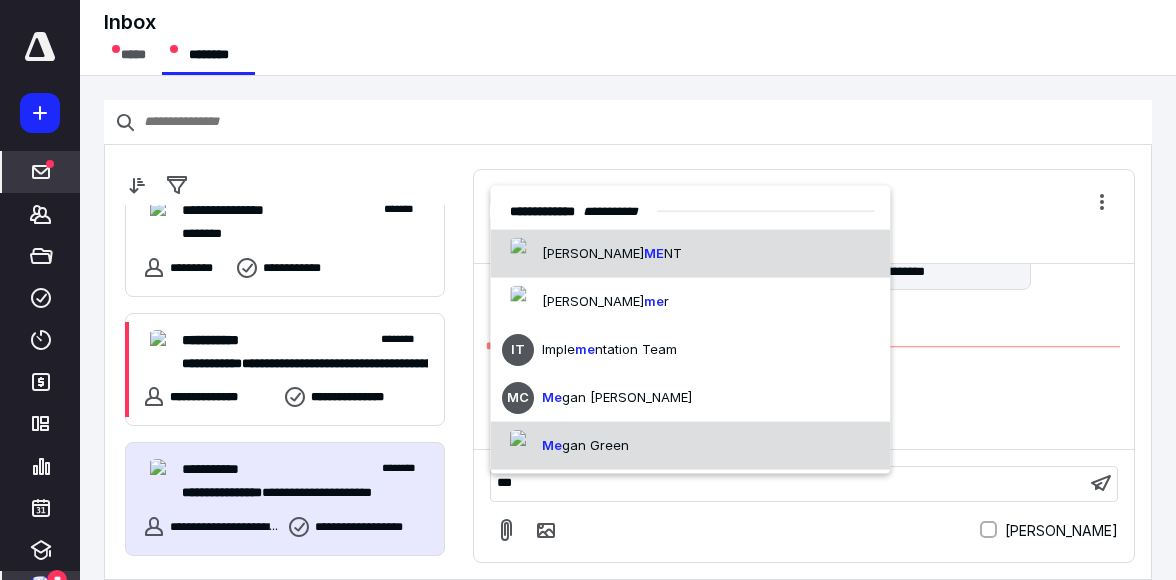 click on "gan Green" at bounding box center (595, 445) 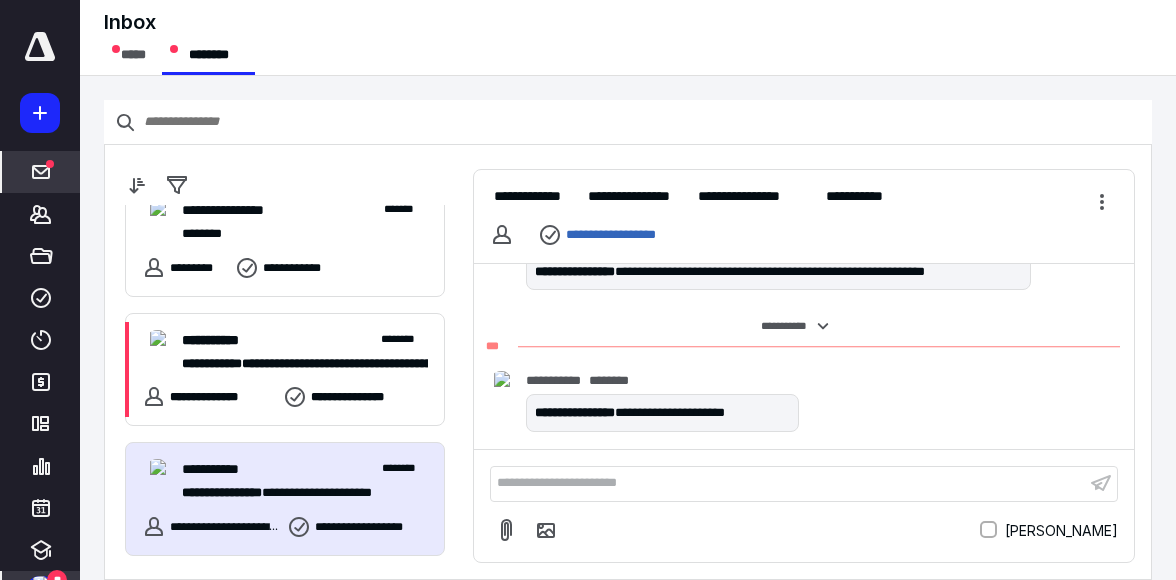 scroll, scrollTop: 175, scrollLeft: 0, axis: vertical 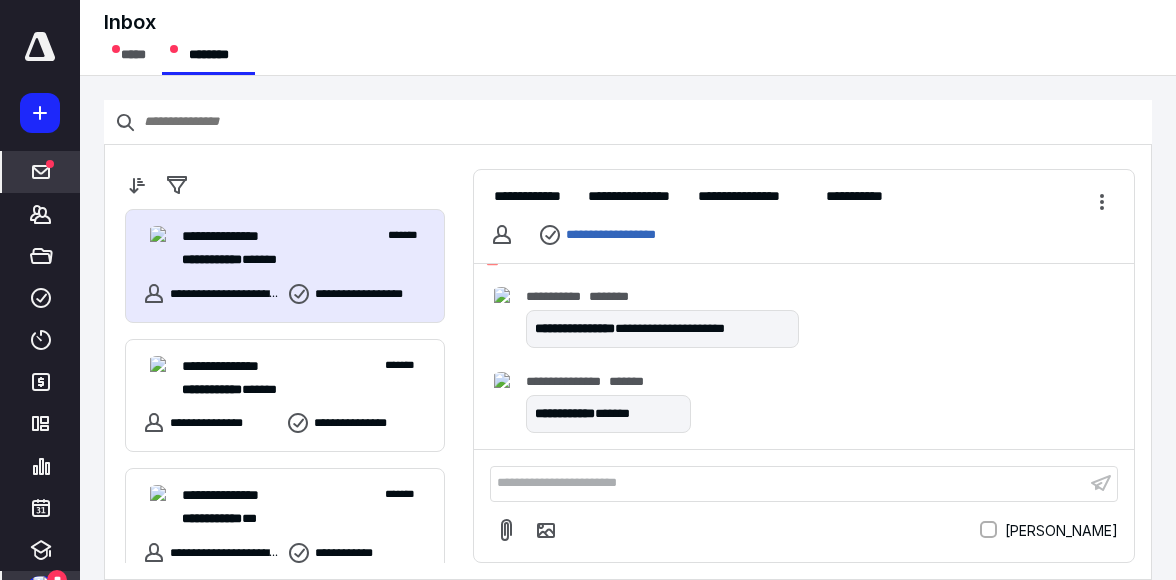 click at bounding box center (41, 584) 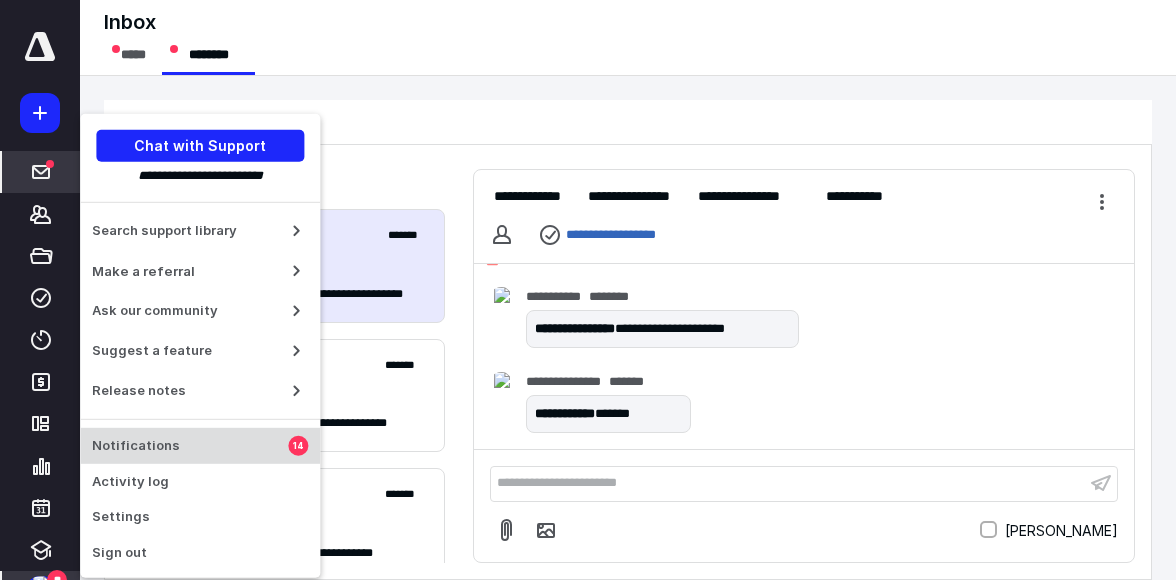 click on "Notifications" at bounding box center [190, 446] 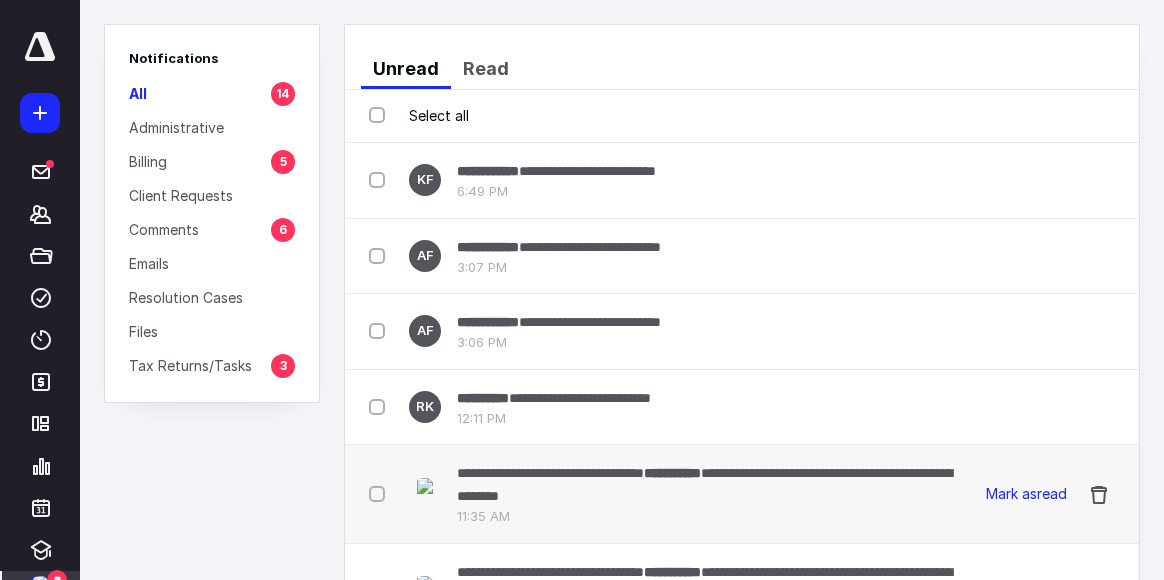 click at bounding box center (381, 493) 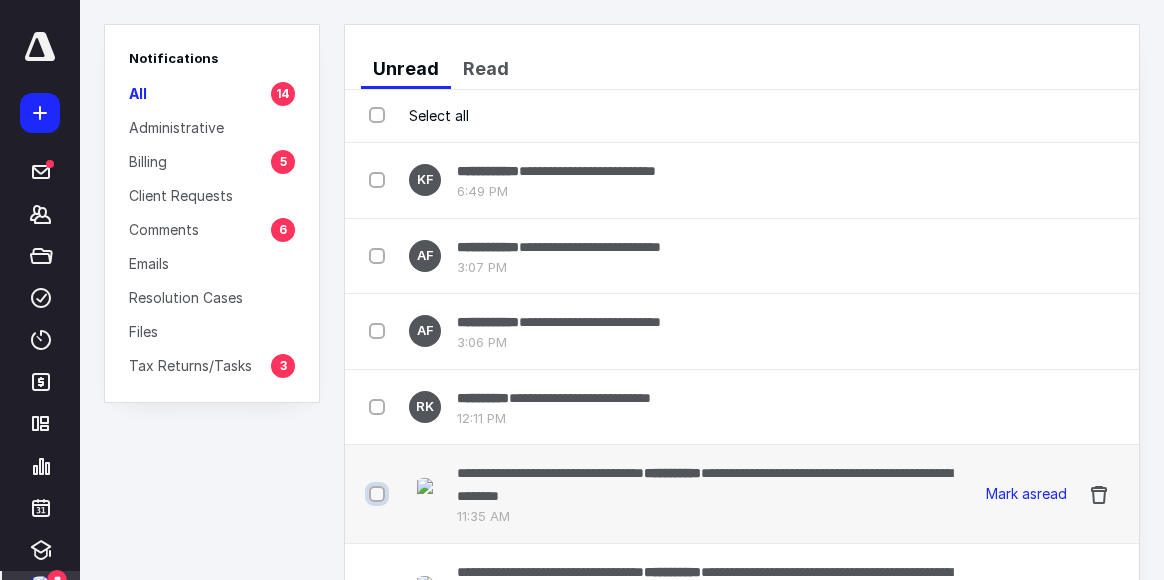 click at bounding box center (379, 494) 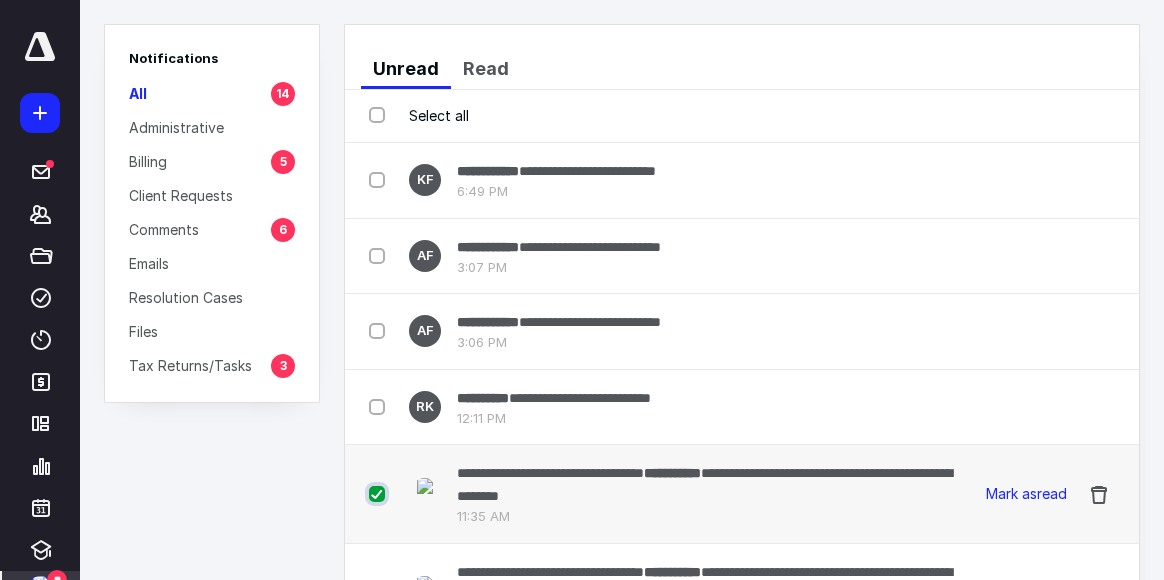 checkbox on "true" 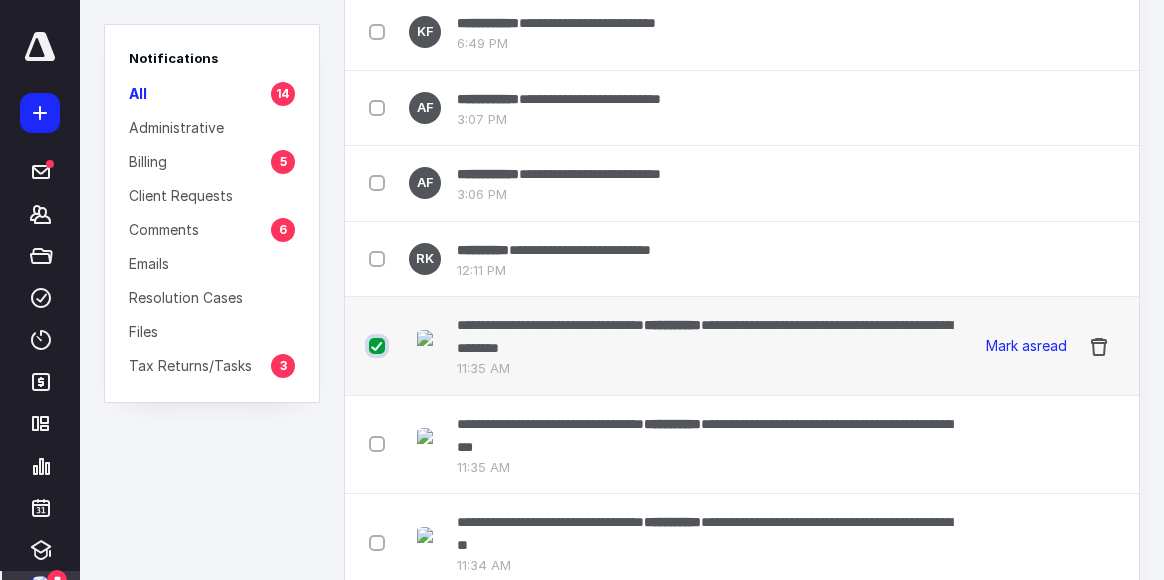 scroll, scrollTop: 192, scrollLeft: 0, axis: vertical 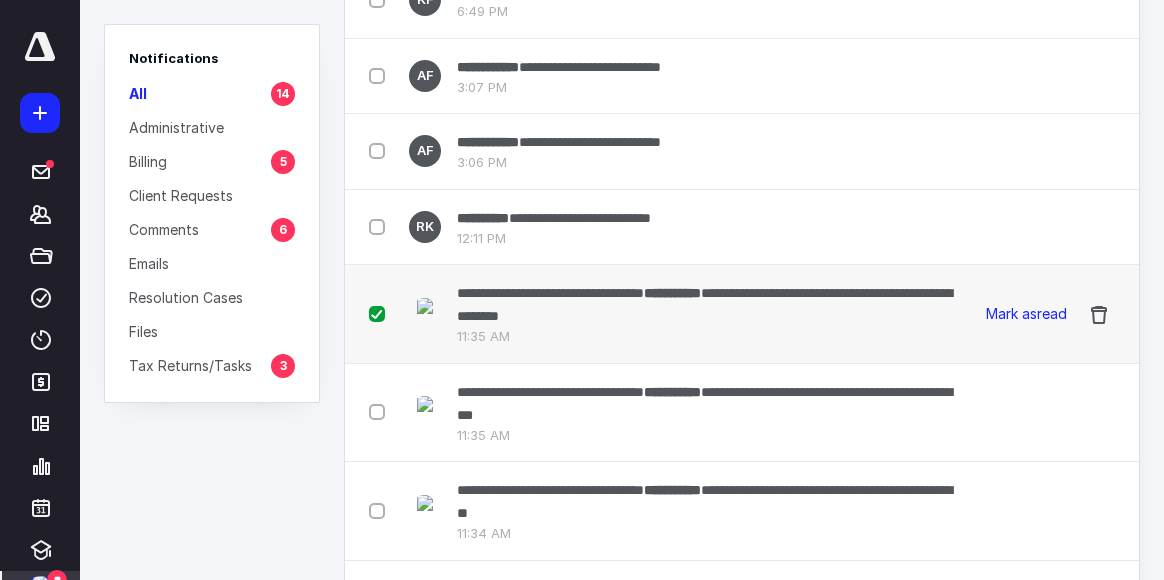 click at bounding box center [381, 510] 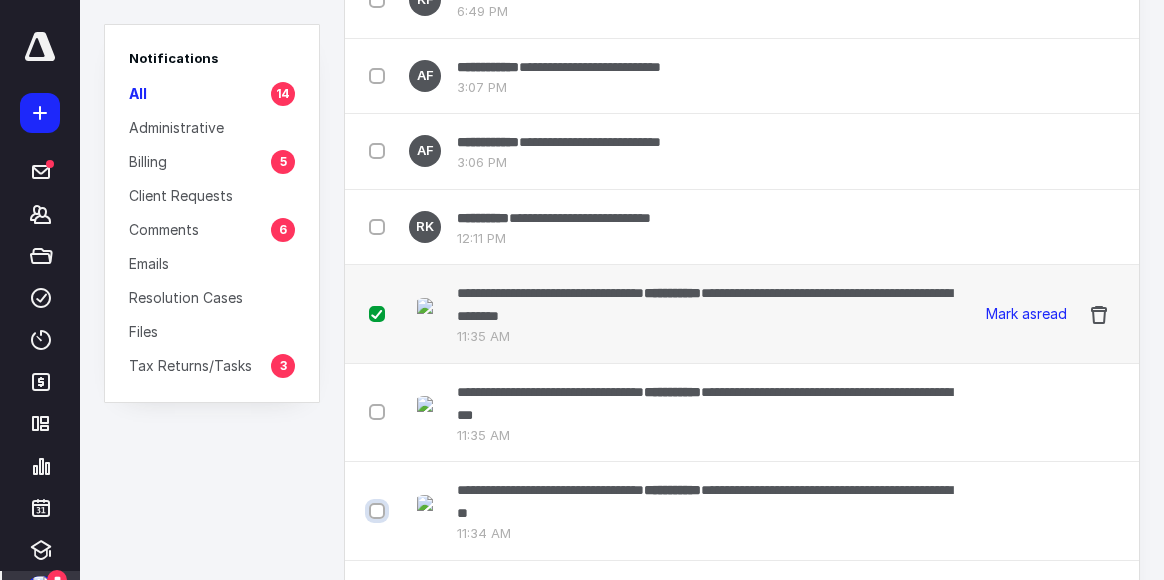 click at bounding box center (379, 511) 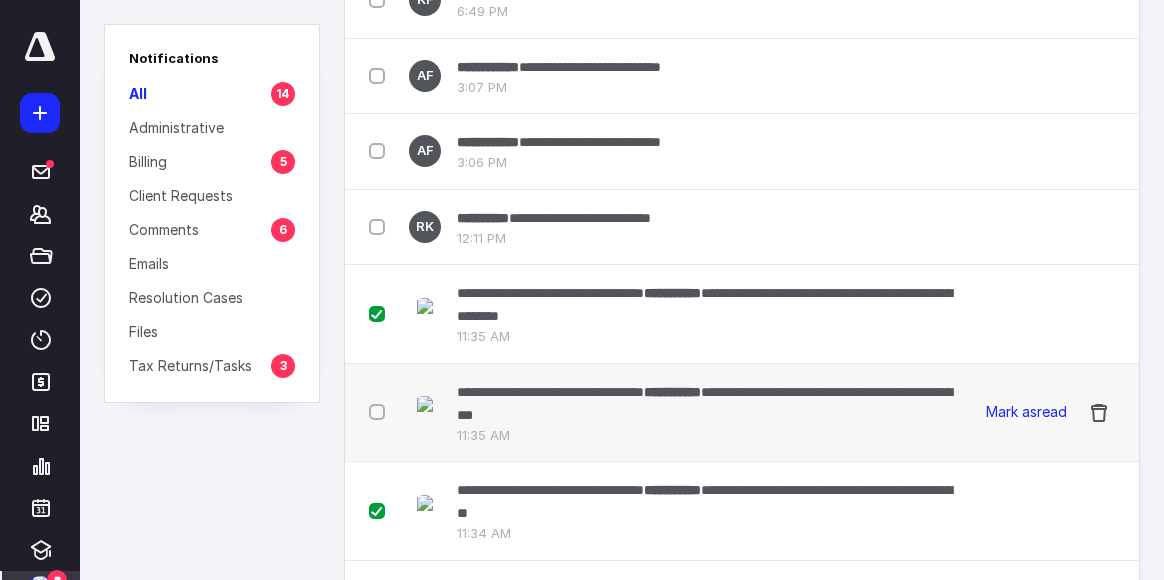 click at bounding box center (381, 411) 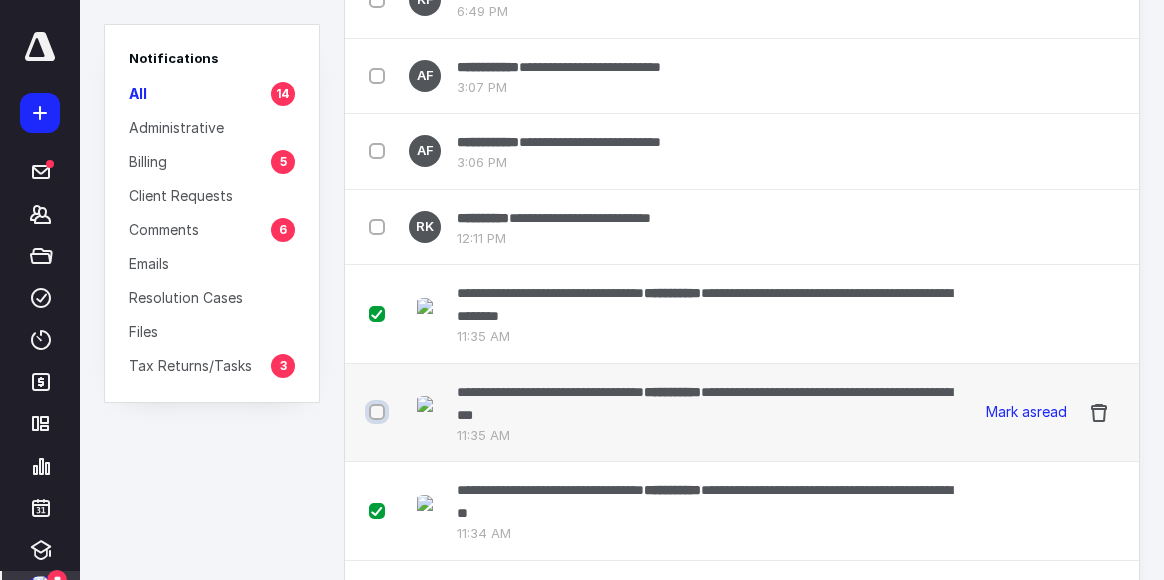 click at bounding box center [379, 412] 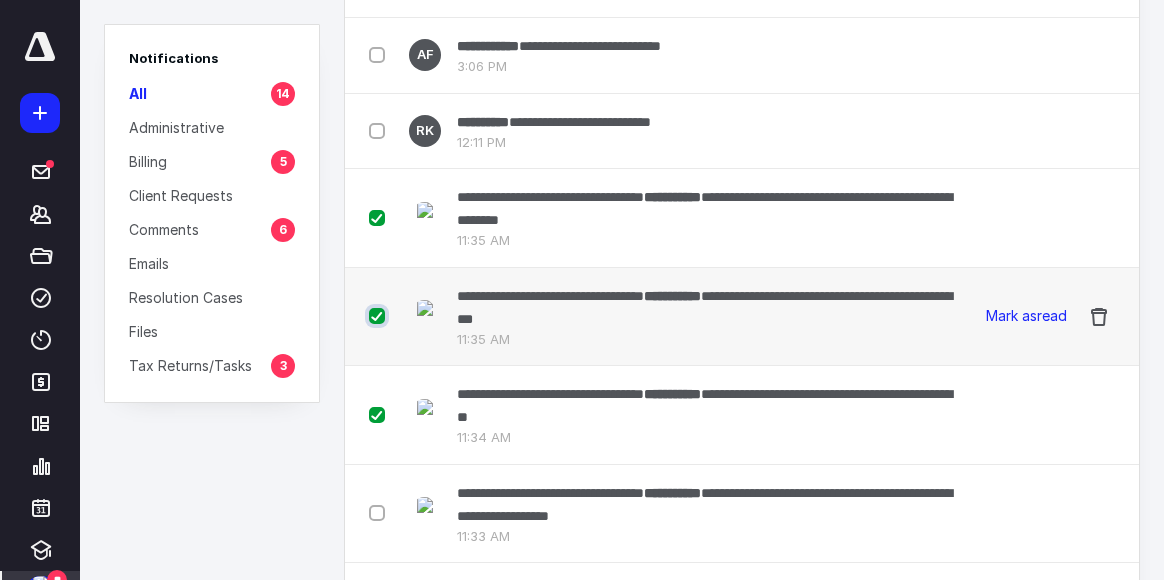 scroll, scrollTop: 320, scrollLeft: 0, axis: vertical 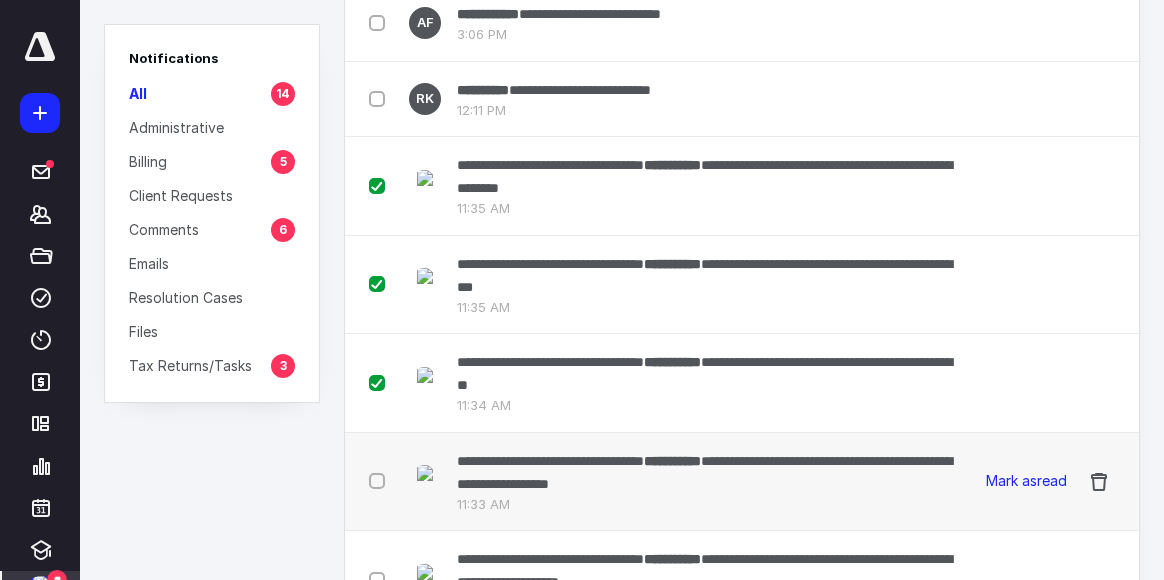 click at bounding box center (381, 480) 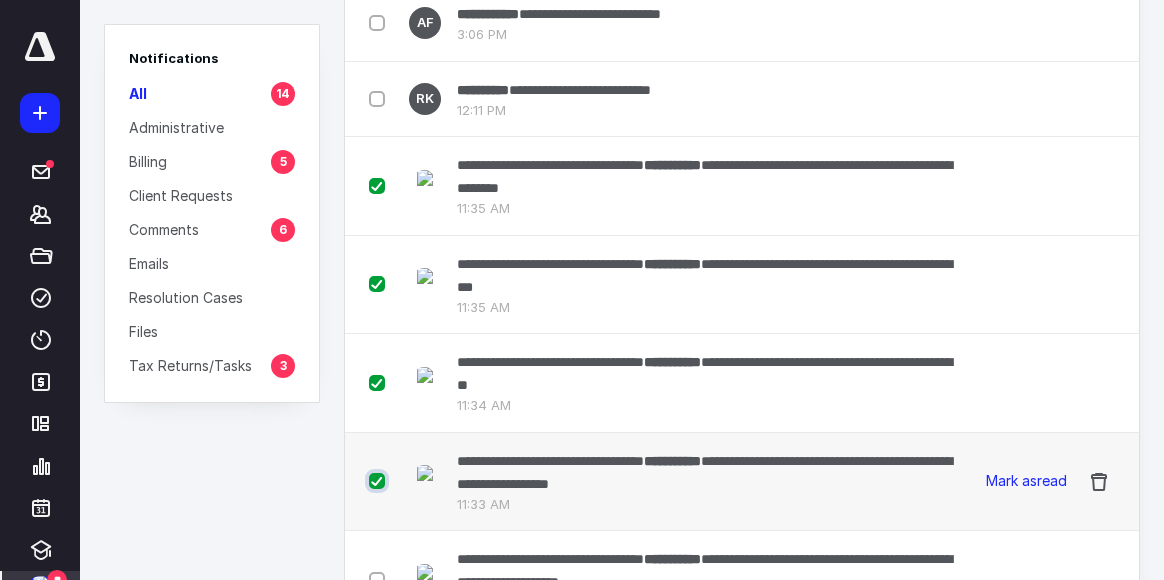 checkbox on "true" 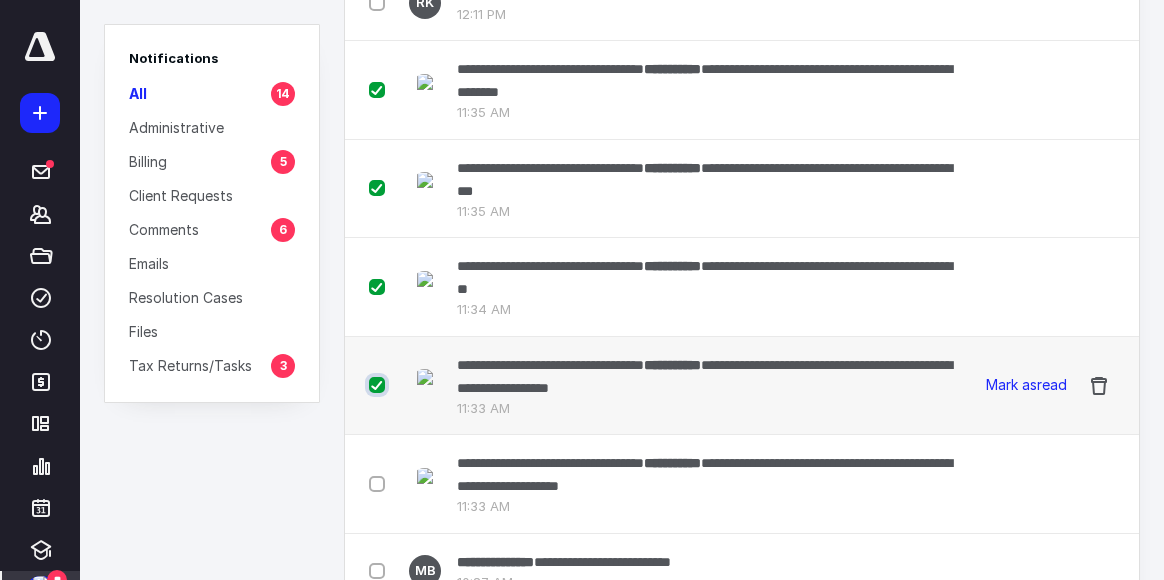 scroll, scrollTop: 448, scrollLeft: 0, axis: vertical 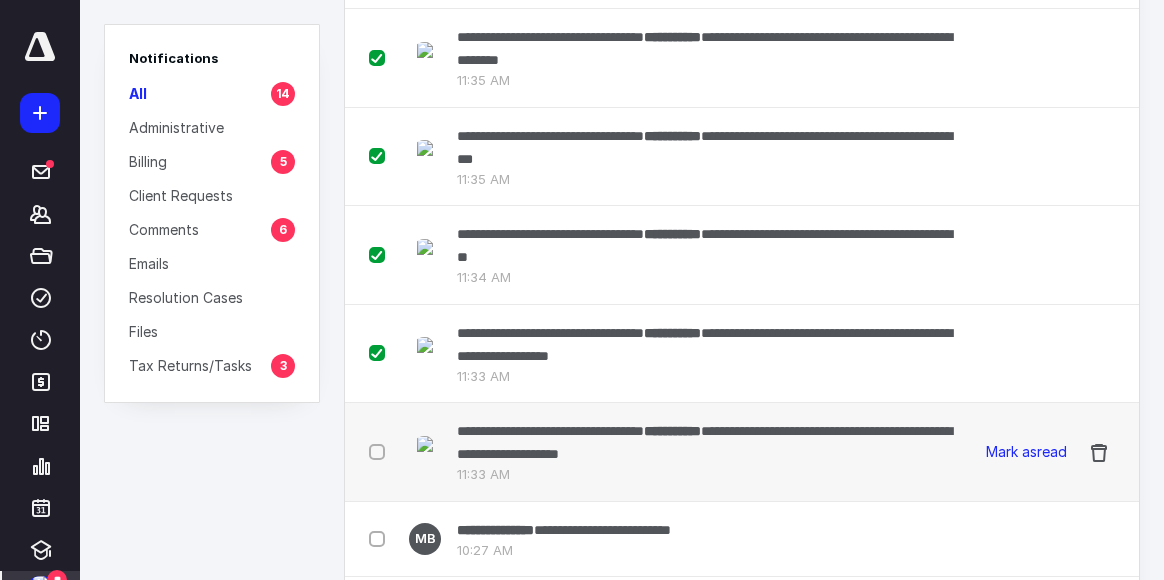 click at bounding box center (381, 451) 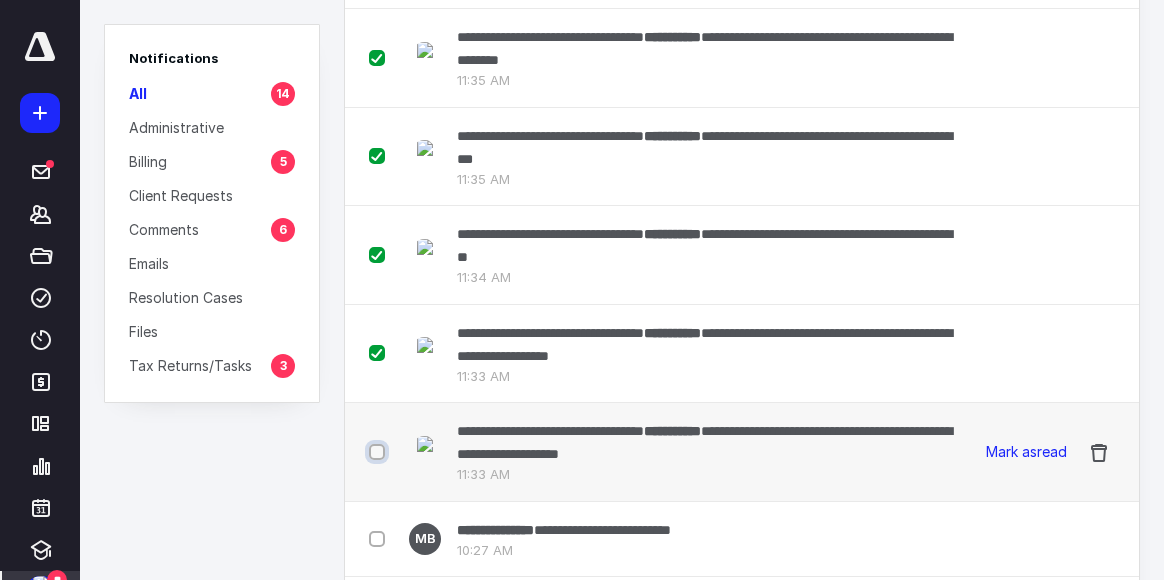 click at bounding box center [379, 452] 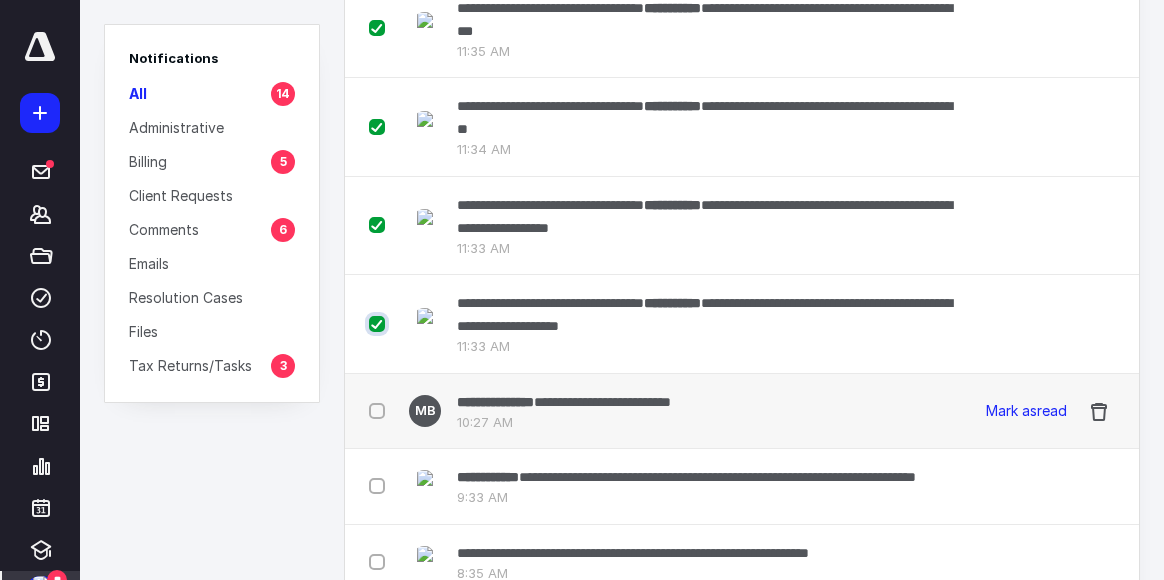 scroll, scrollTop: 608, scrollLeft: 0, axis: vertical 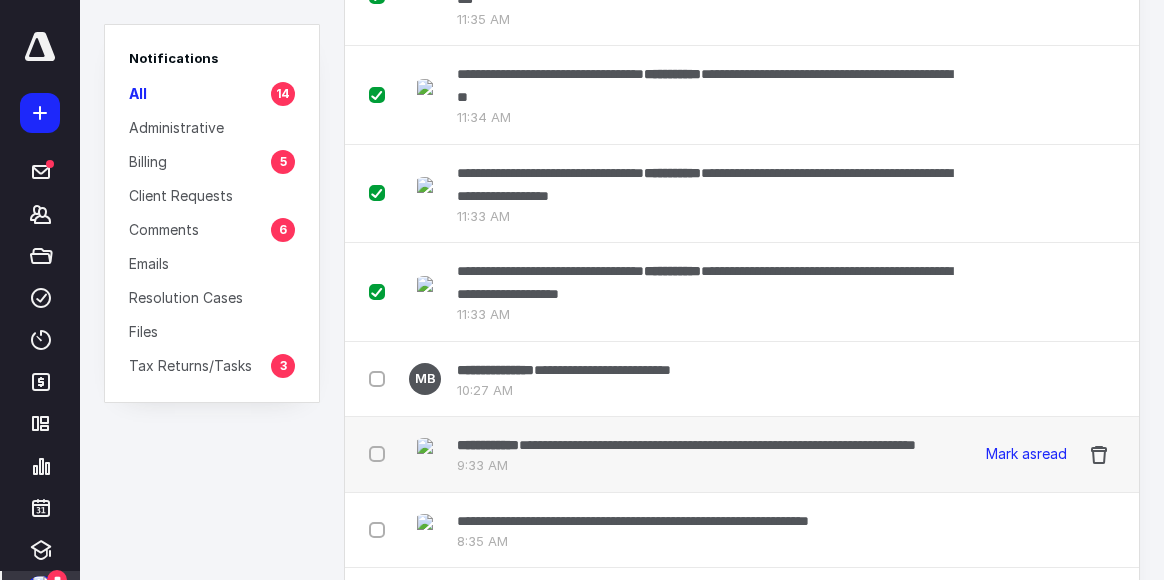 click at bounding box center (381, 453) 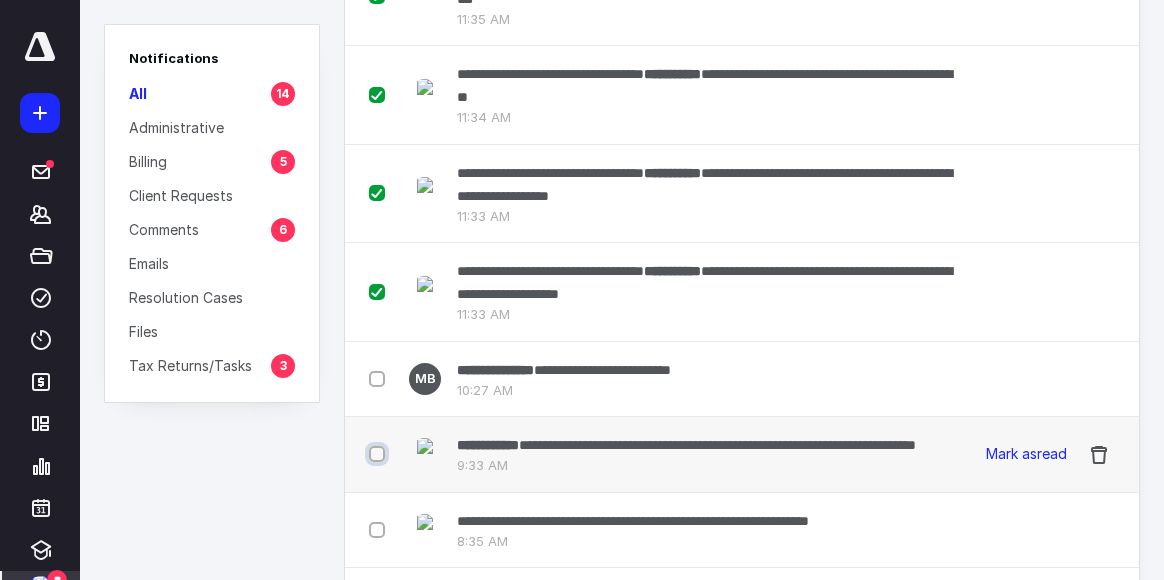 click at bounding box center (379, 454) 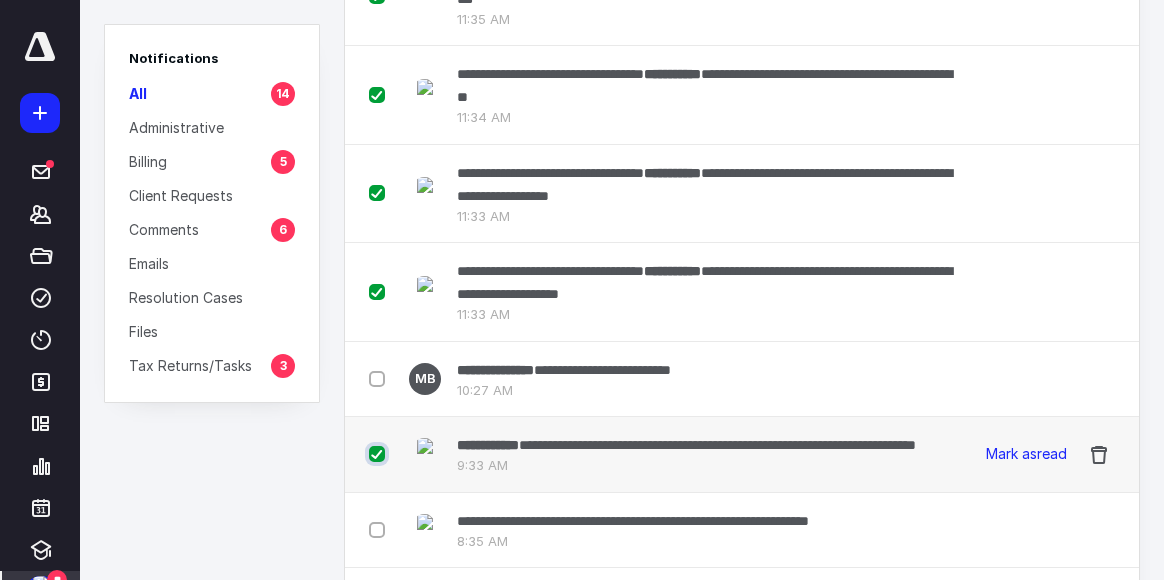 checkbox on "true" 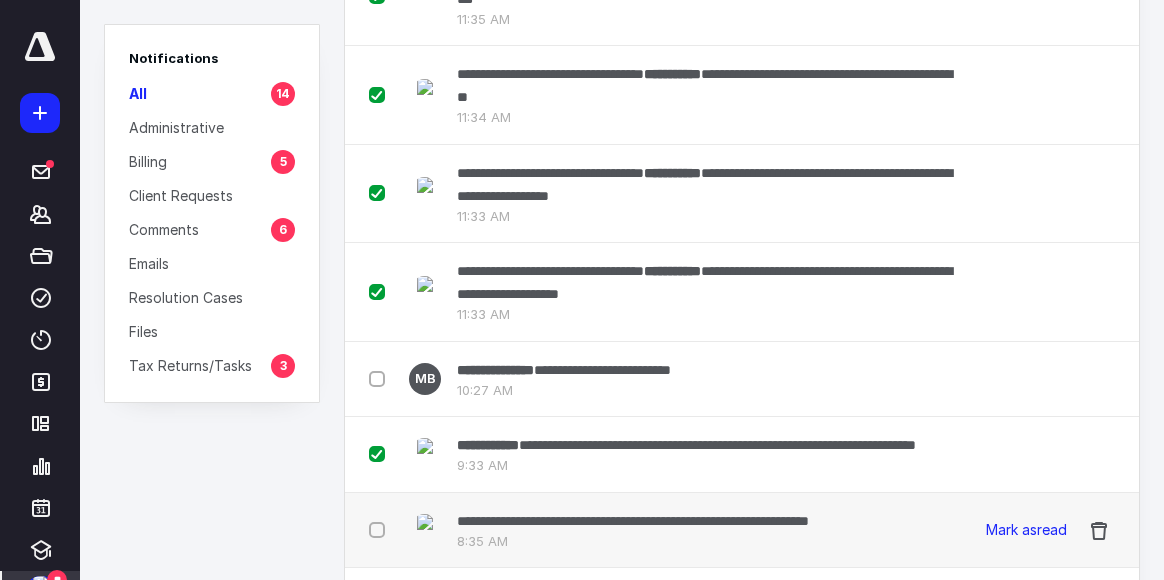 click at bounding box center [381, 529] 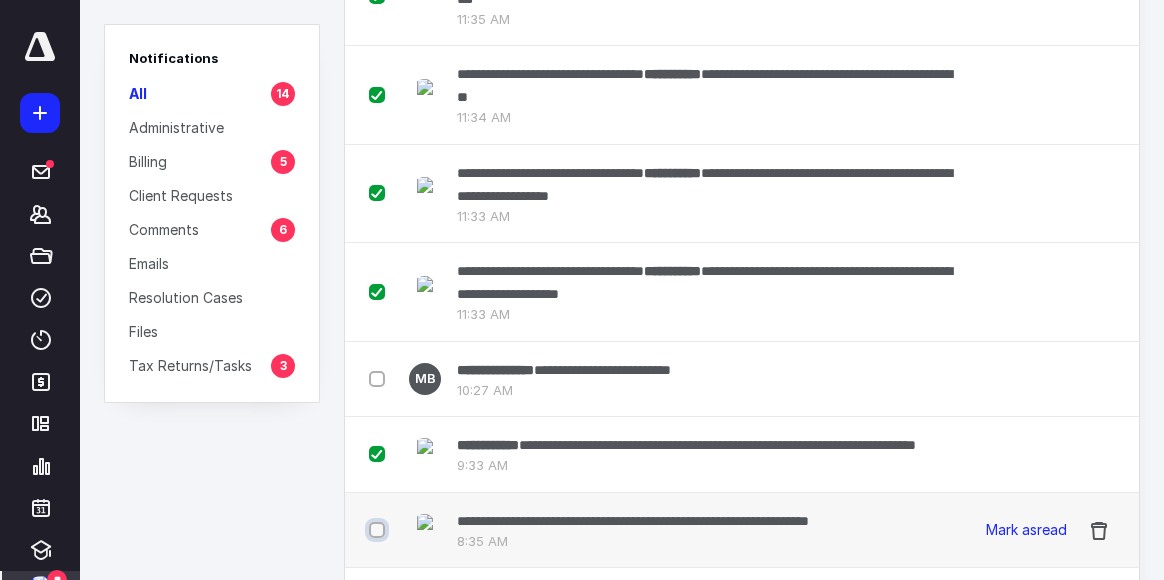 checkbox on "true" 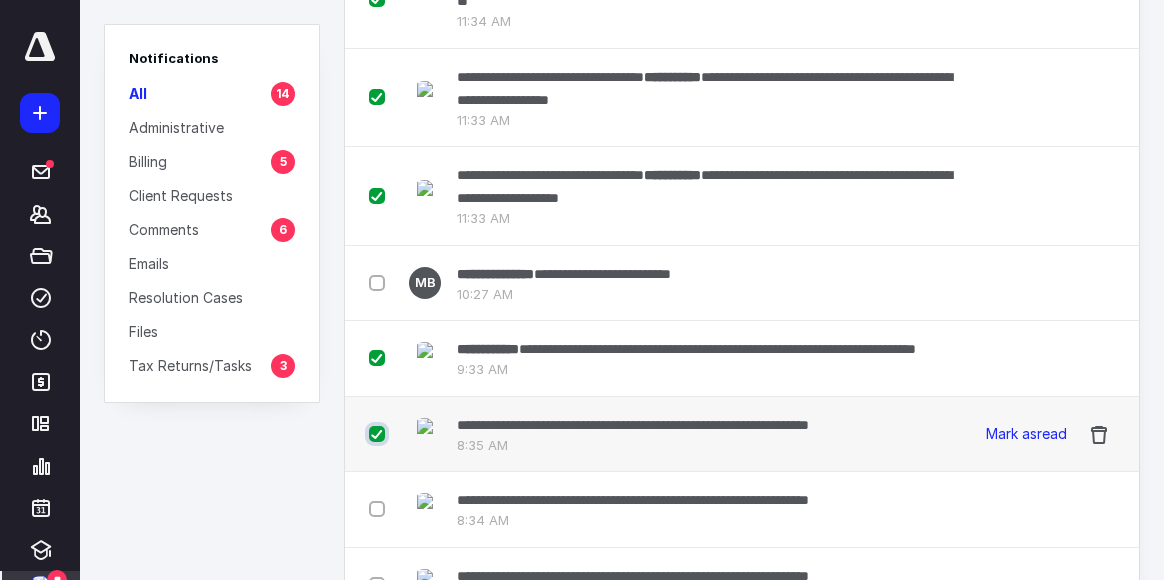 scroll, scrollTop: 736, scrollLeft: 0, axis: vertical 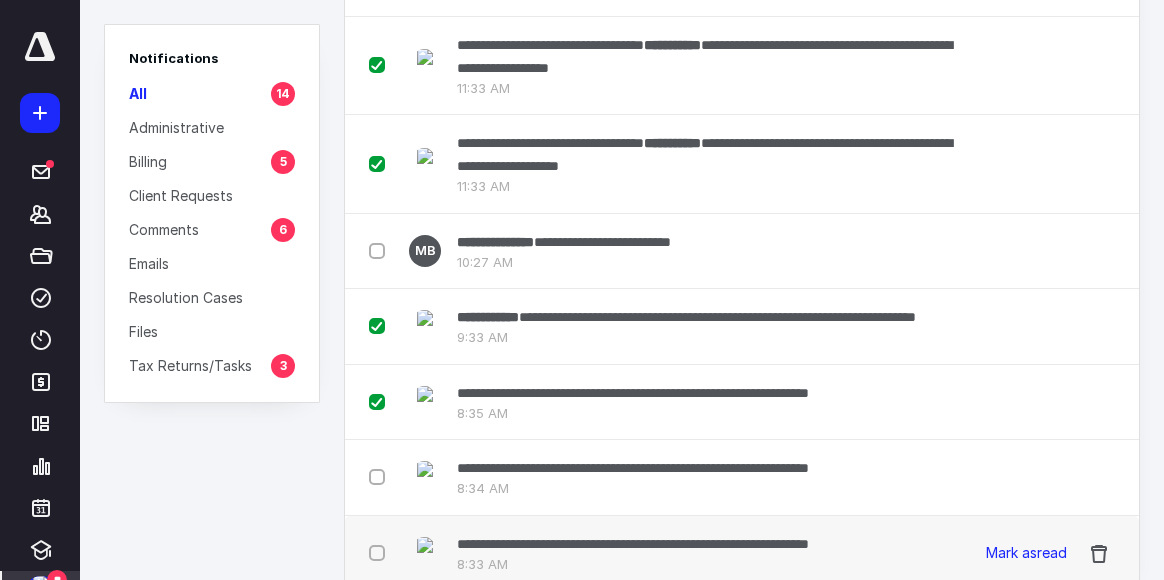 click at bounding box center (381, 552) 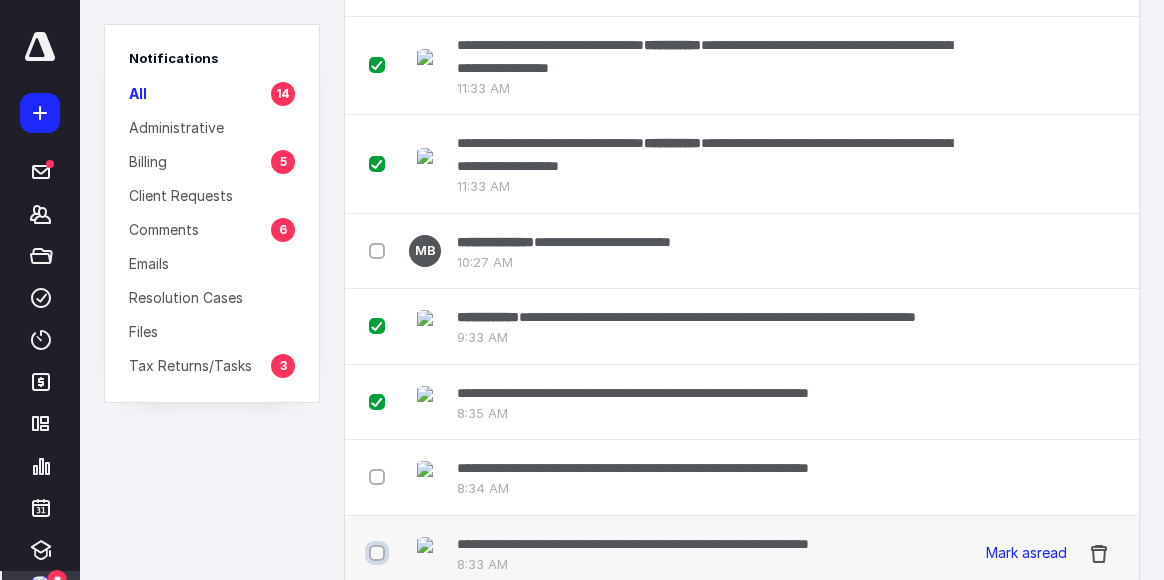 click at bounding box center (379, 553) 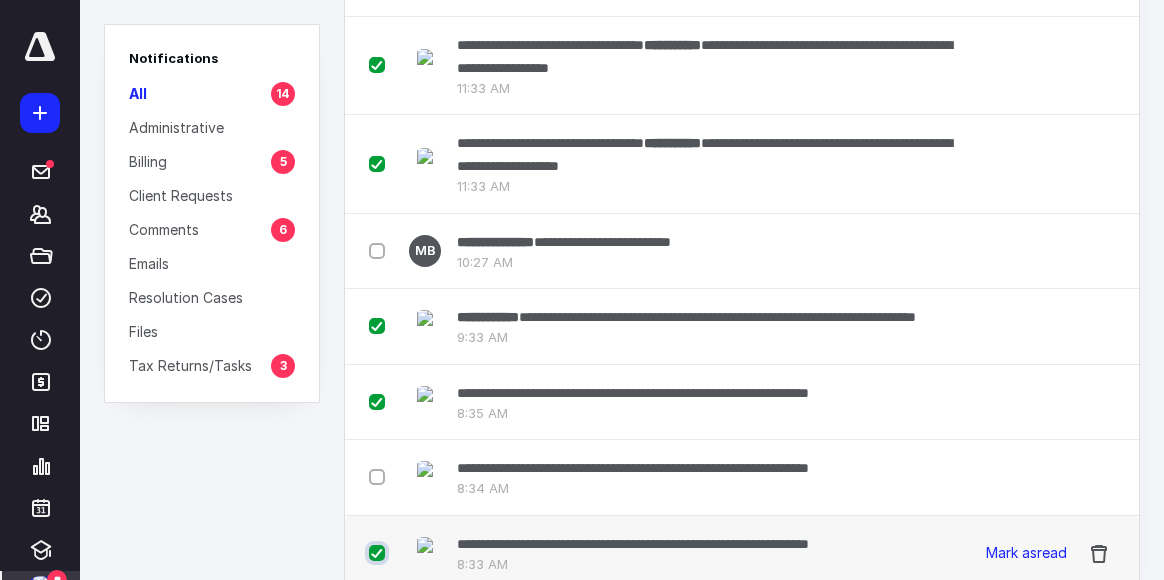 checkbox on "true" 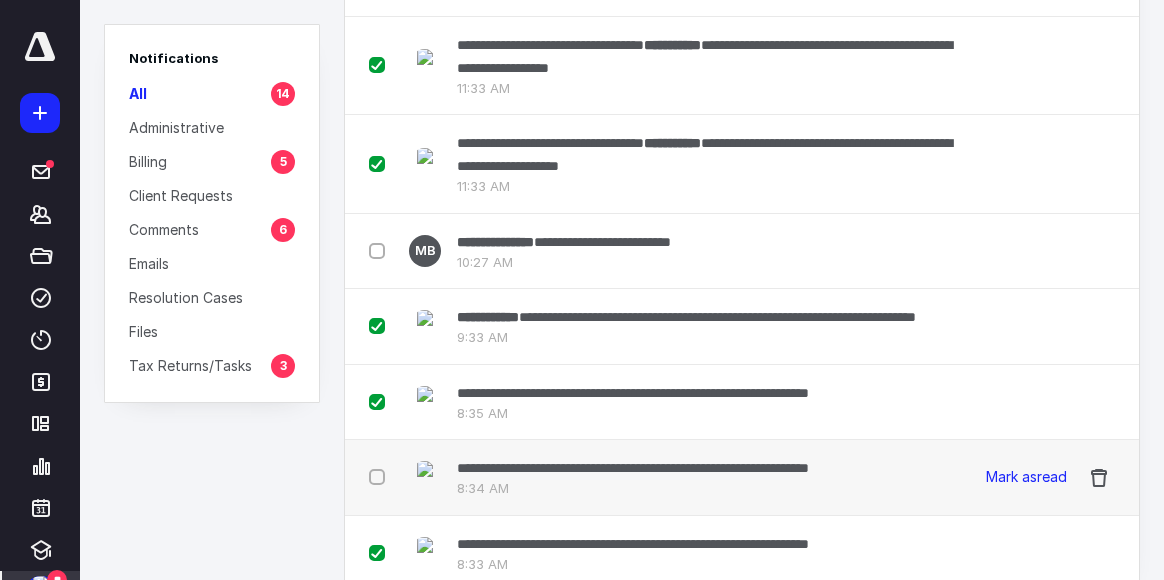 click at bounding box center [381, 476] 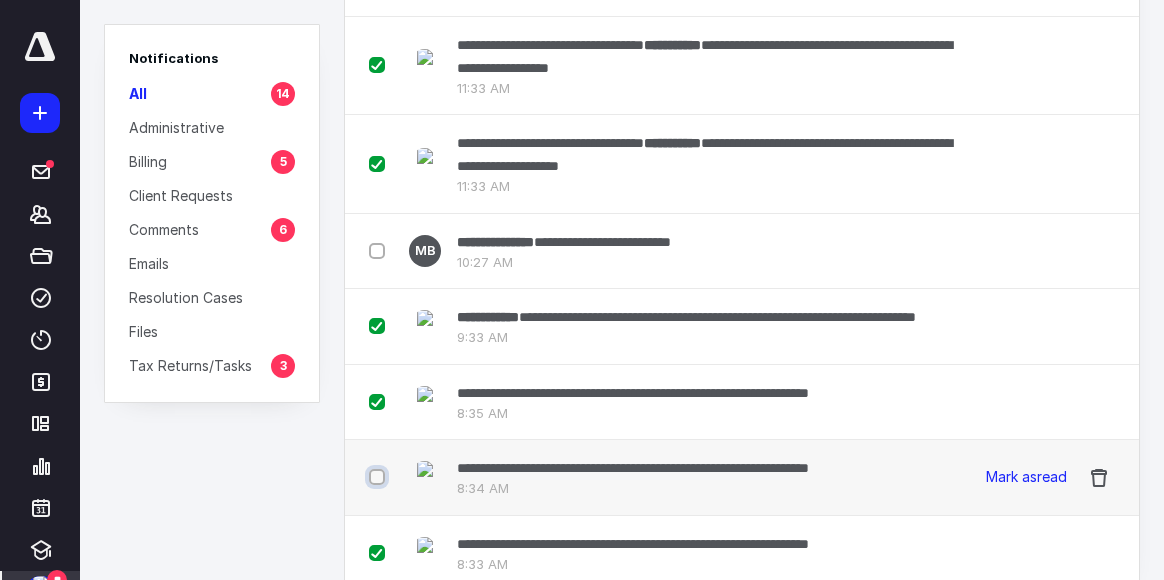 click at bounding box center [379, 477] 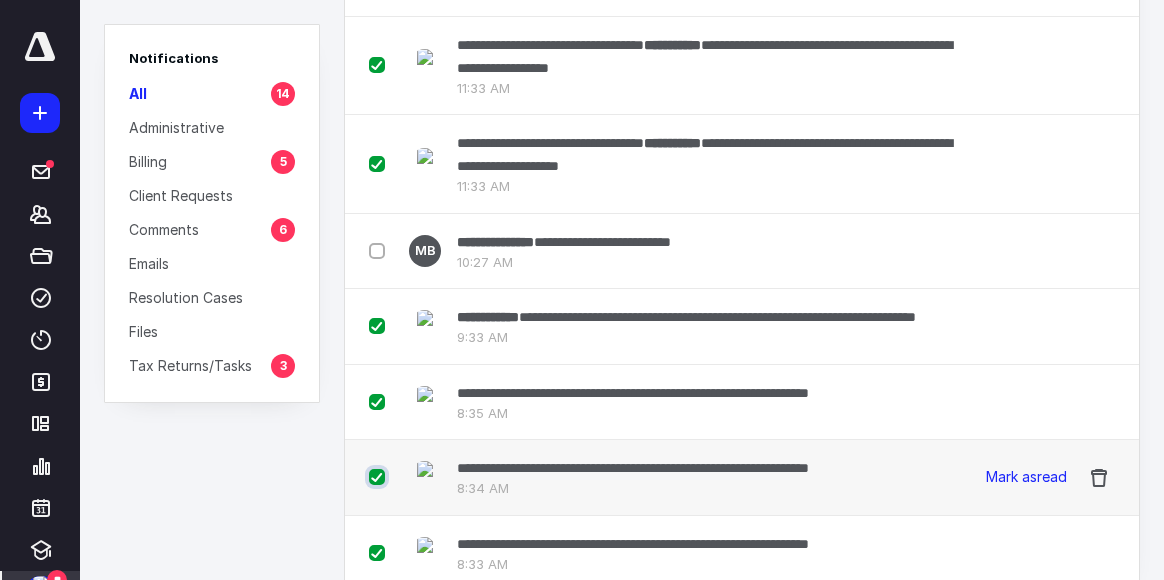 checkbox on "true" 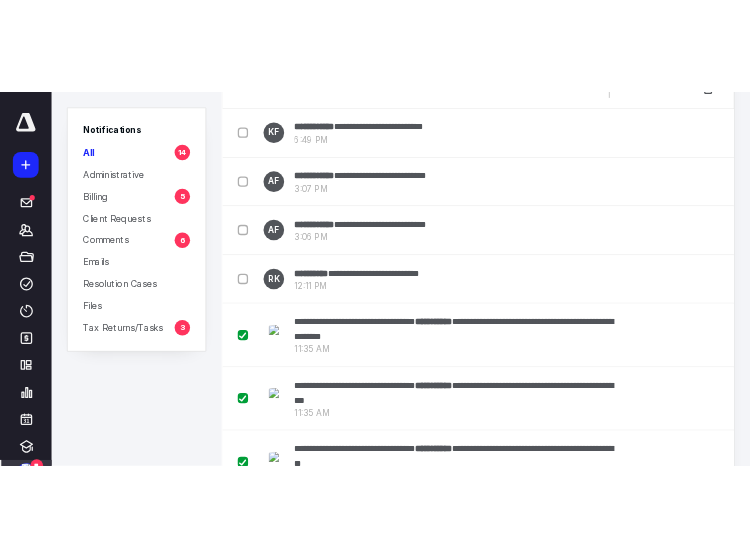 scroll, scrollTop: 0, scrollLeft: 0, axis: both 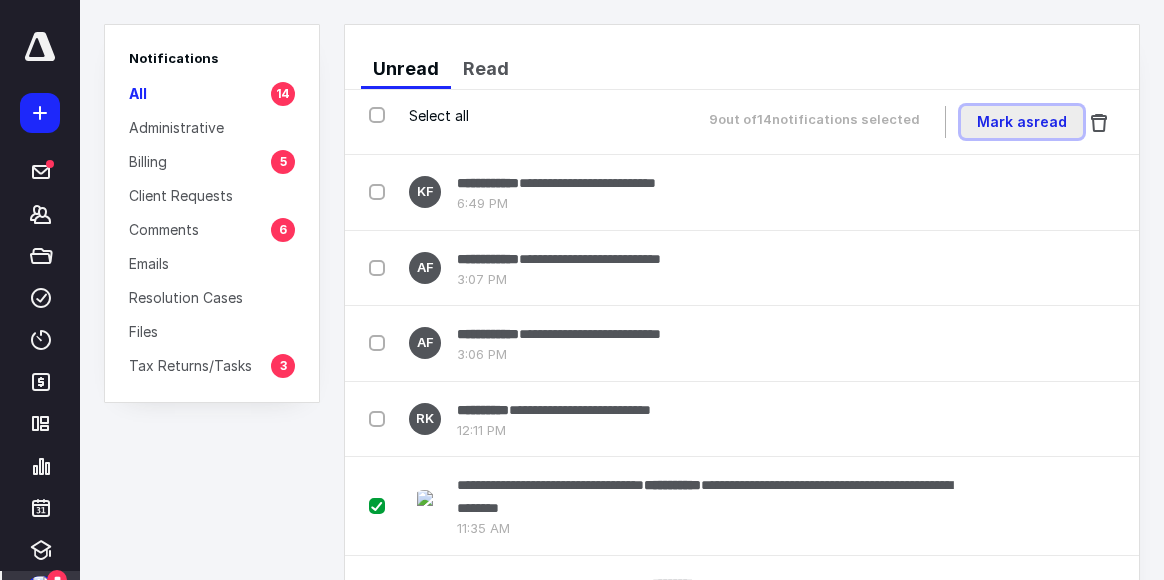 click on "Mark as  read" at bounding box center (1022, 122) 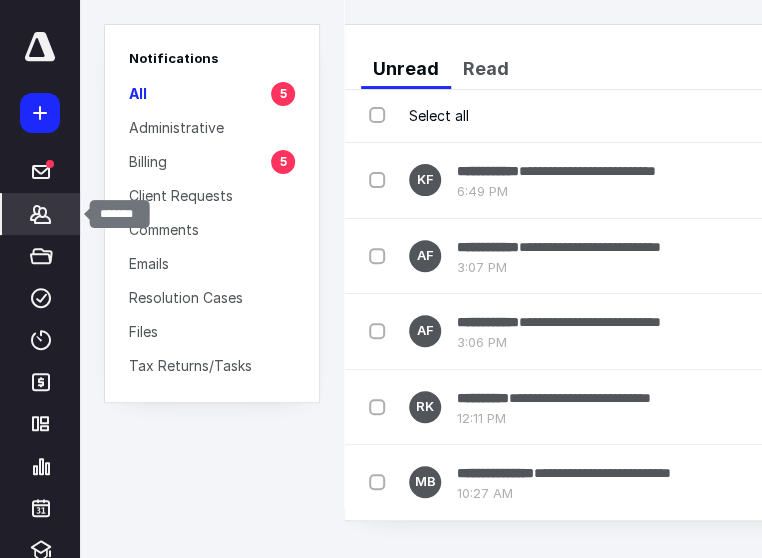 click 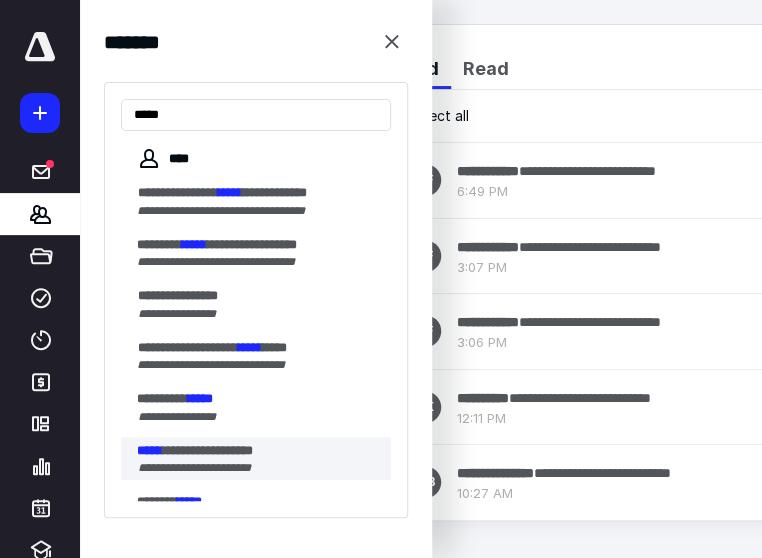 type on "*****" 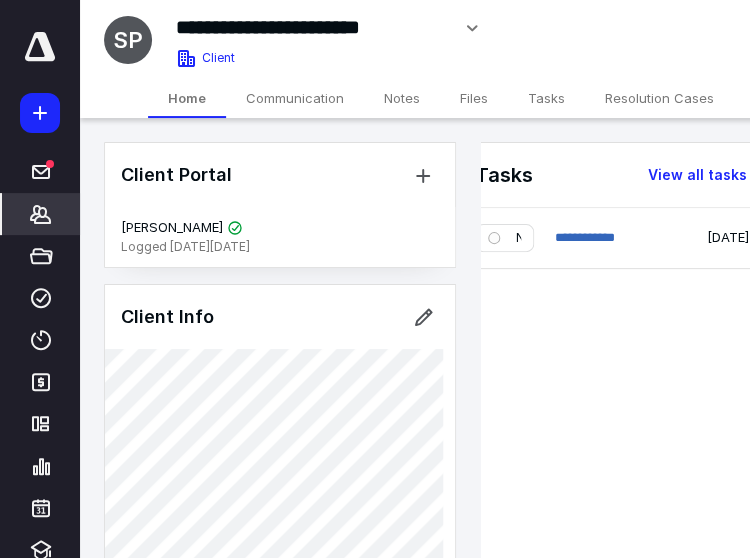 scroll, scrollTop: 0, scrollLeft: 0, axis: both 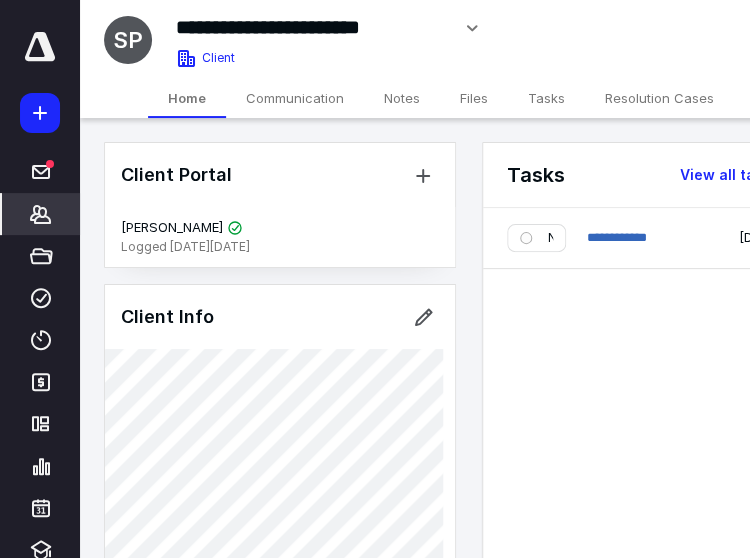 click on "Notes" at bounding box center [402, 98] 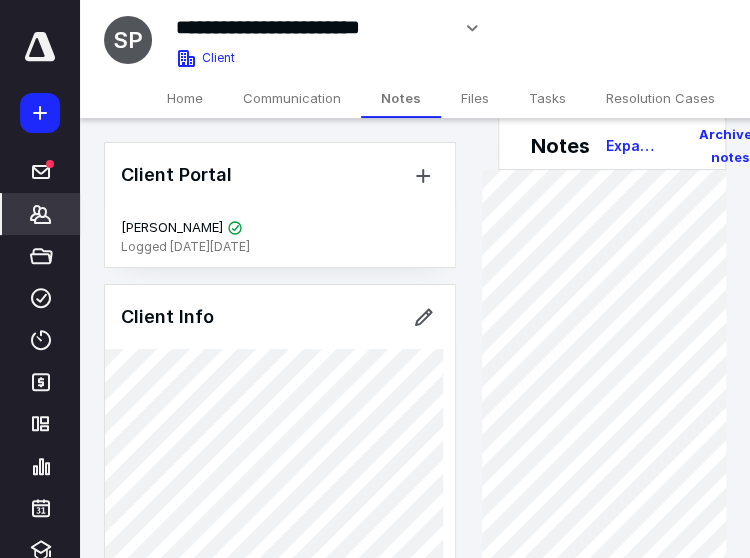 scroll, scrollTop: 0, scrollLeft: 0, axis: both 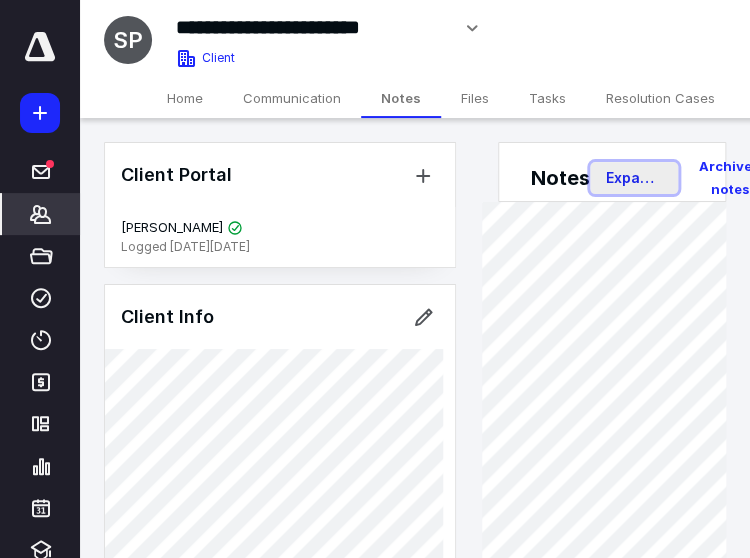 click on "Expand all" at bounding box center [634, 178] 